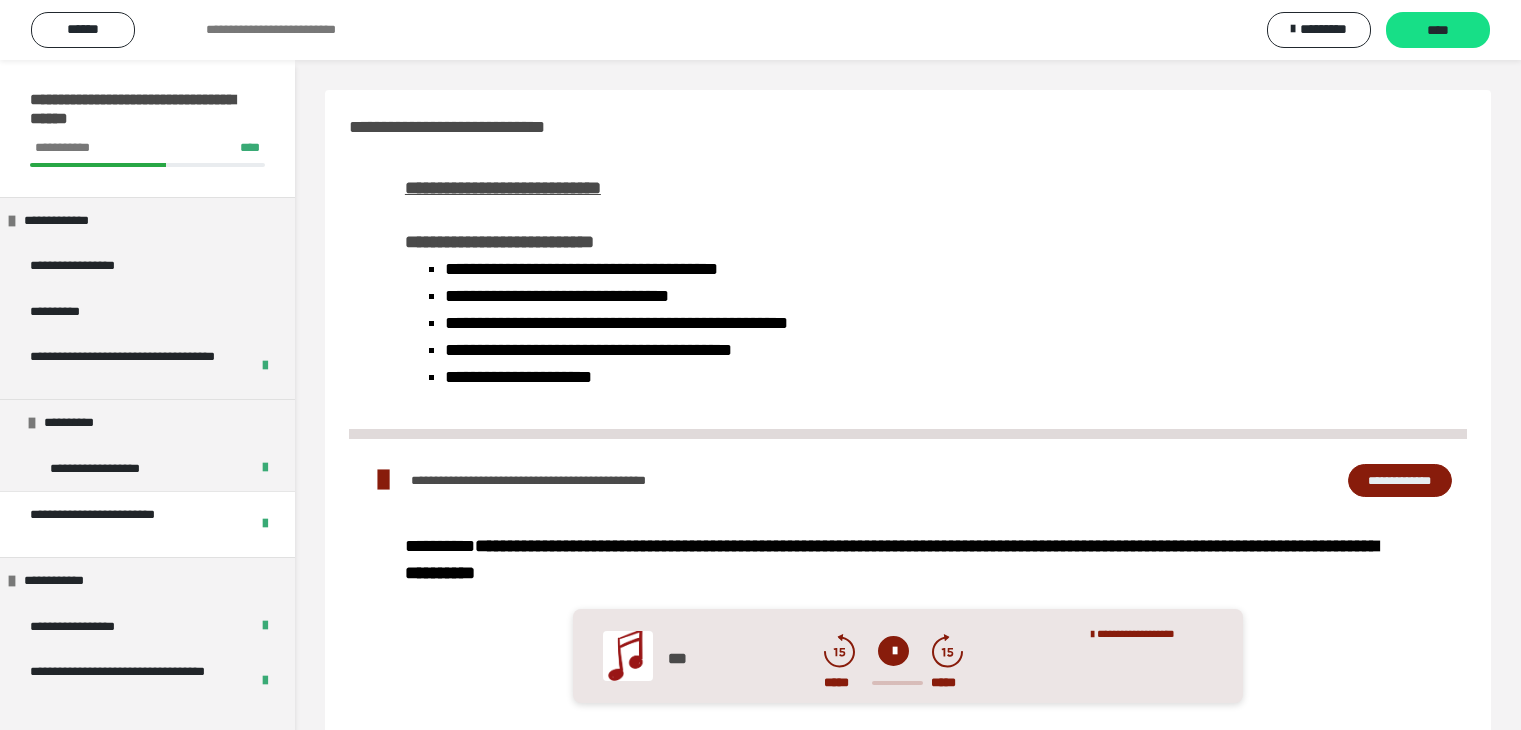 scroll, scrollTop: 700, scrollLeft: 0, axis: vertical 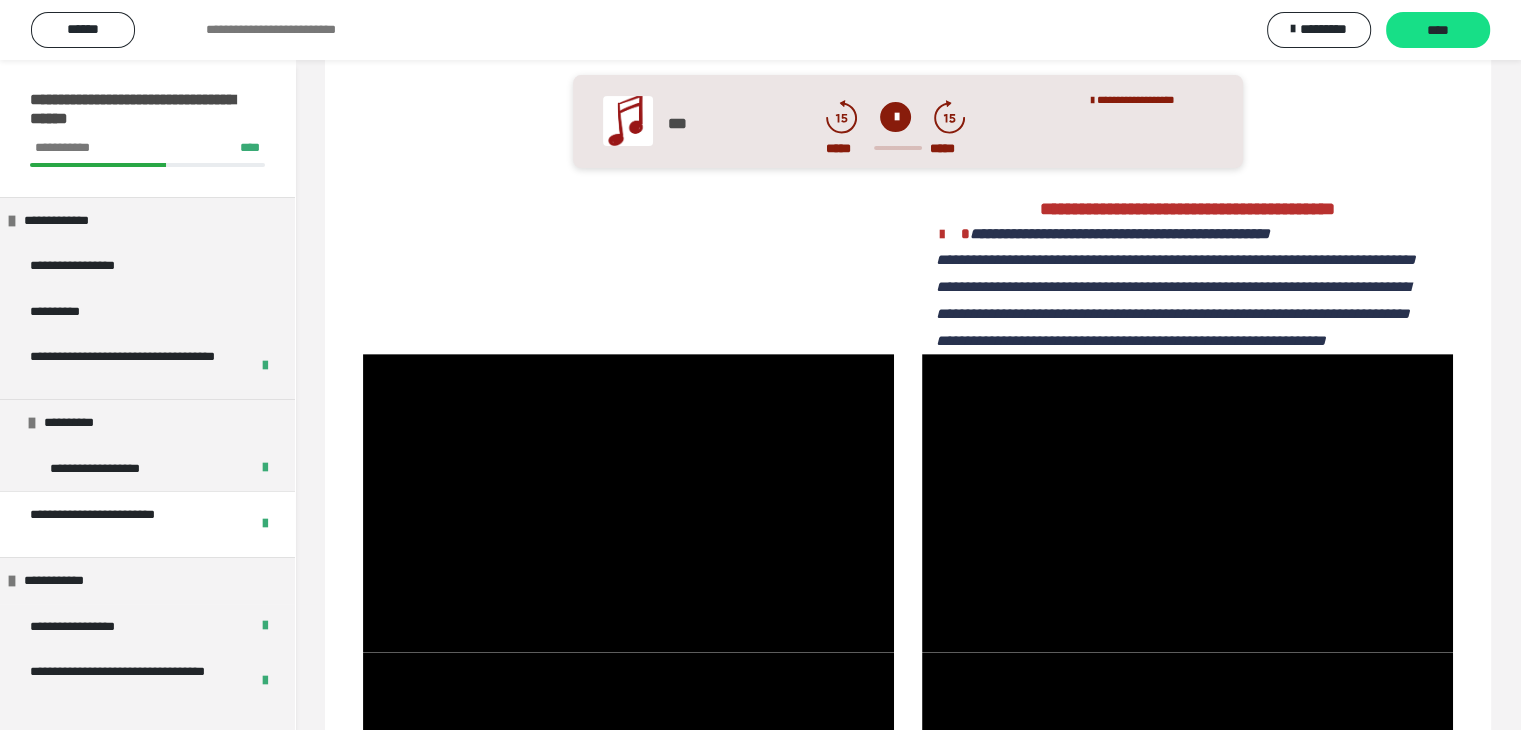 click at bounding box center [628, 266] 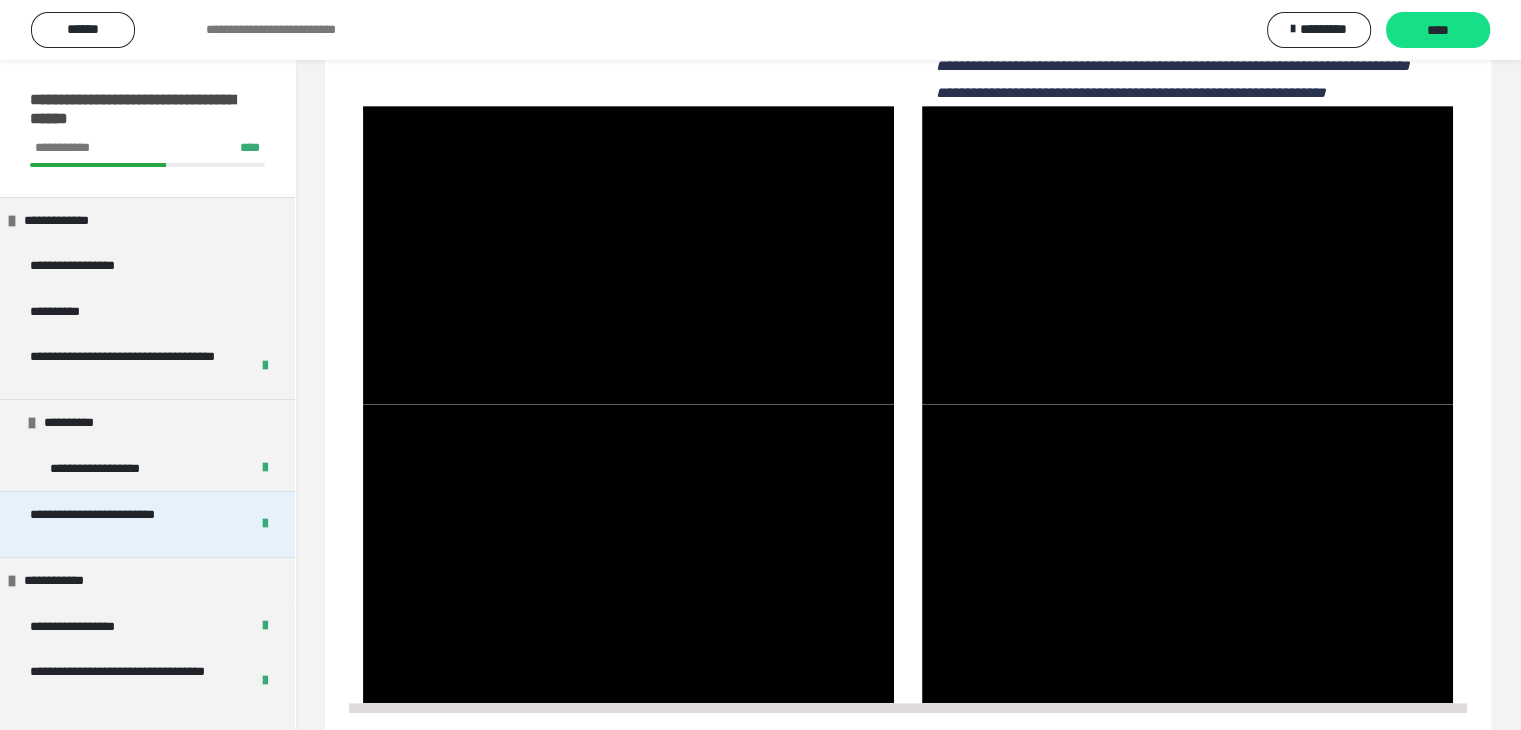 scroll, scrollTop: 1000, scrollLeft: 0, axis: vertical 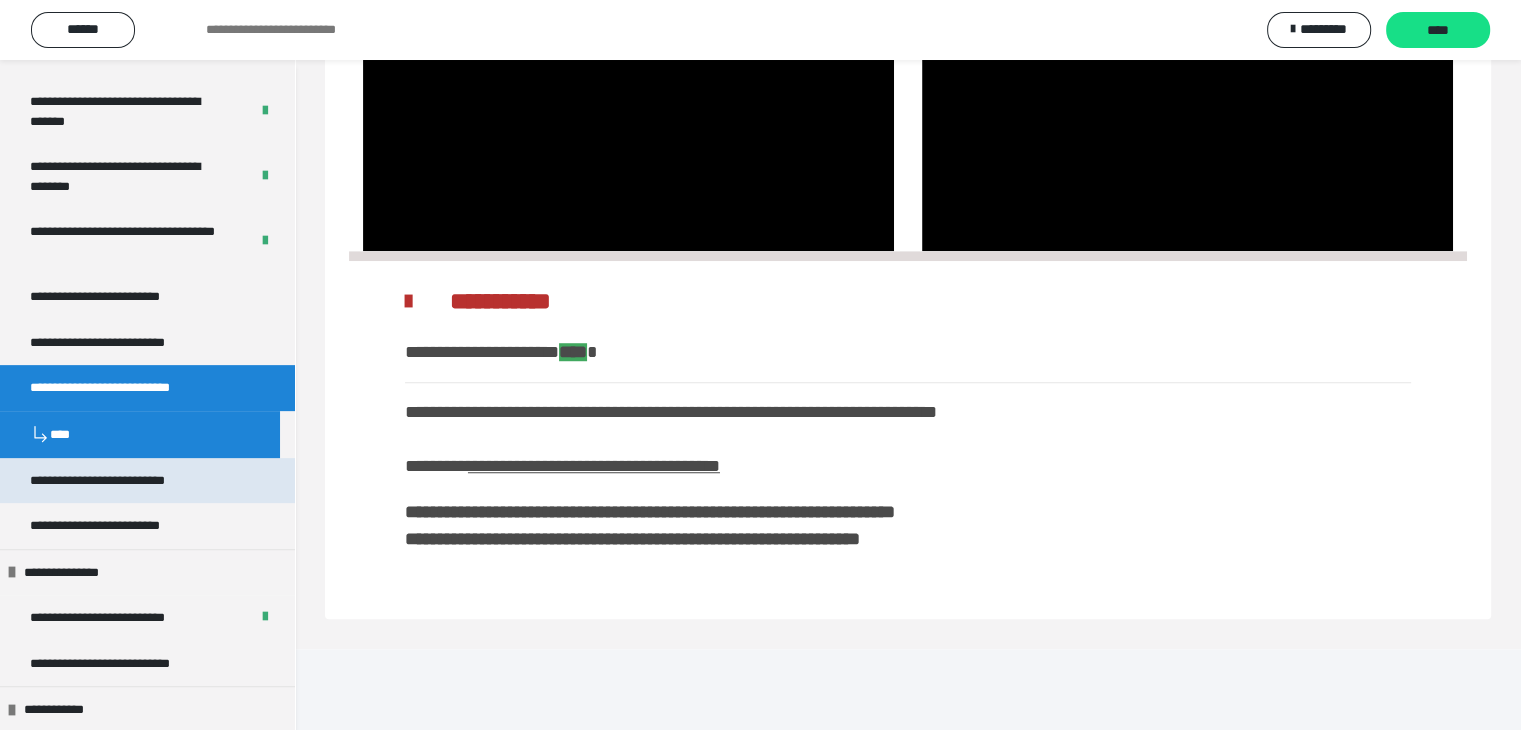 click on "**********" at bounding box center [128, 481] 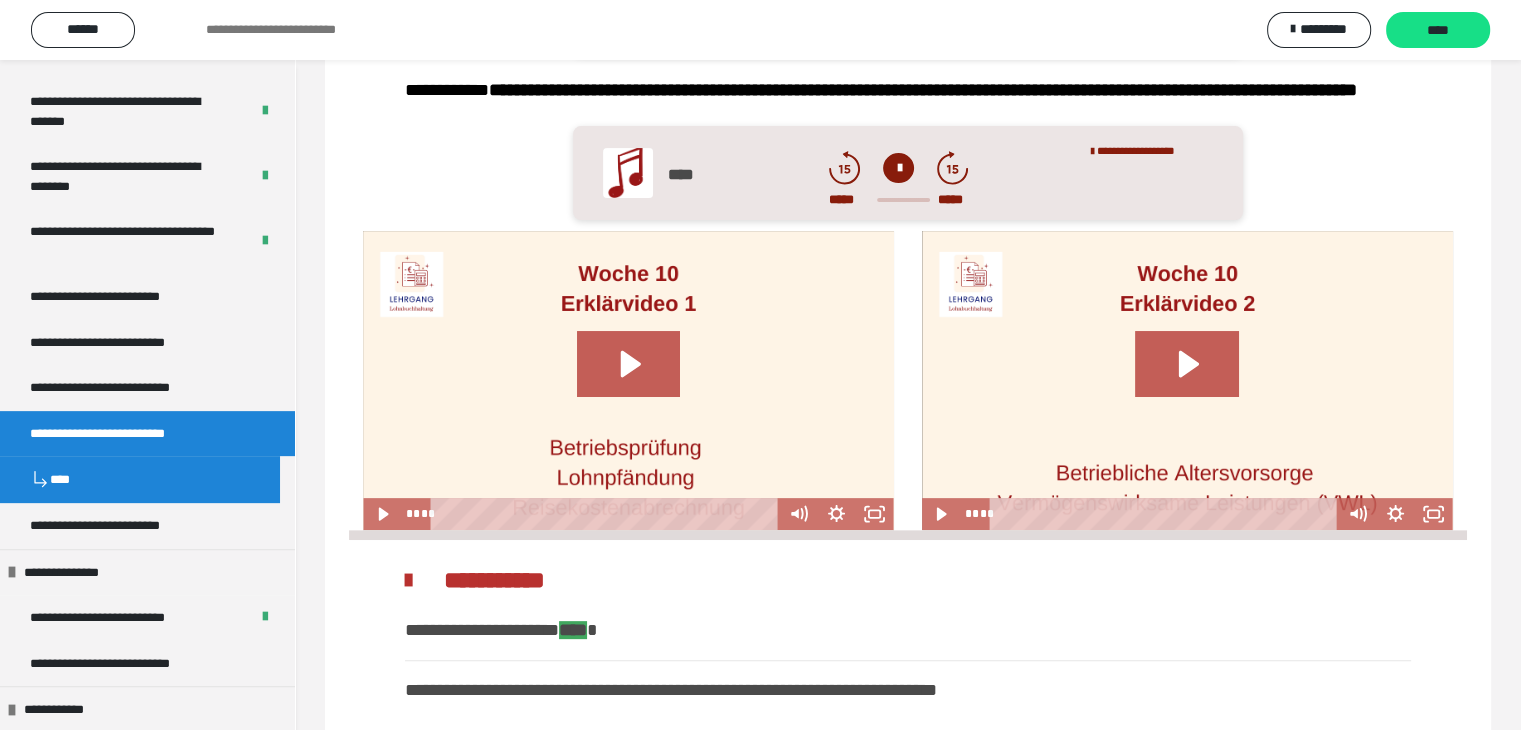 scroll, scrollTop: 523, scrollLeft: 0, axis: vertical 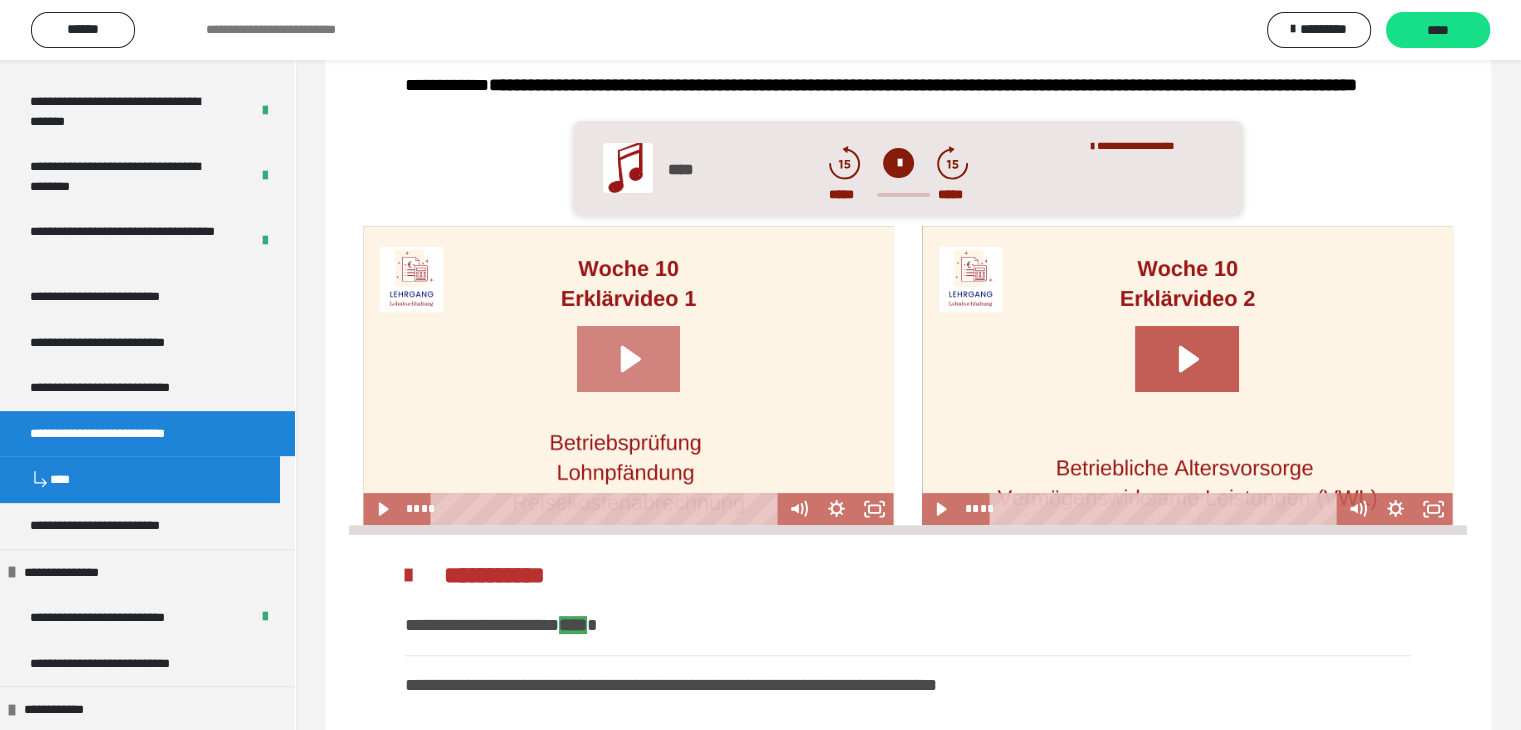 click 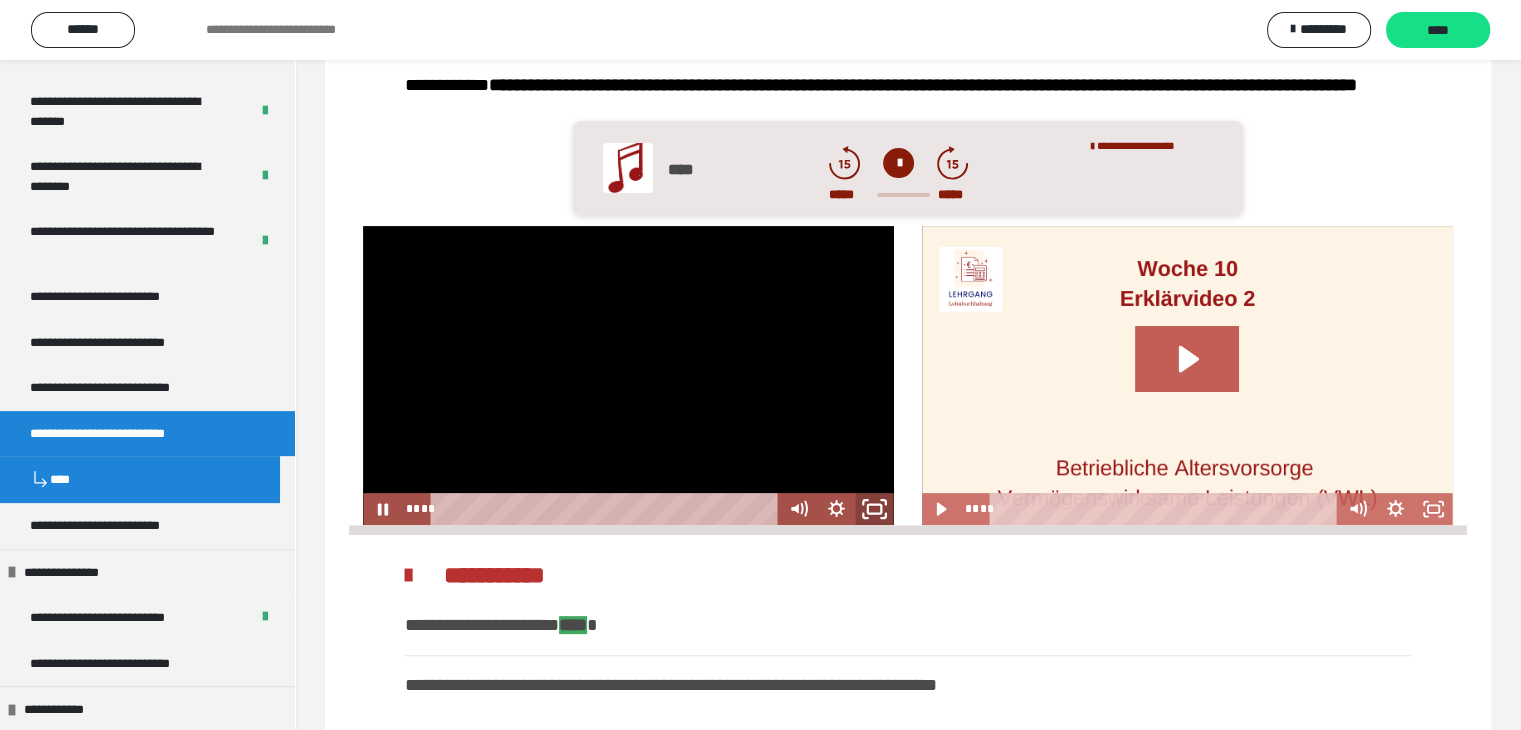click 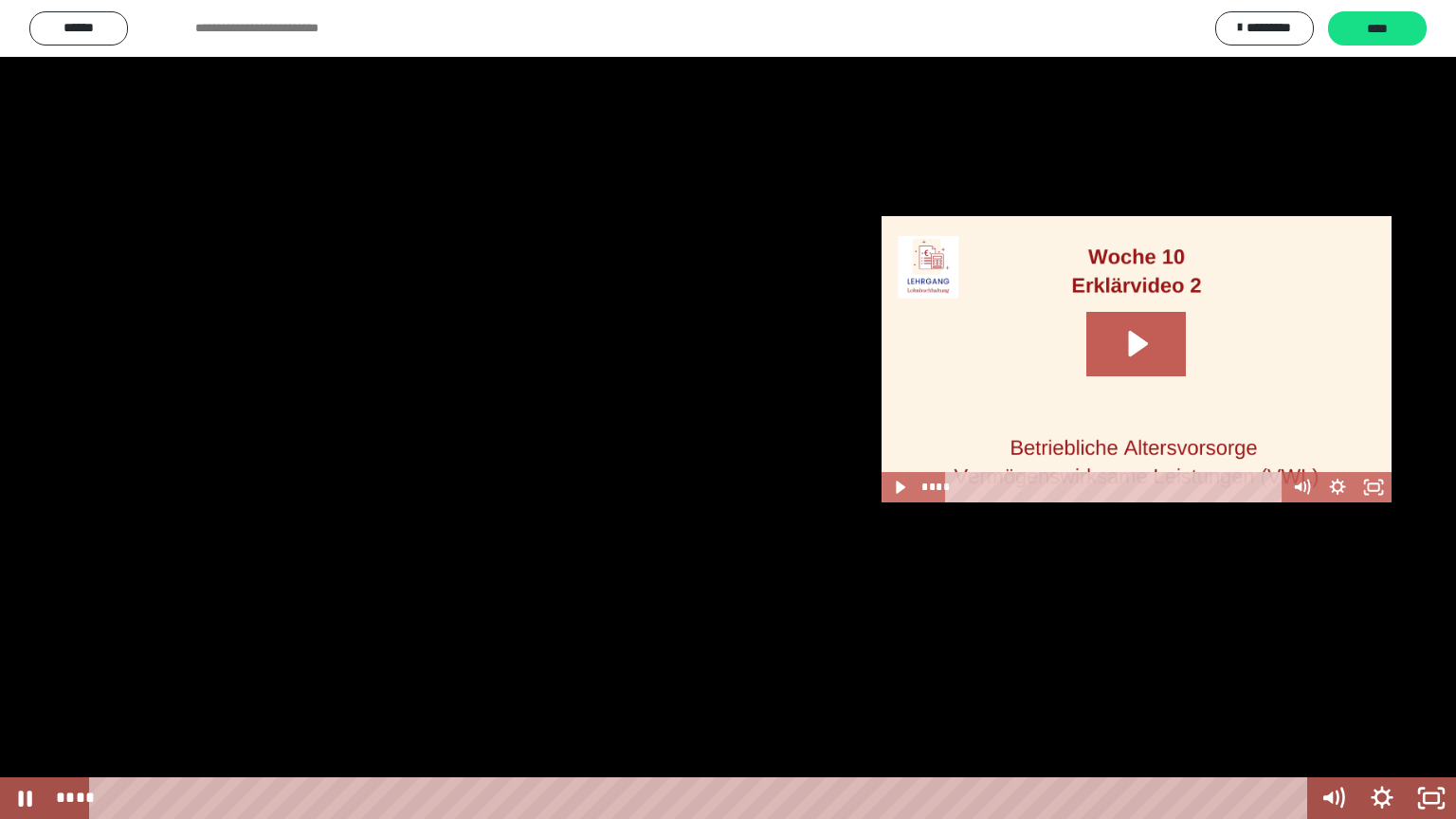 click at bounding box center (728, 410) 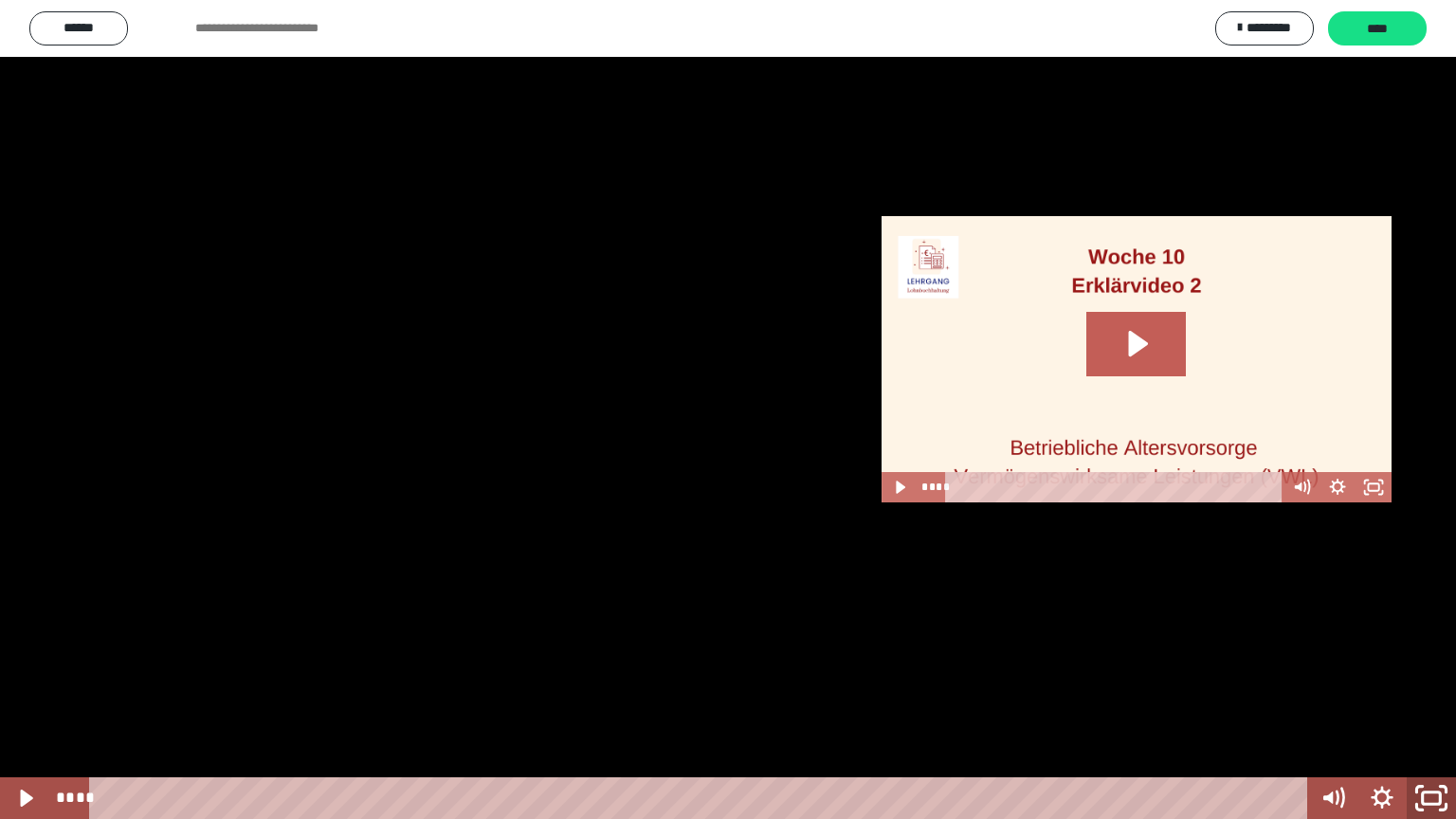 click 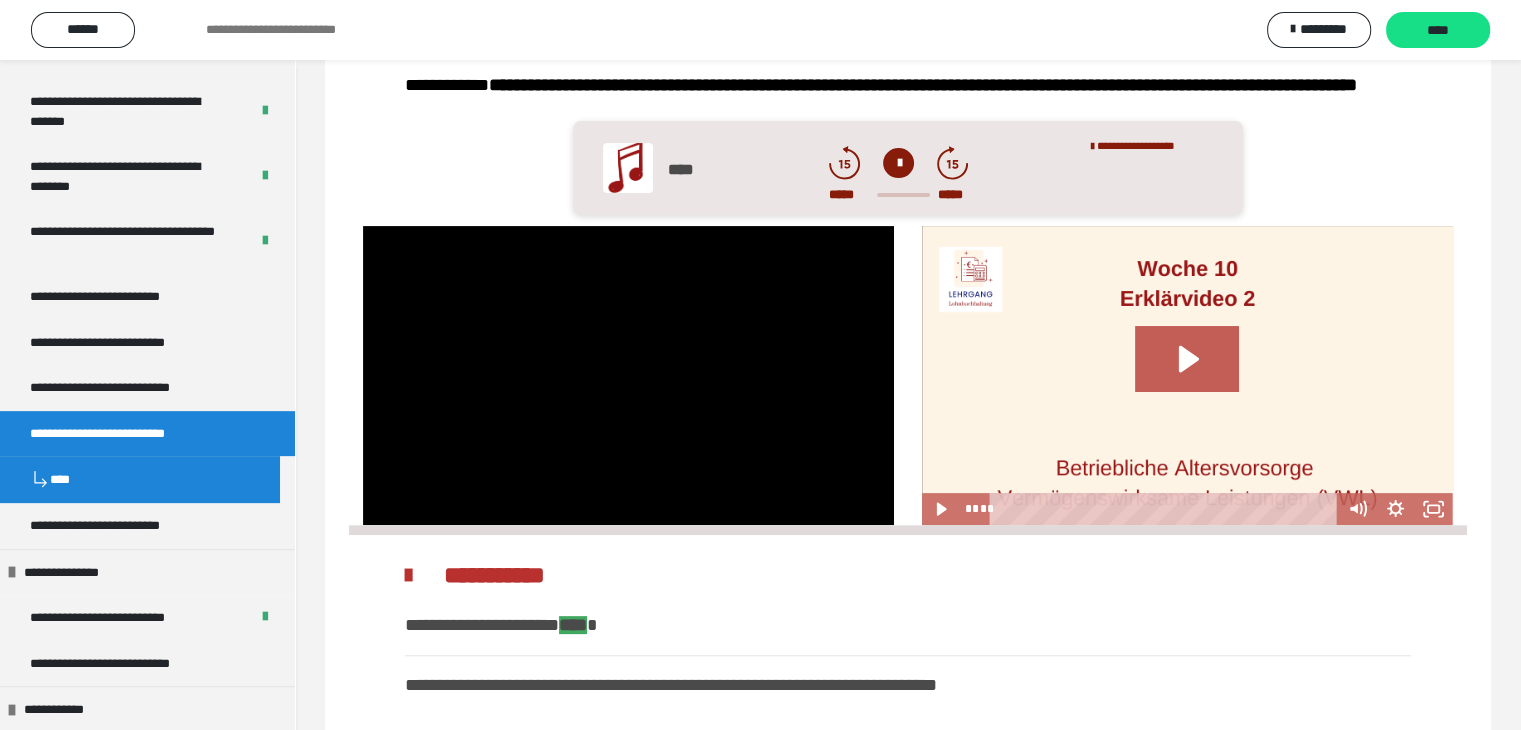 click on "**********" at bounding box center [908, 692] 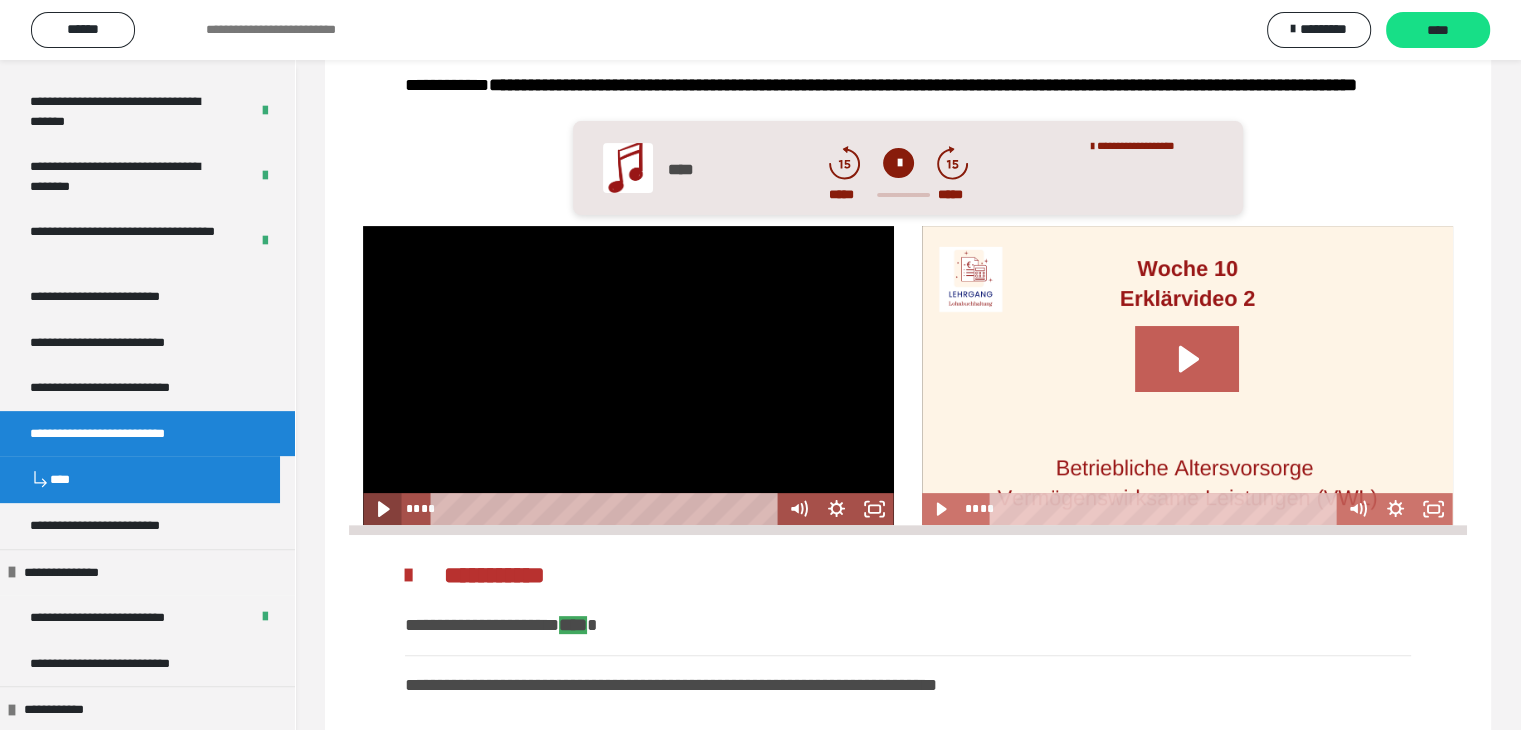 click 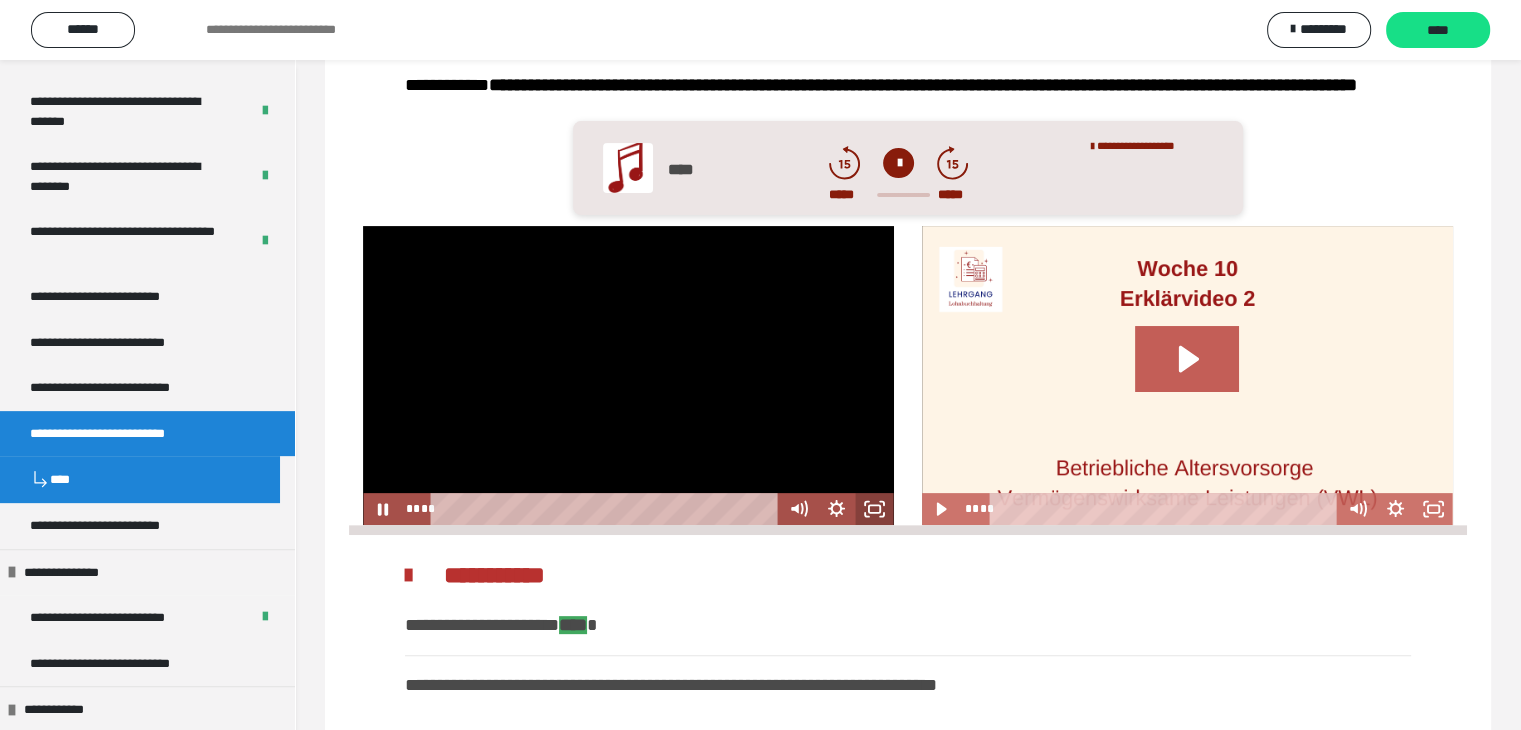 drag, startPoint x: 876, startPoint y: 529, endPoint x: 871, endPoint y: 616, distance: 87.14356 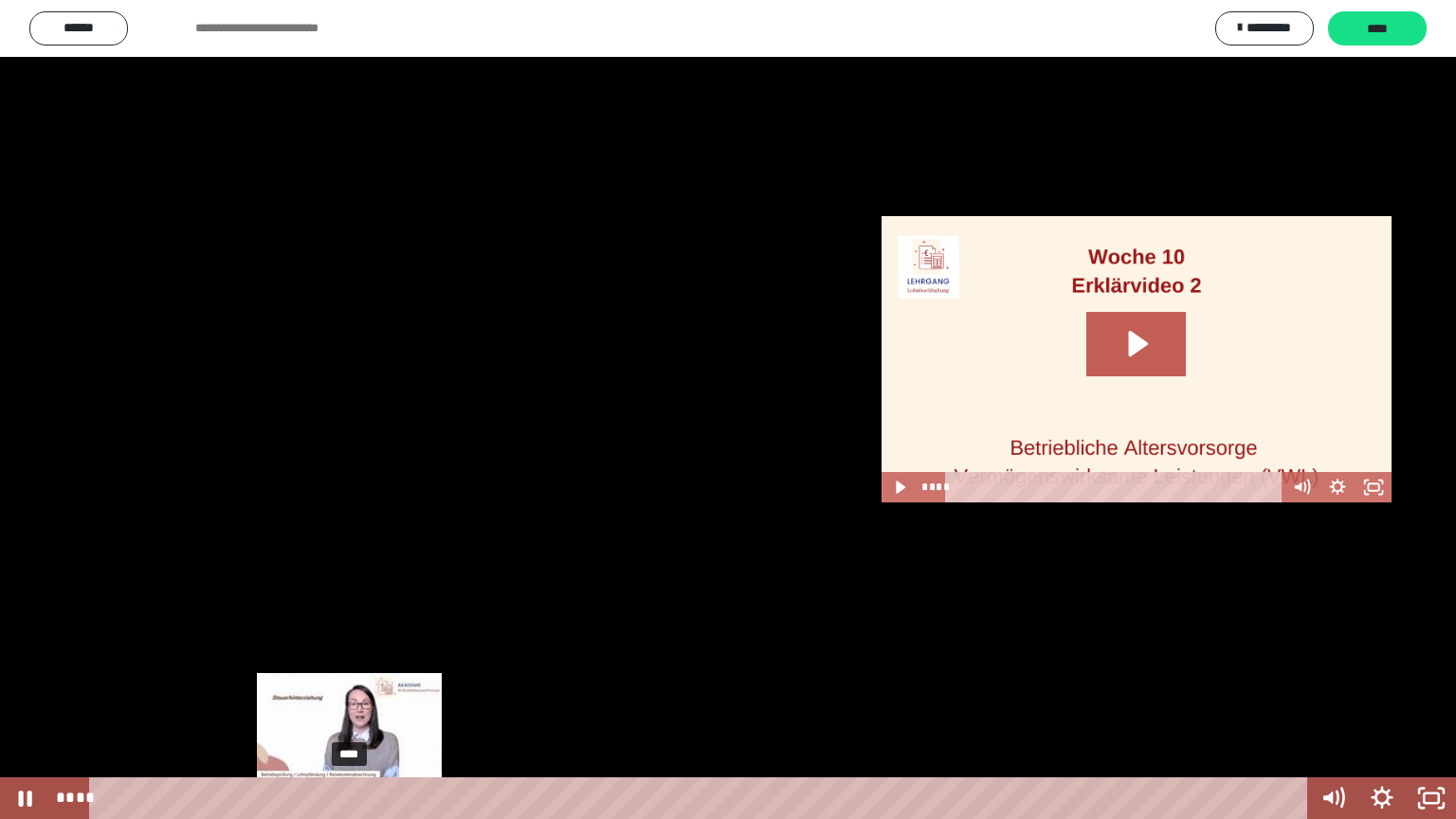 click on "****" at bounding box center (701, 798) 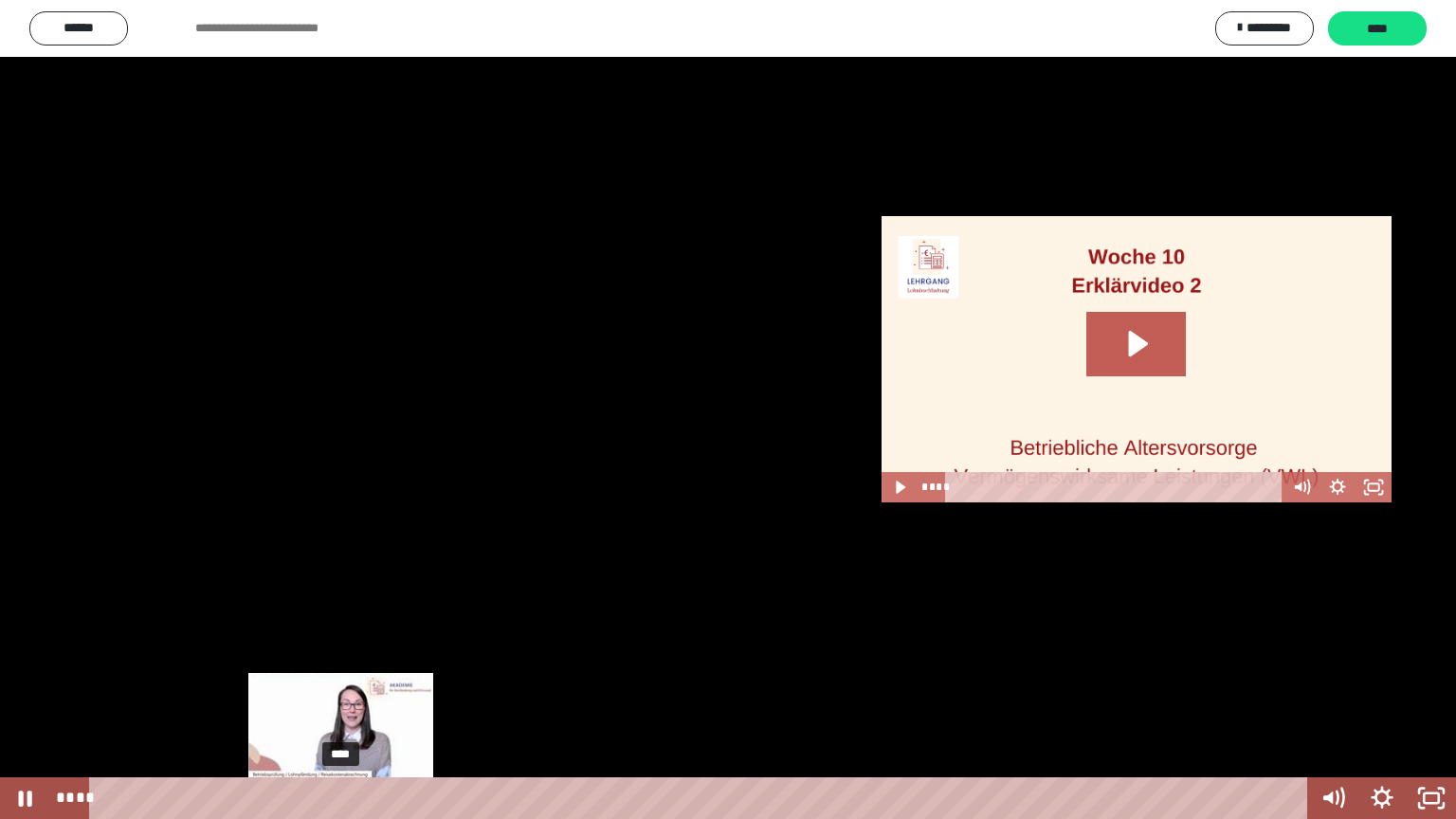 click on "****" at bounding box center [701, 798] 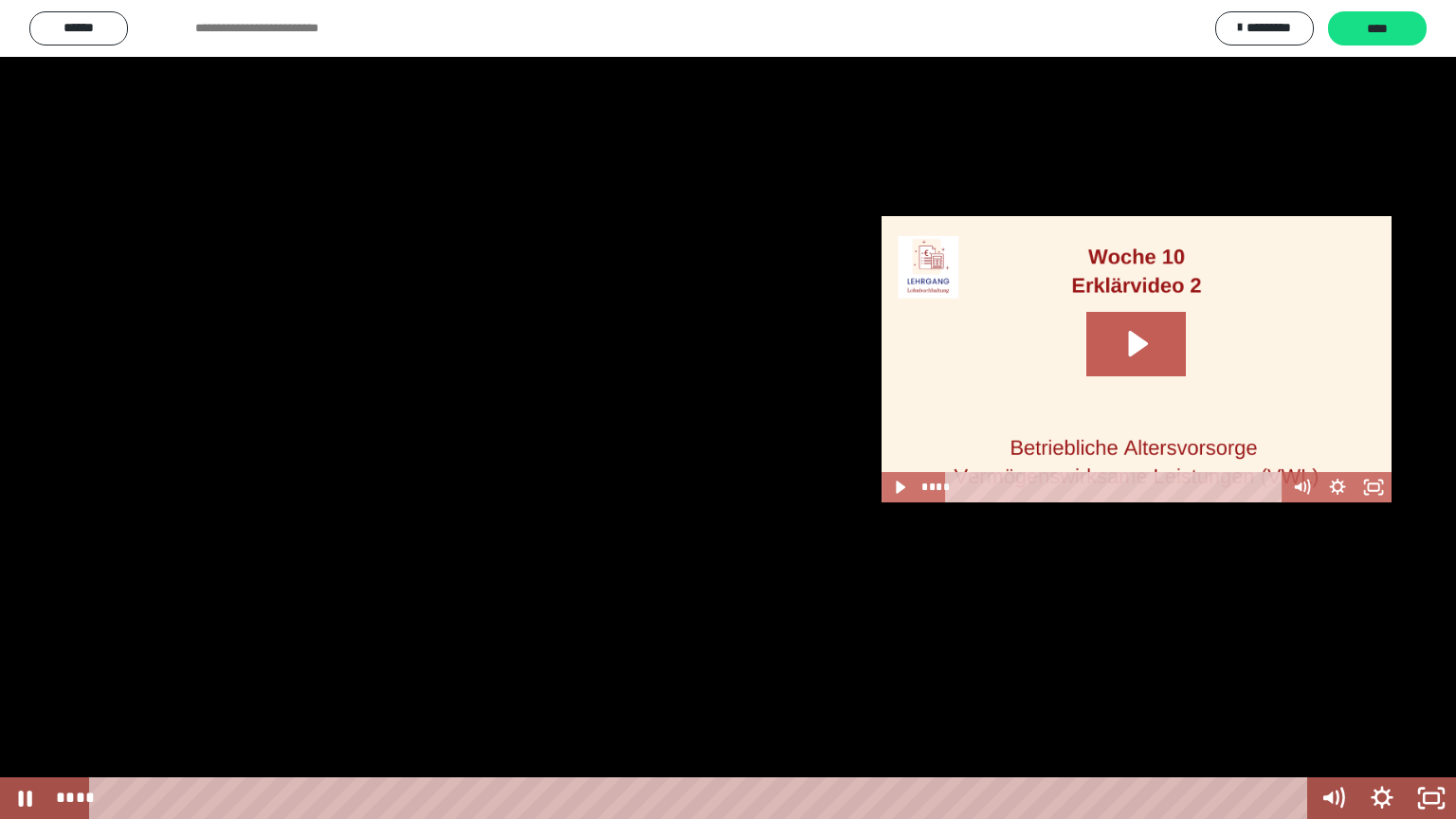 click at bounding box center (728, 410) 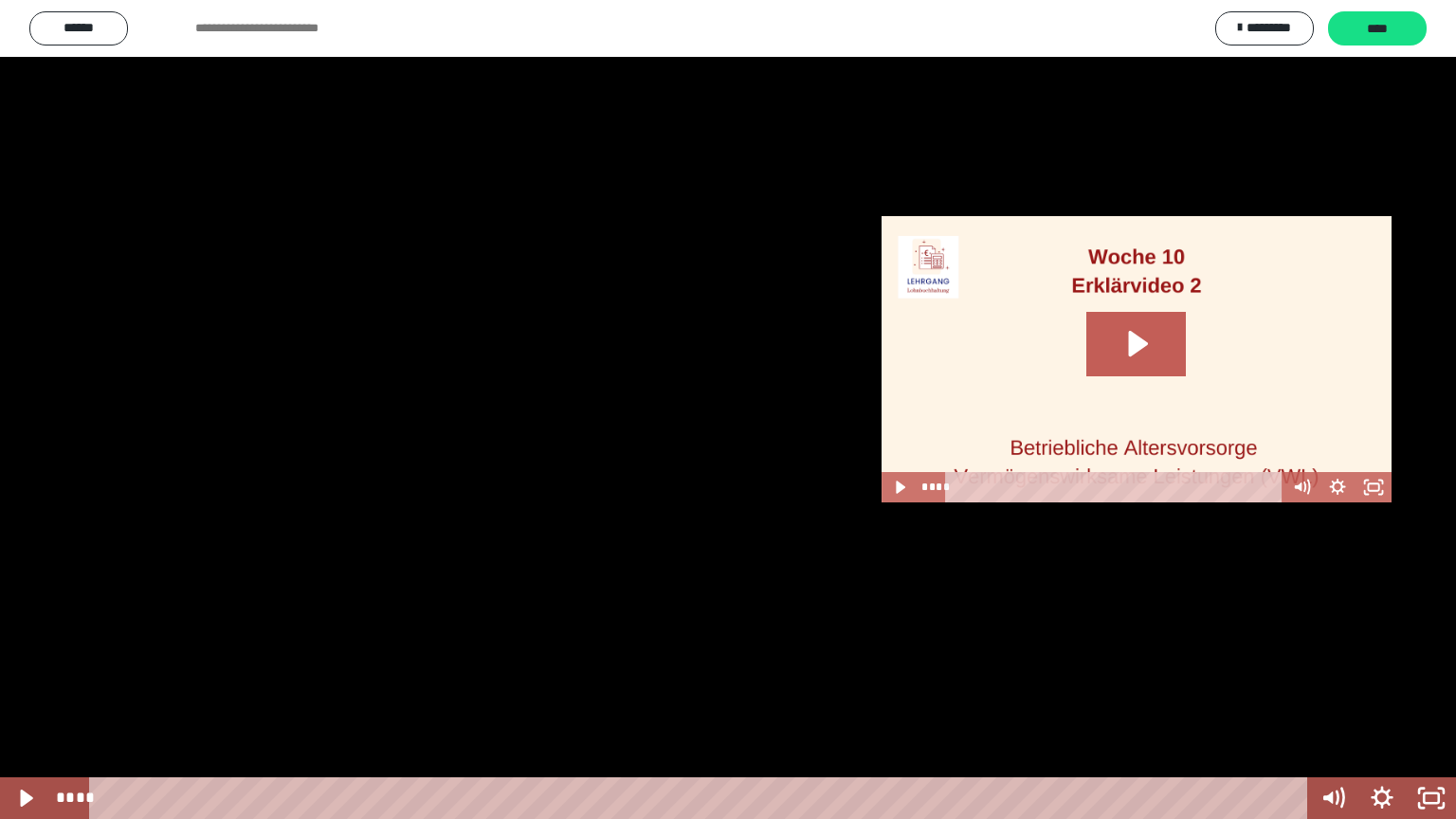click at bounding box center (728, 410) 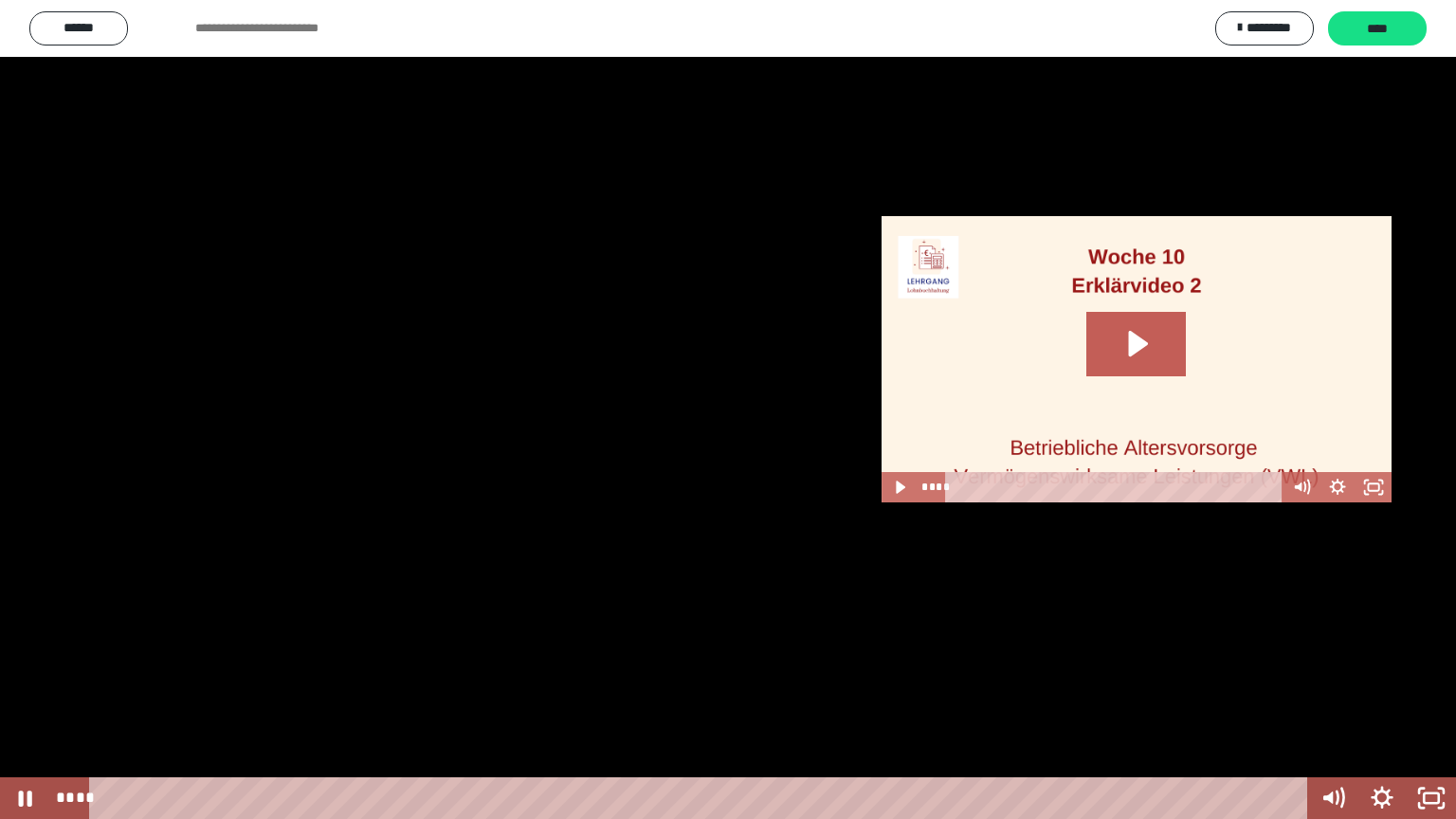 click at bounding box center [728, 410] 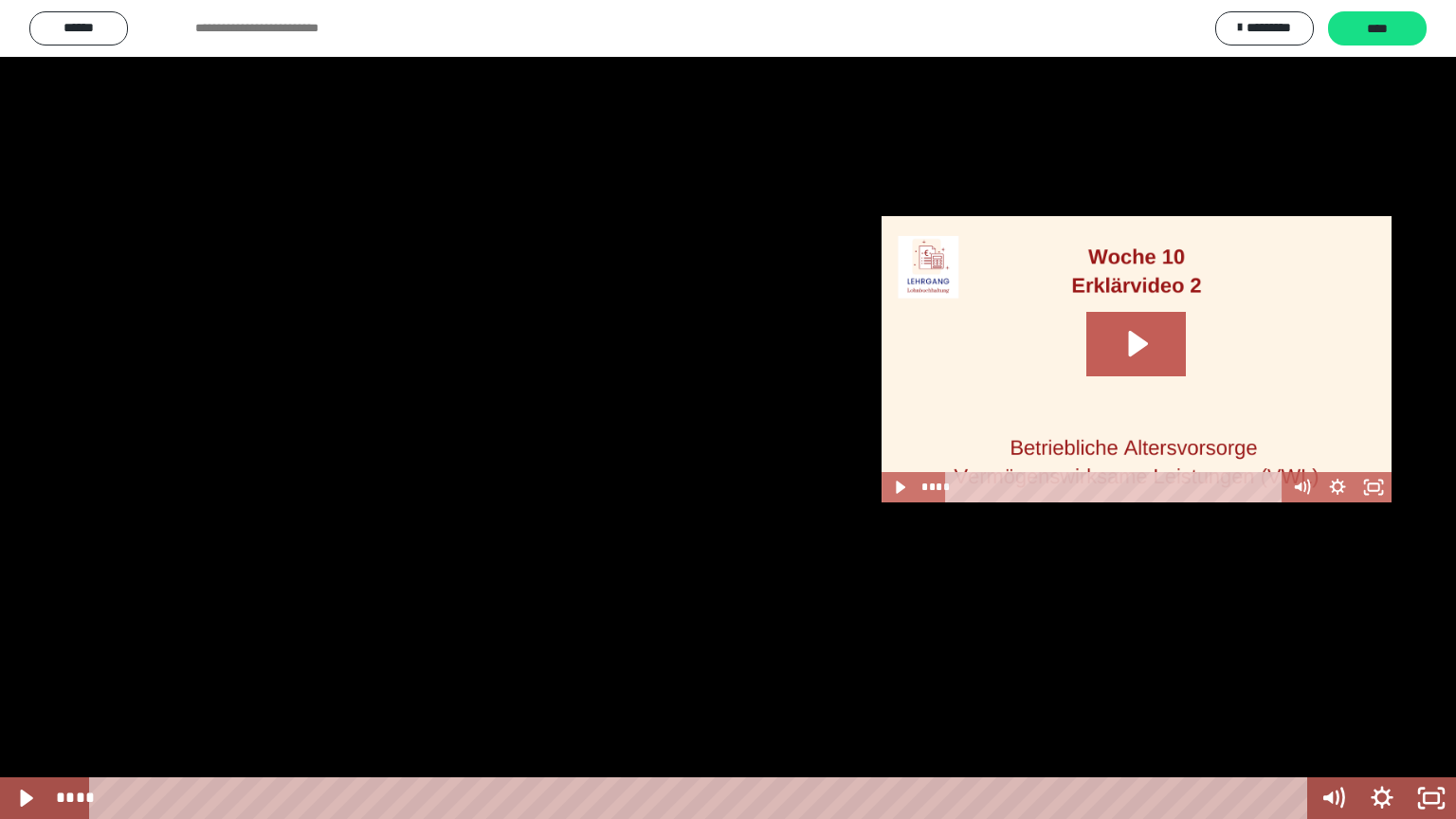 click at bounding box center [728, 410] 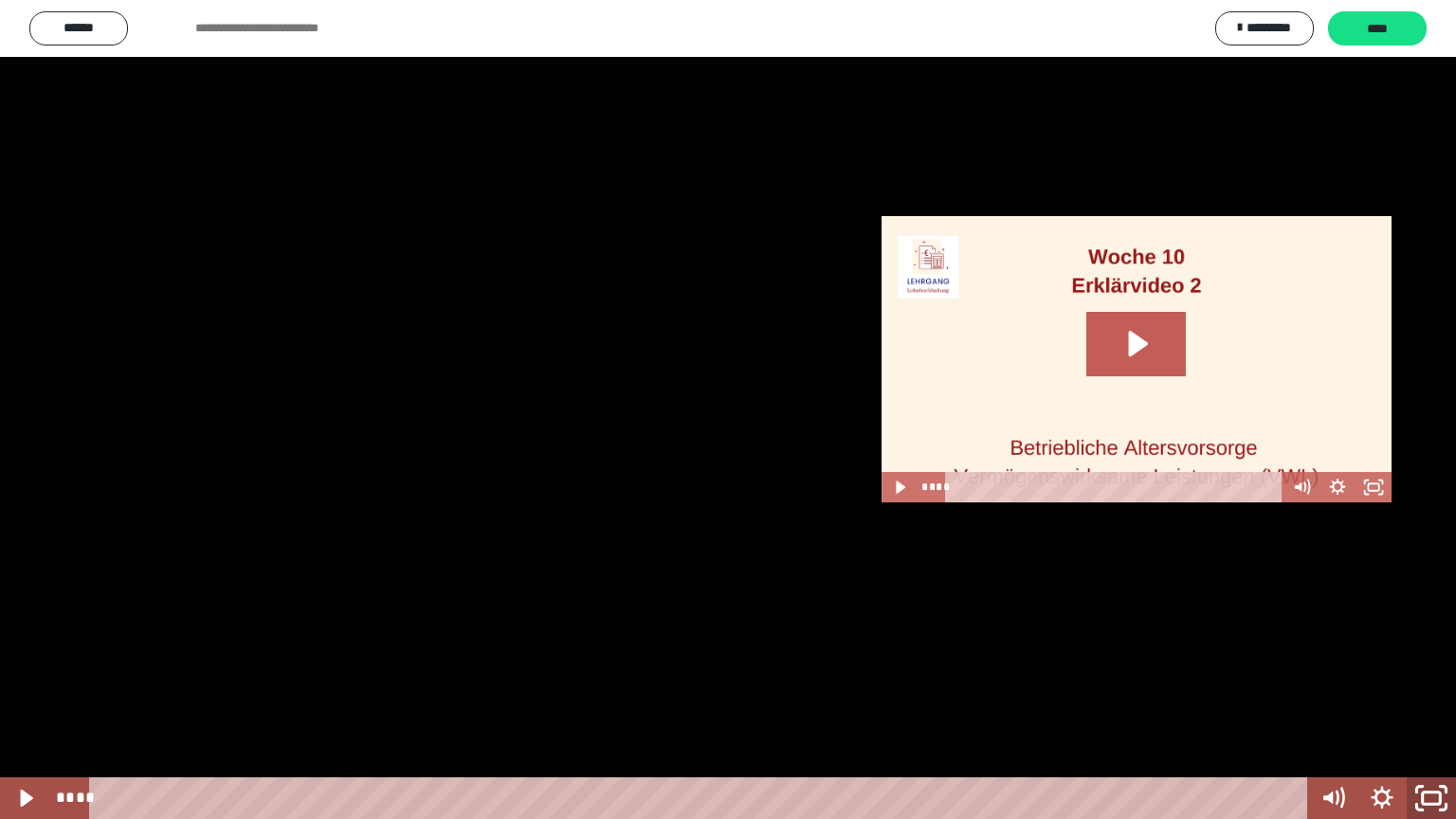 click 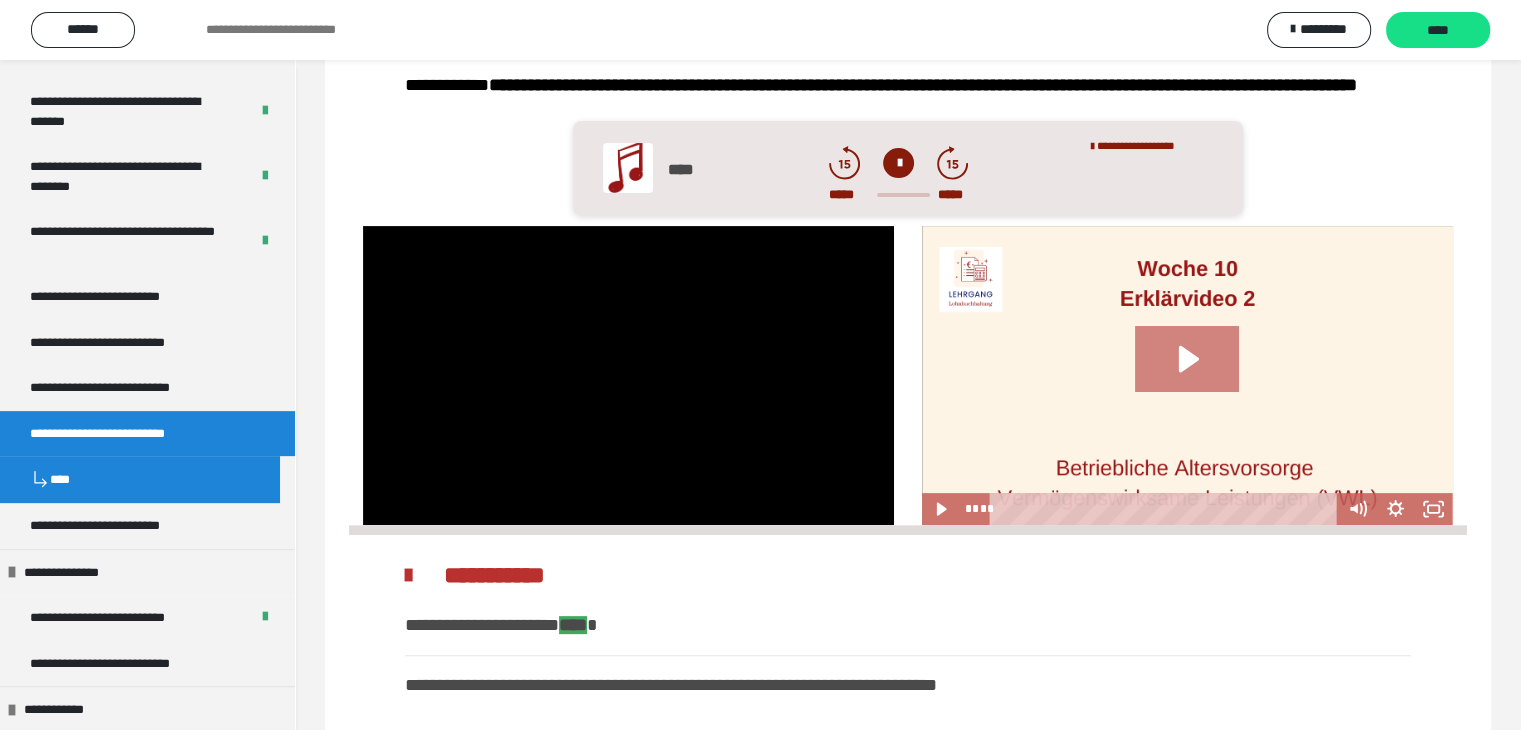 click 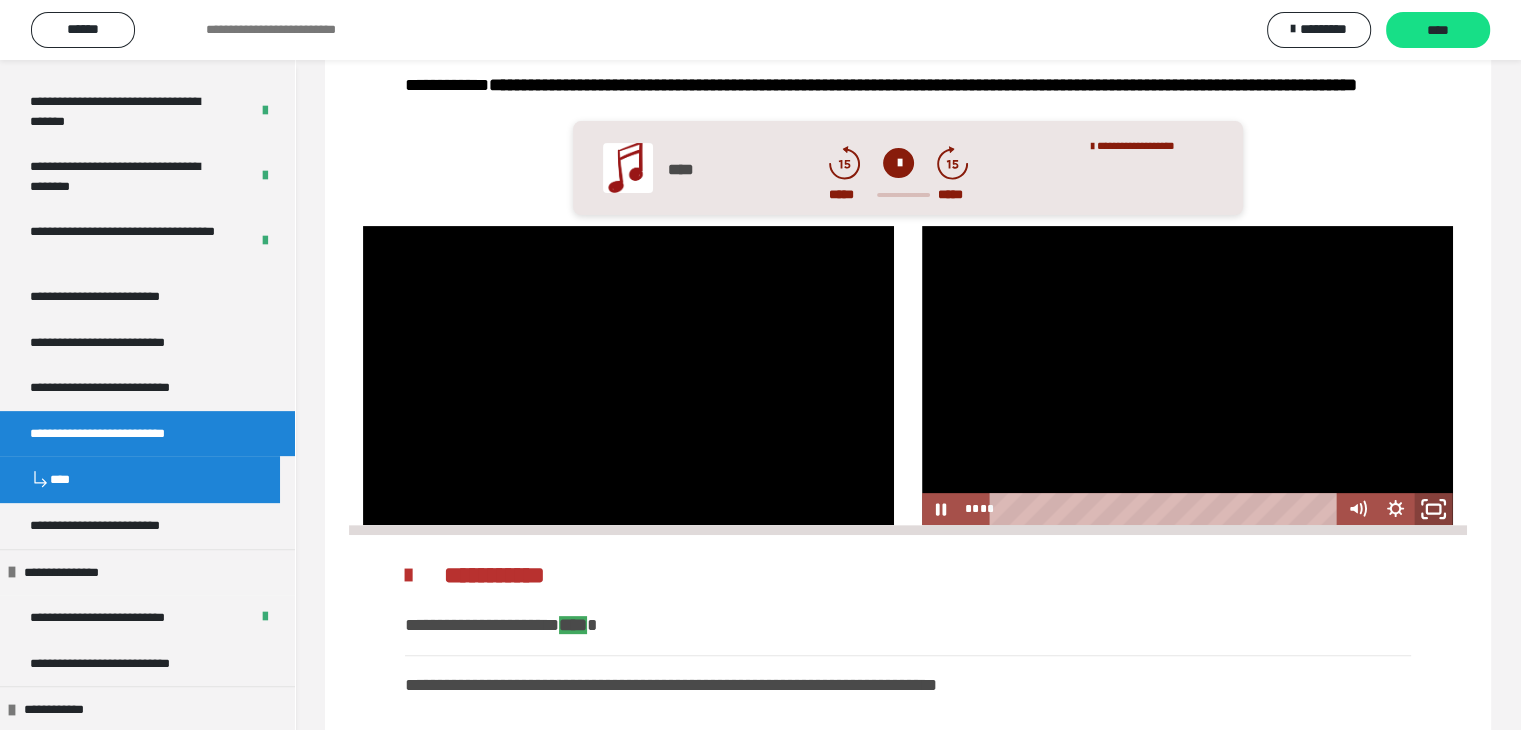 click 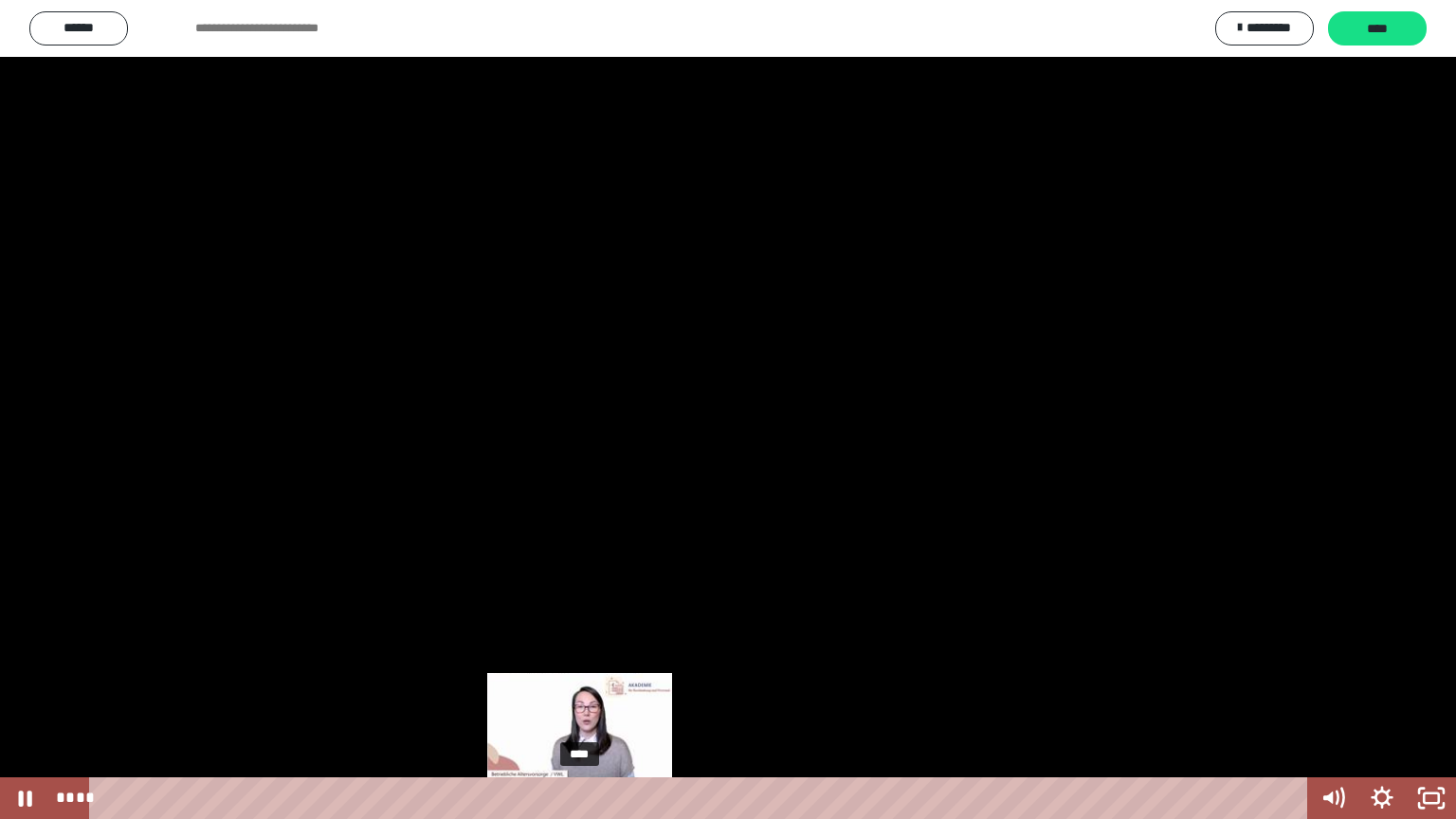 click on "****" at bounding box center [701, 798] 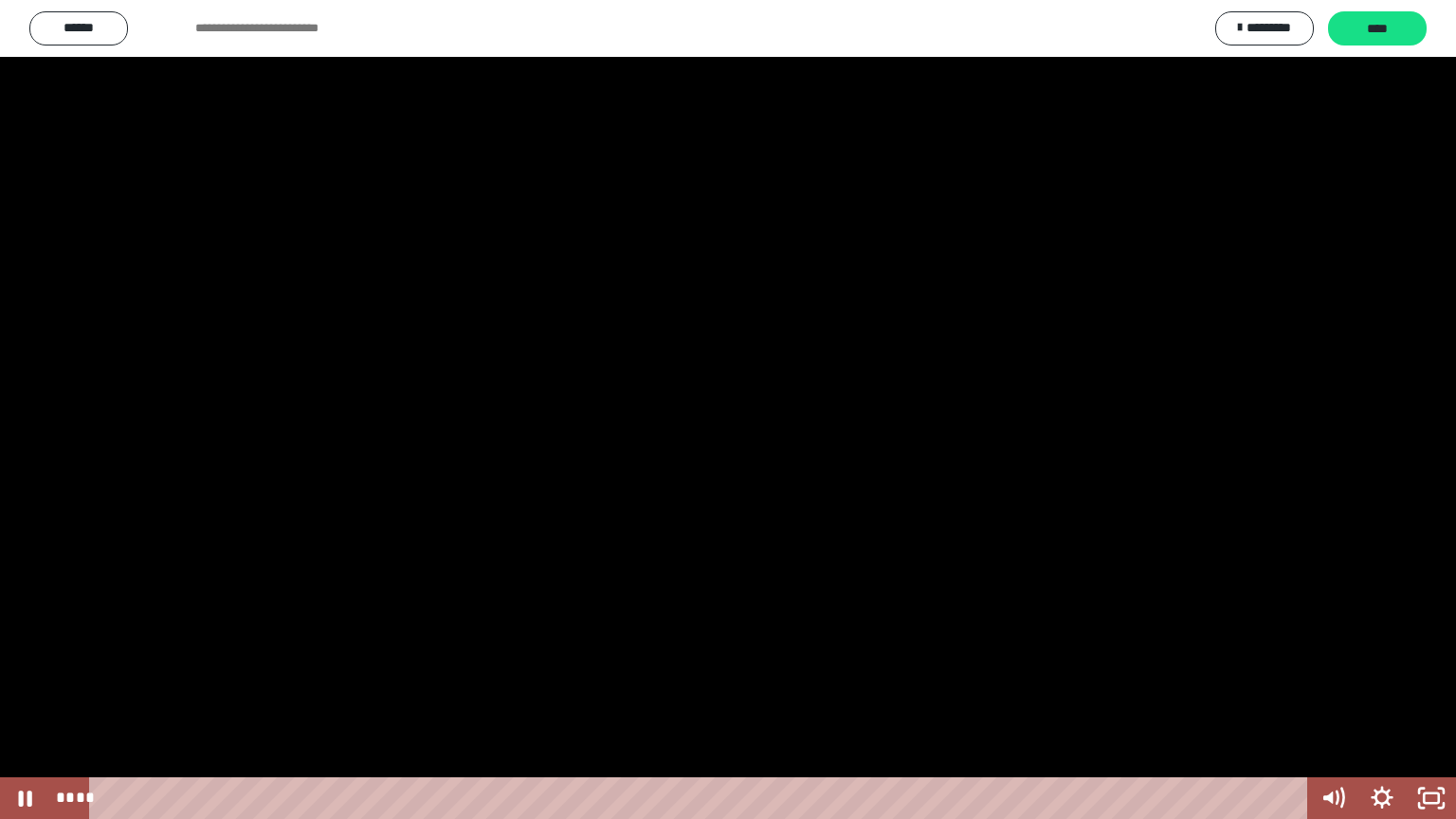 click at bounding box center [728, 410] 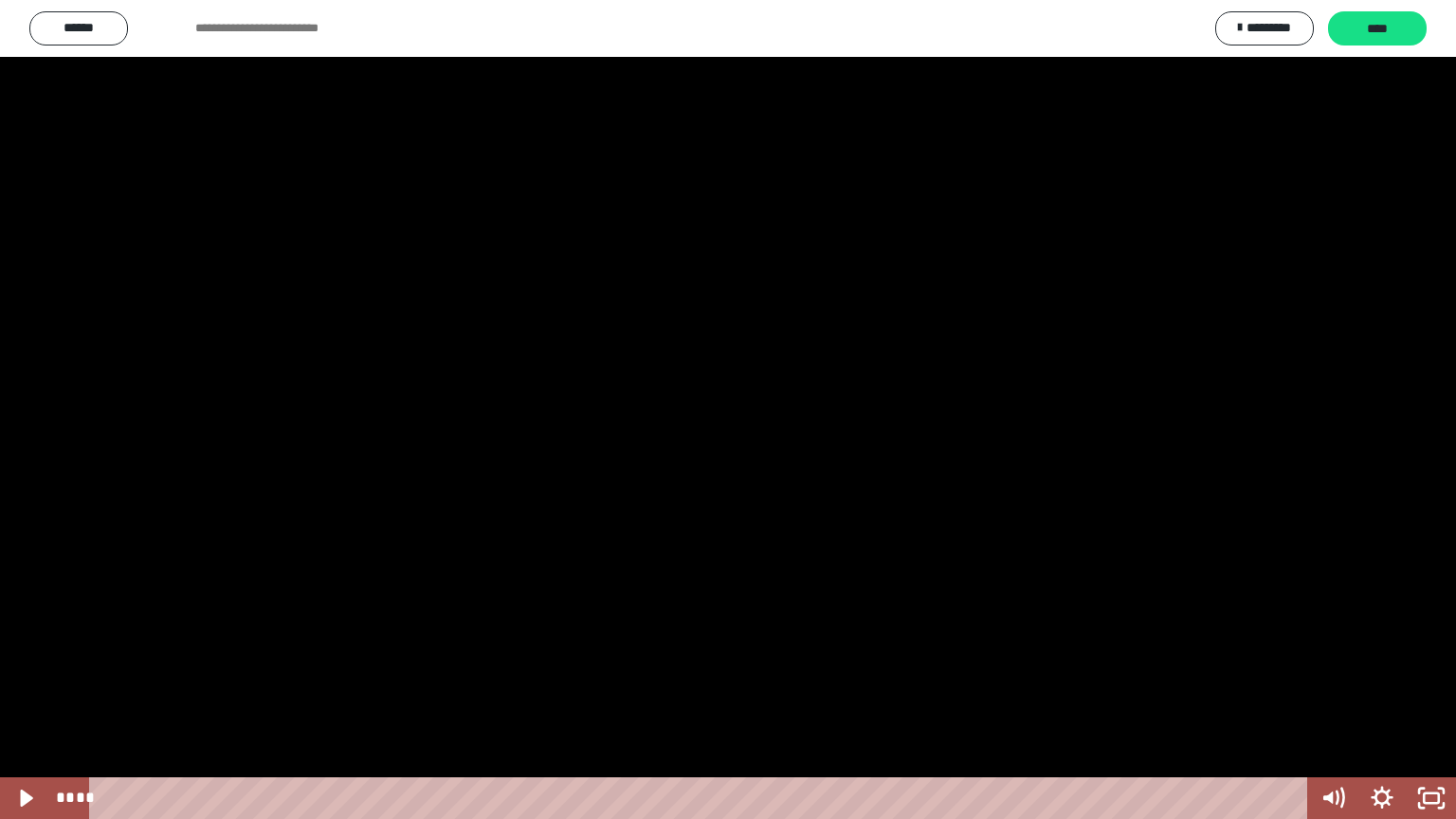 click at bounding box center [728, 410] 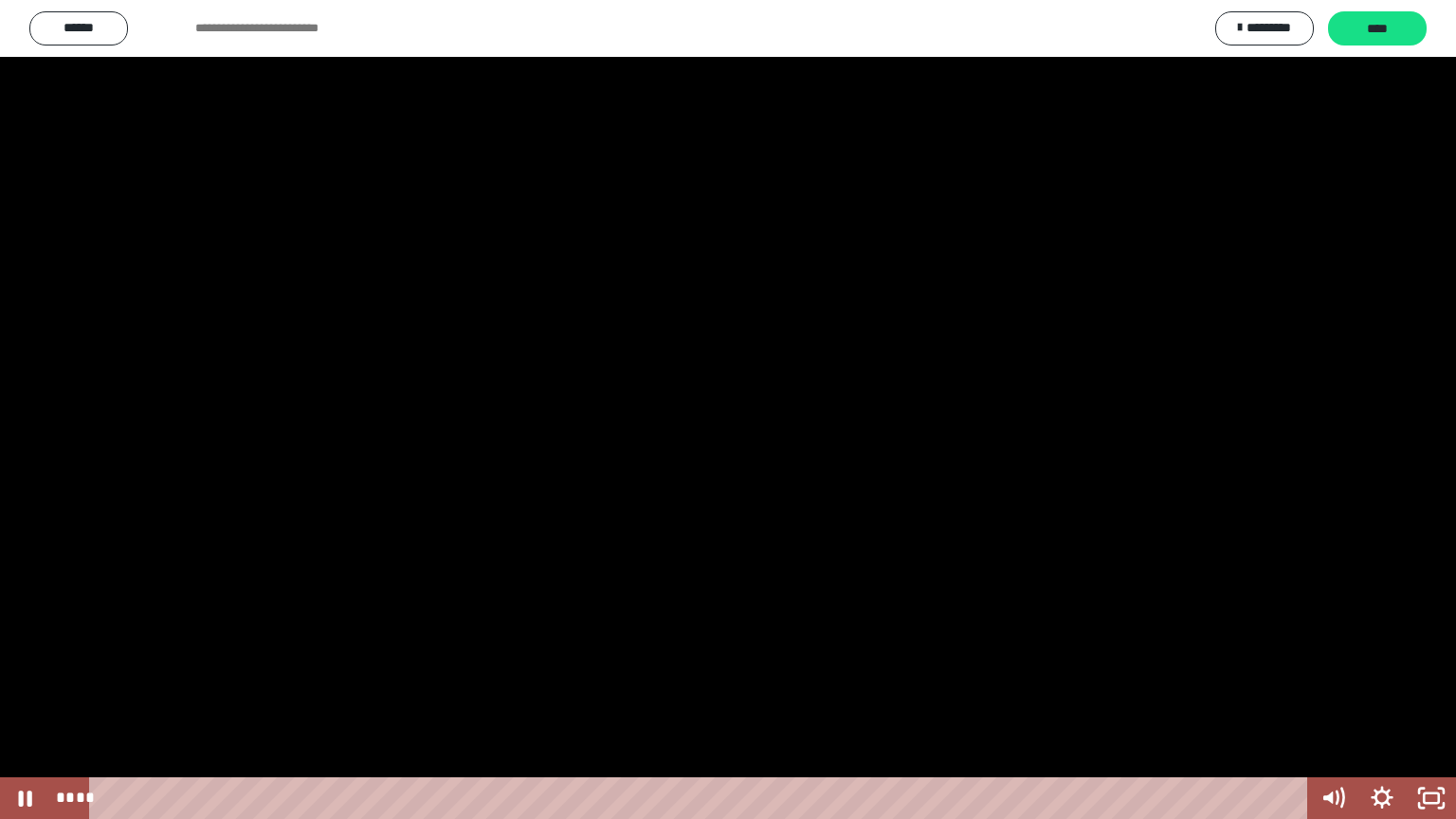 click at bounding box center (728, 410) 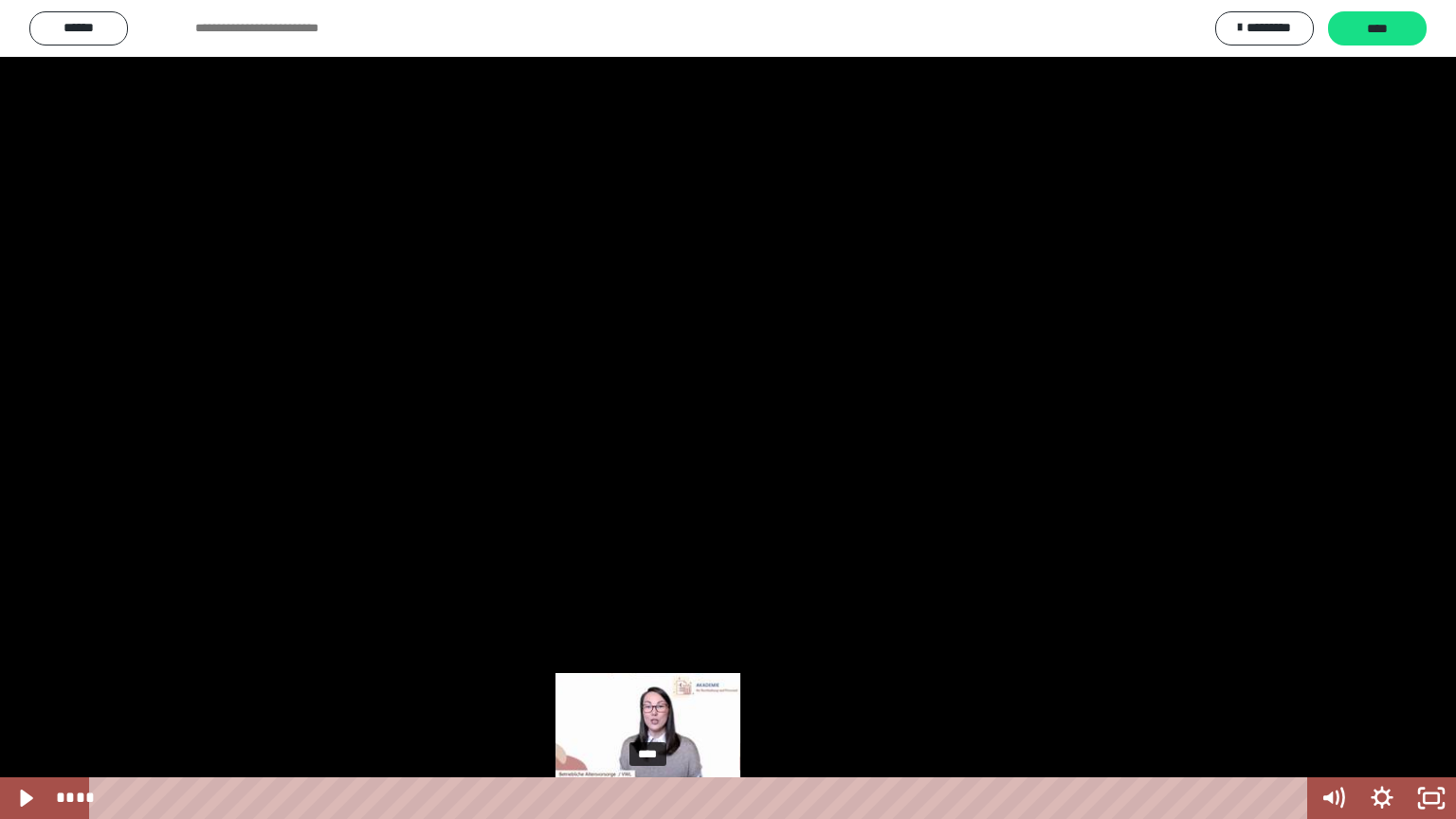 click on "****" at bounding box center [701, 798] 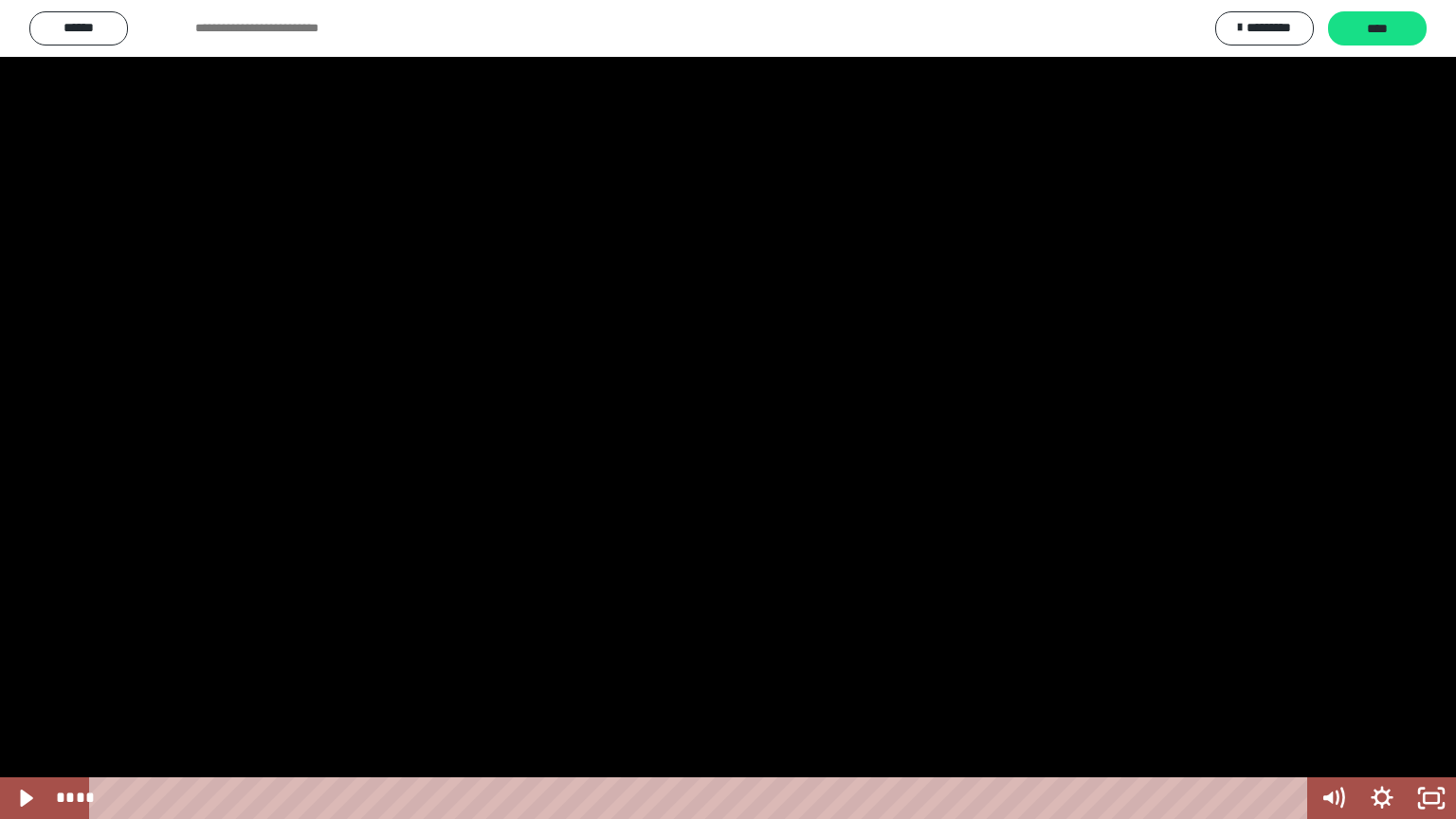 click at bounding box center [728, 410] 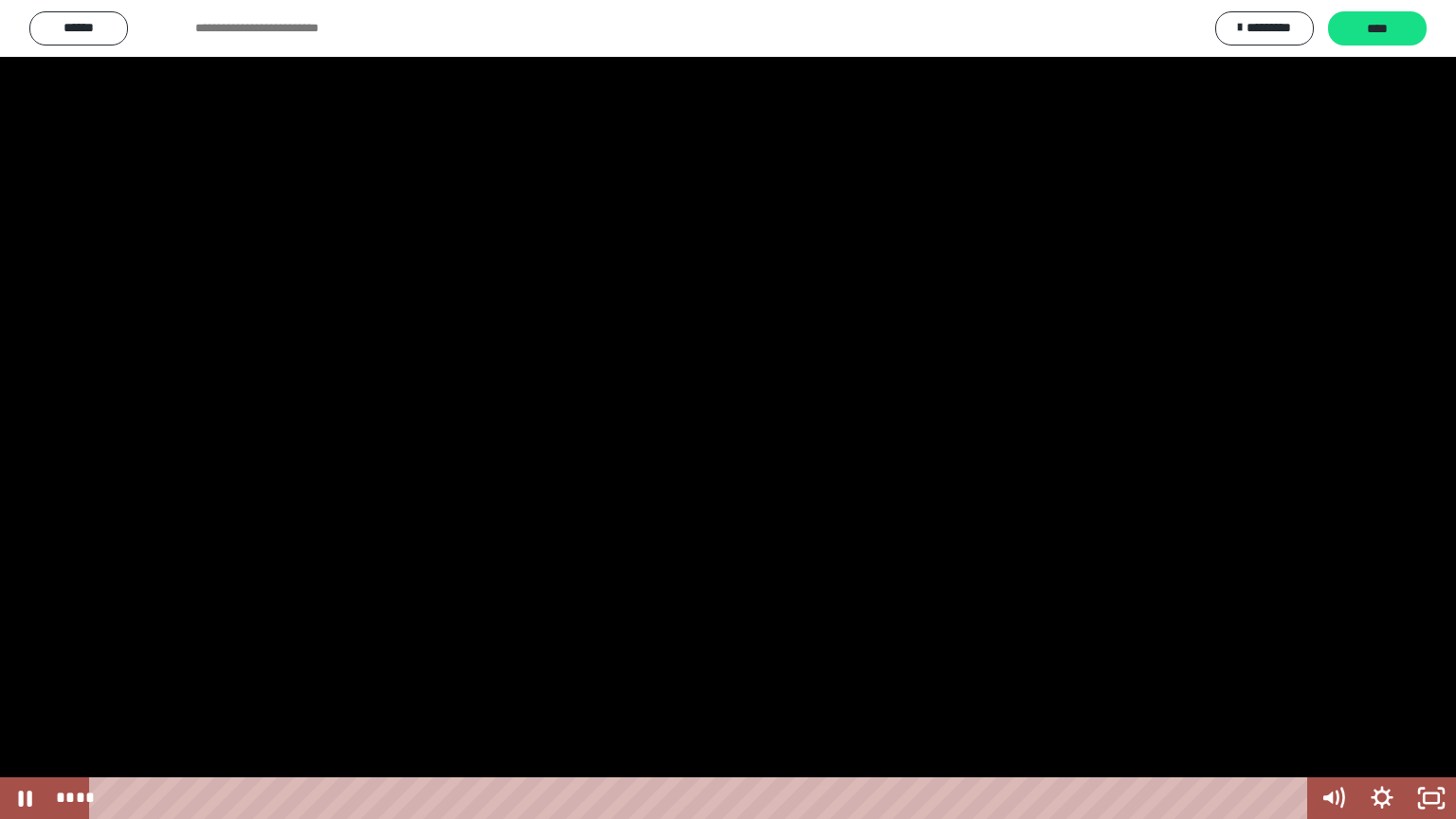 click at bounding box center [728, 410] 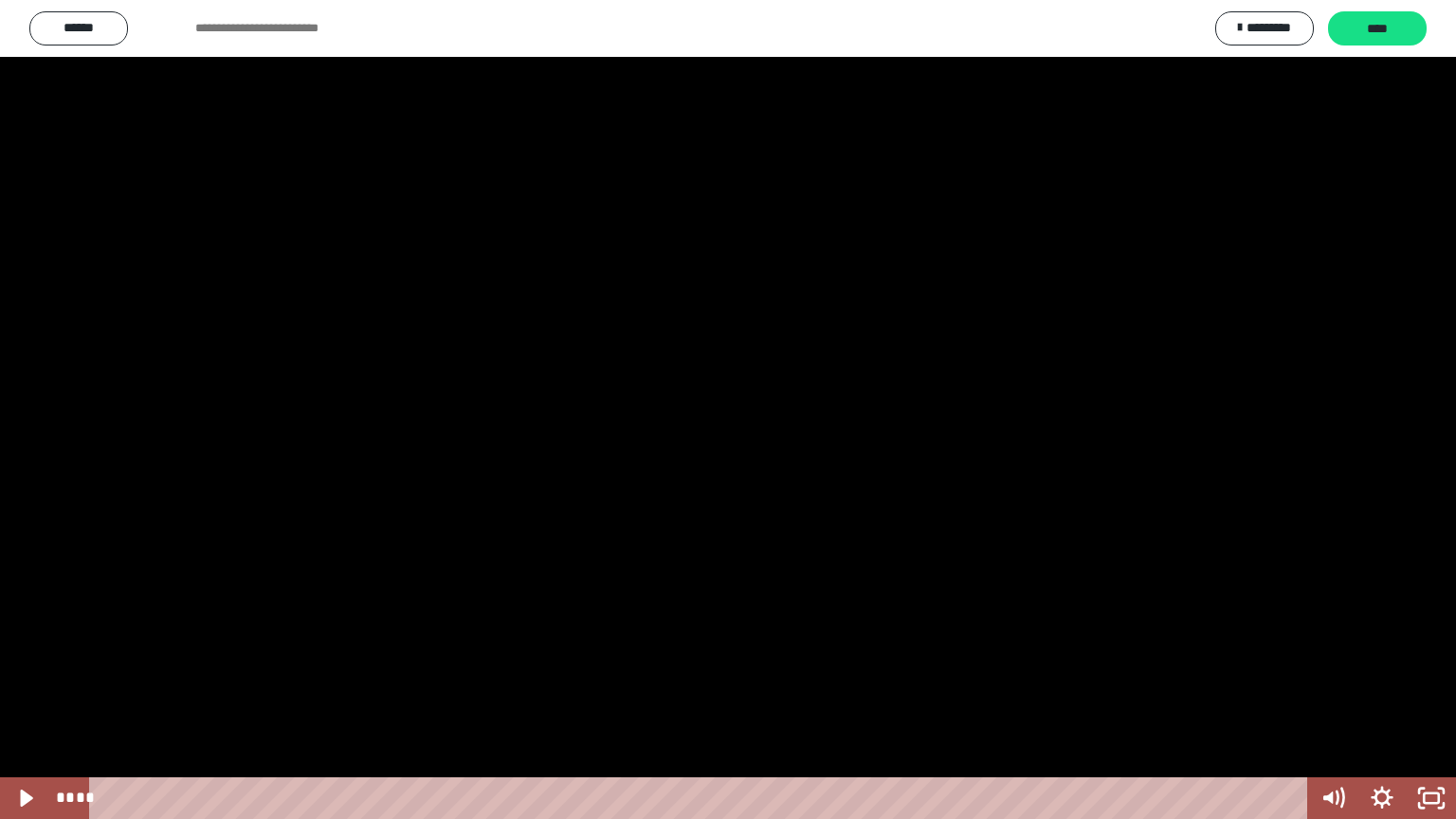 drag, startPoint x: 374, startPoint y: 186, endPoint x: 385, endPoint y: 246, distance: 61 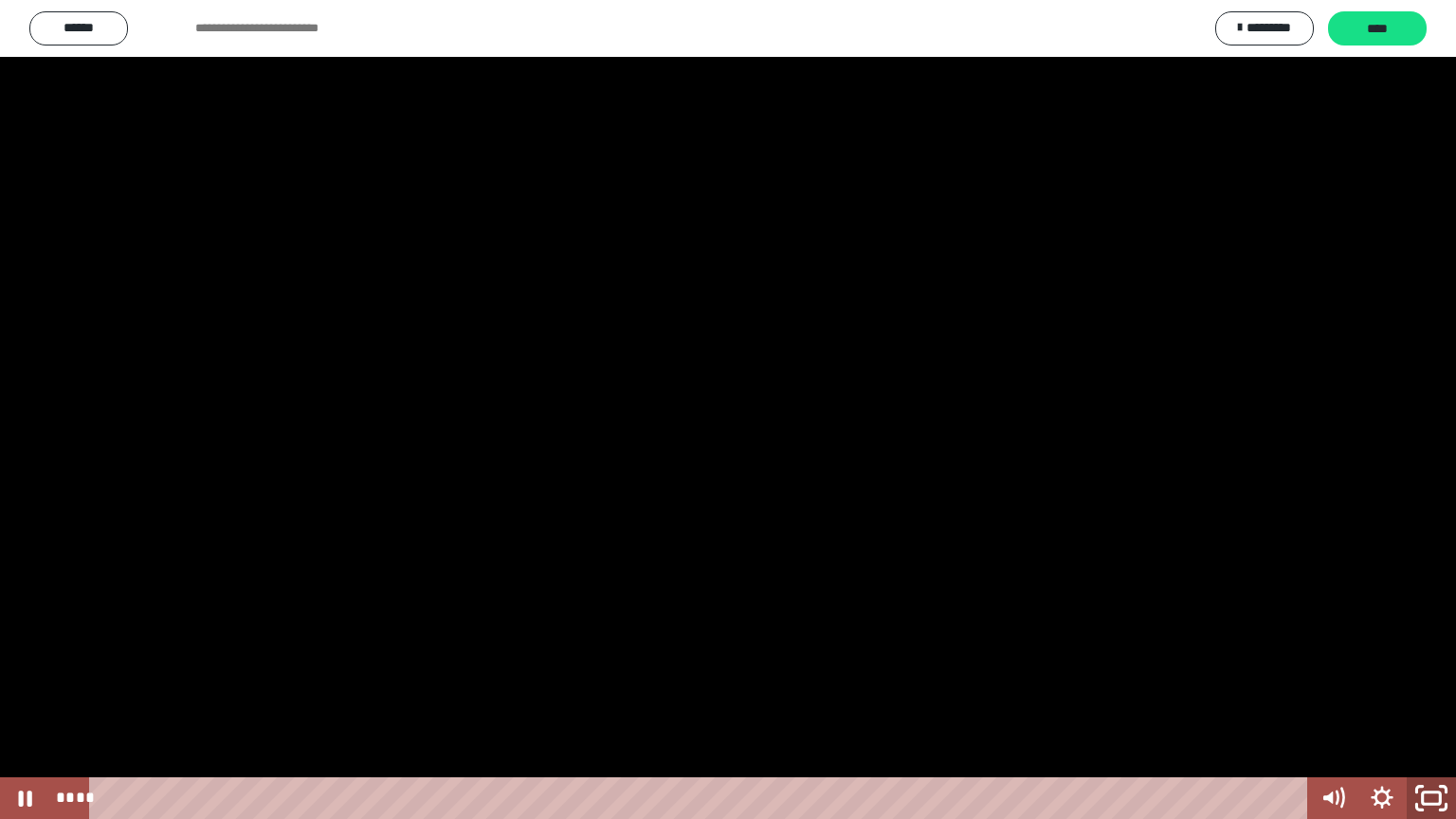 click 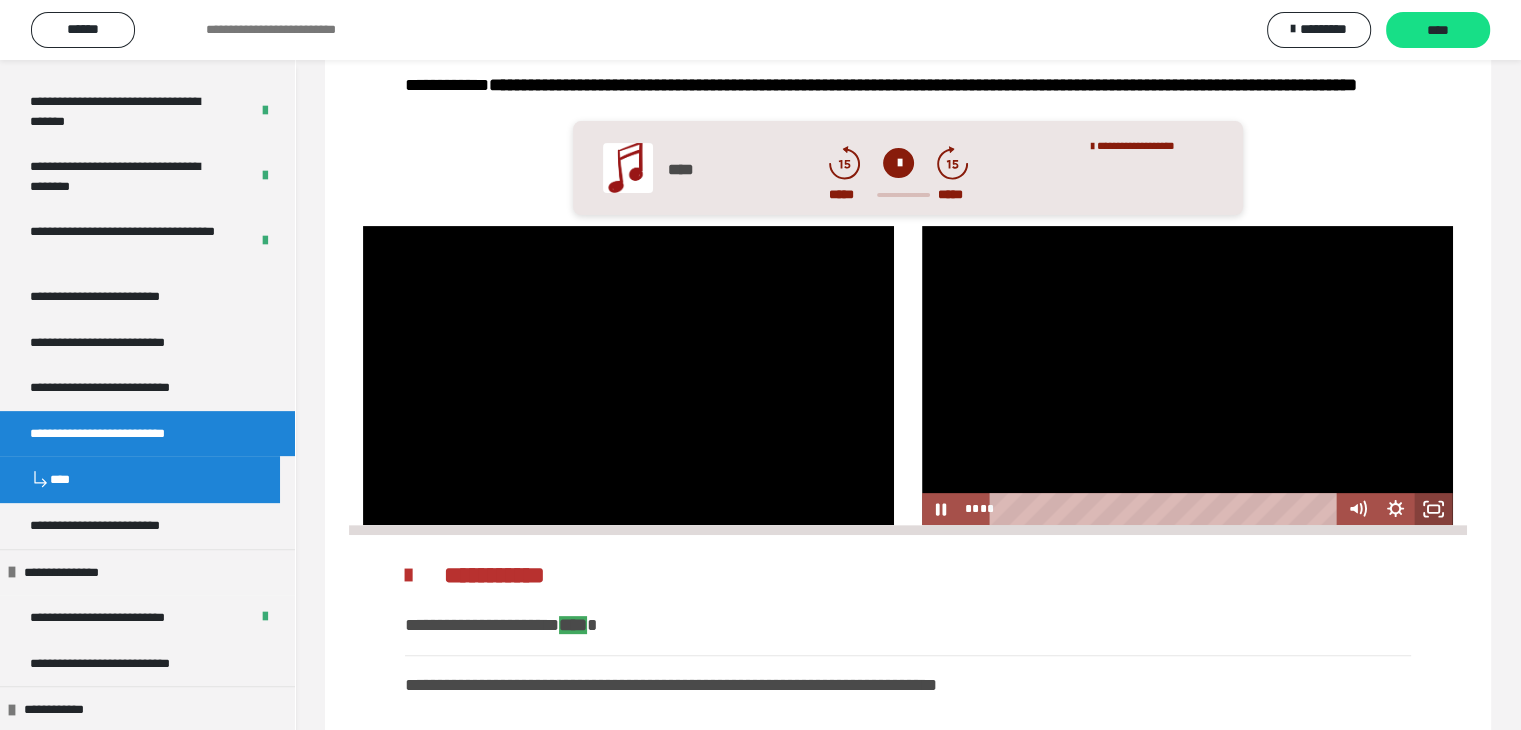 click 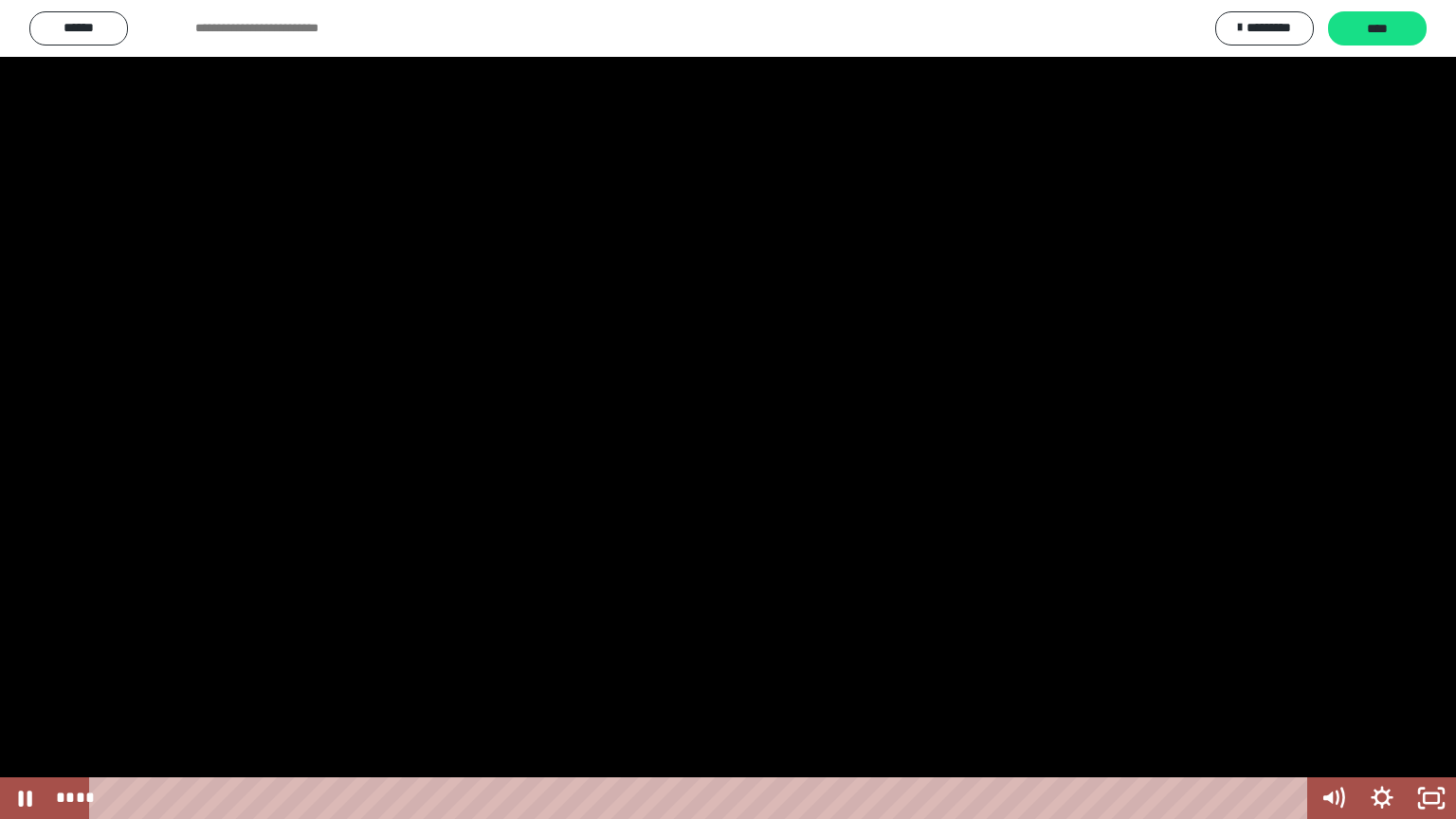 click at bounding box center (728, 410) 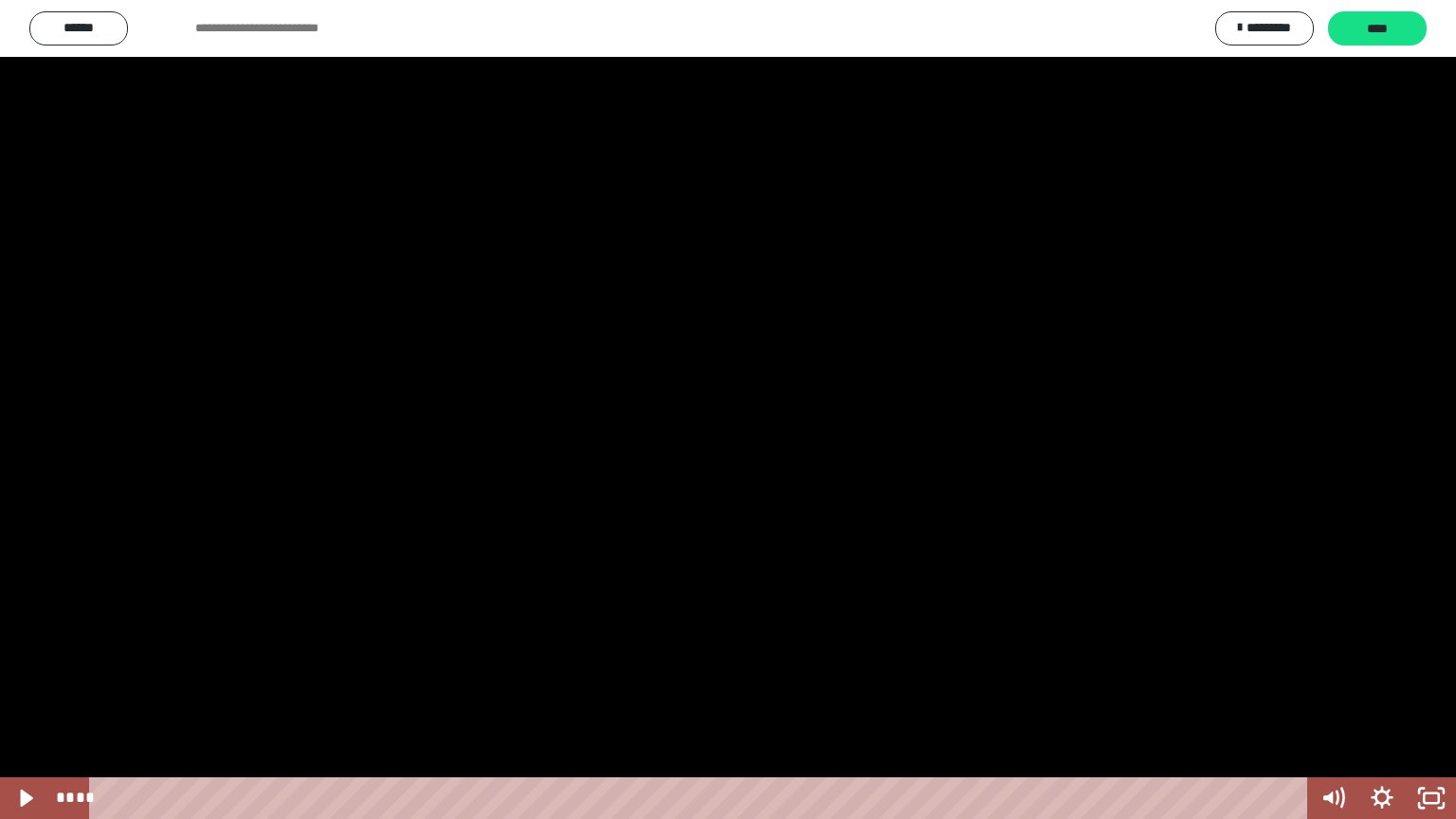 click at bounding box center (728, 410) 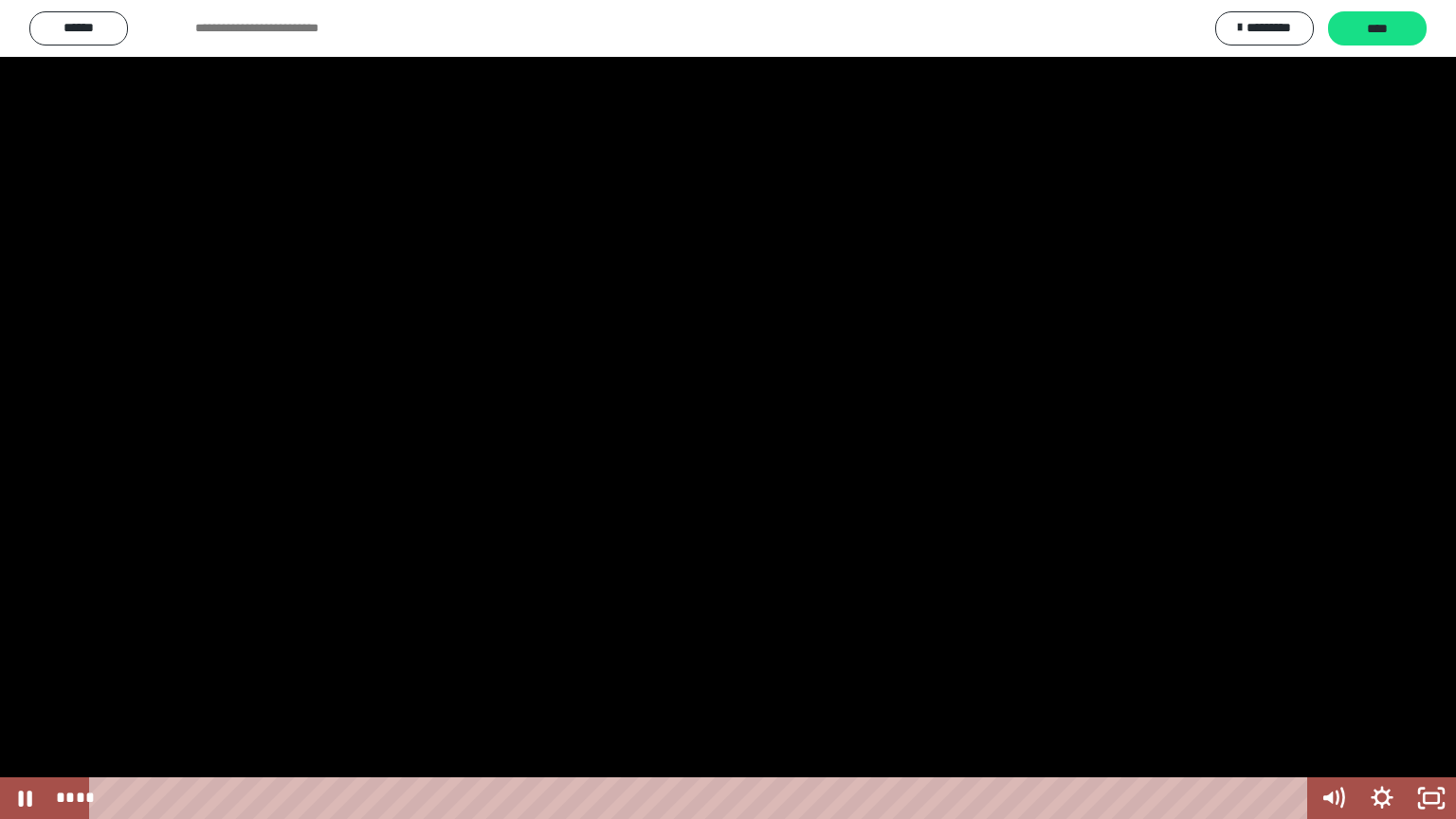 click at bounding box center [728, 410] 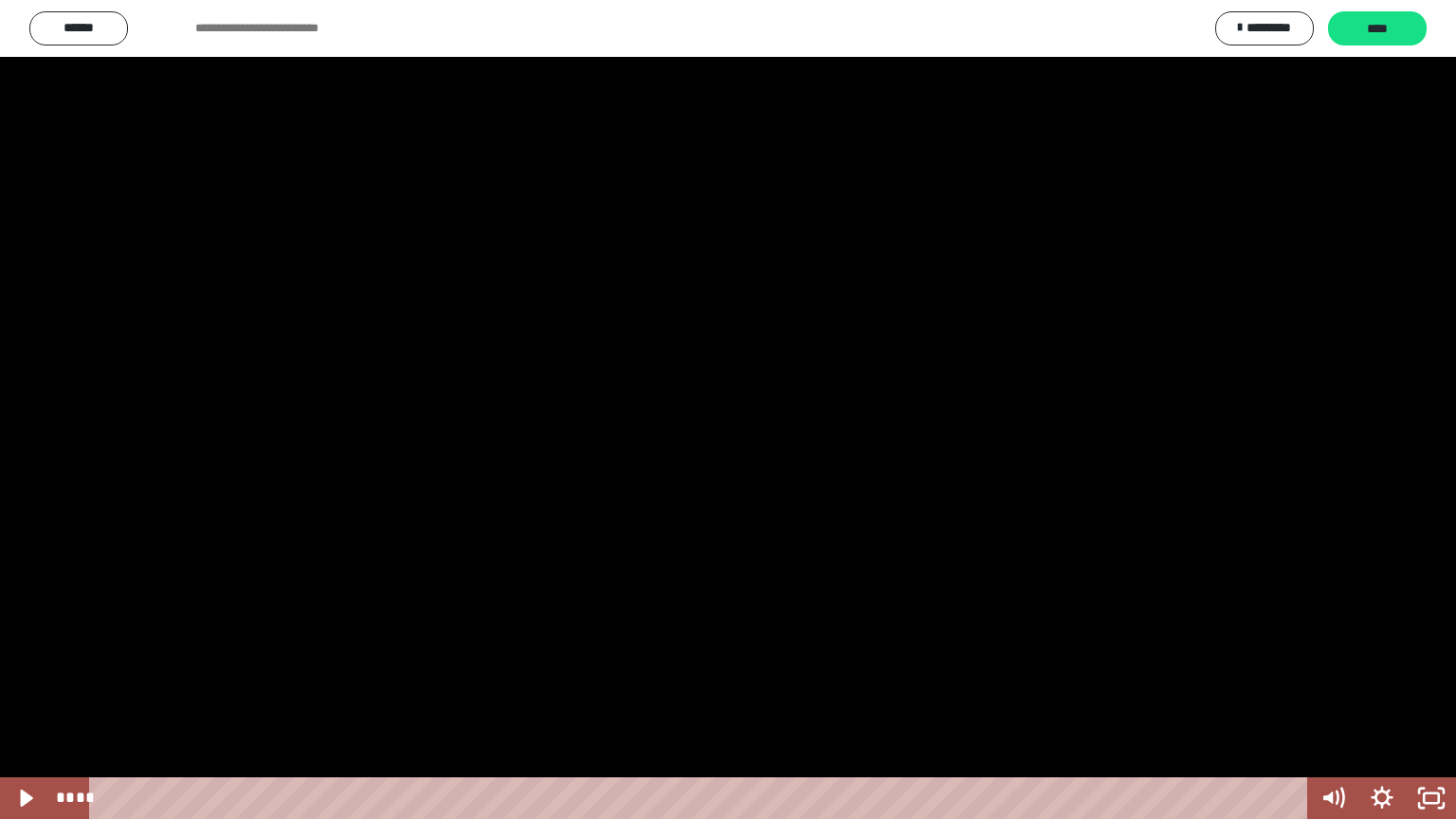 click at bounding box center (728, 410) 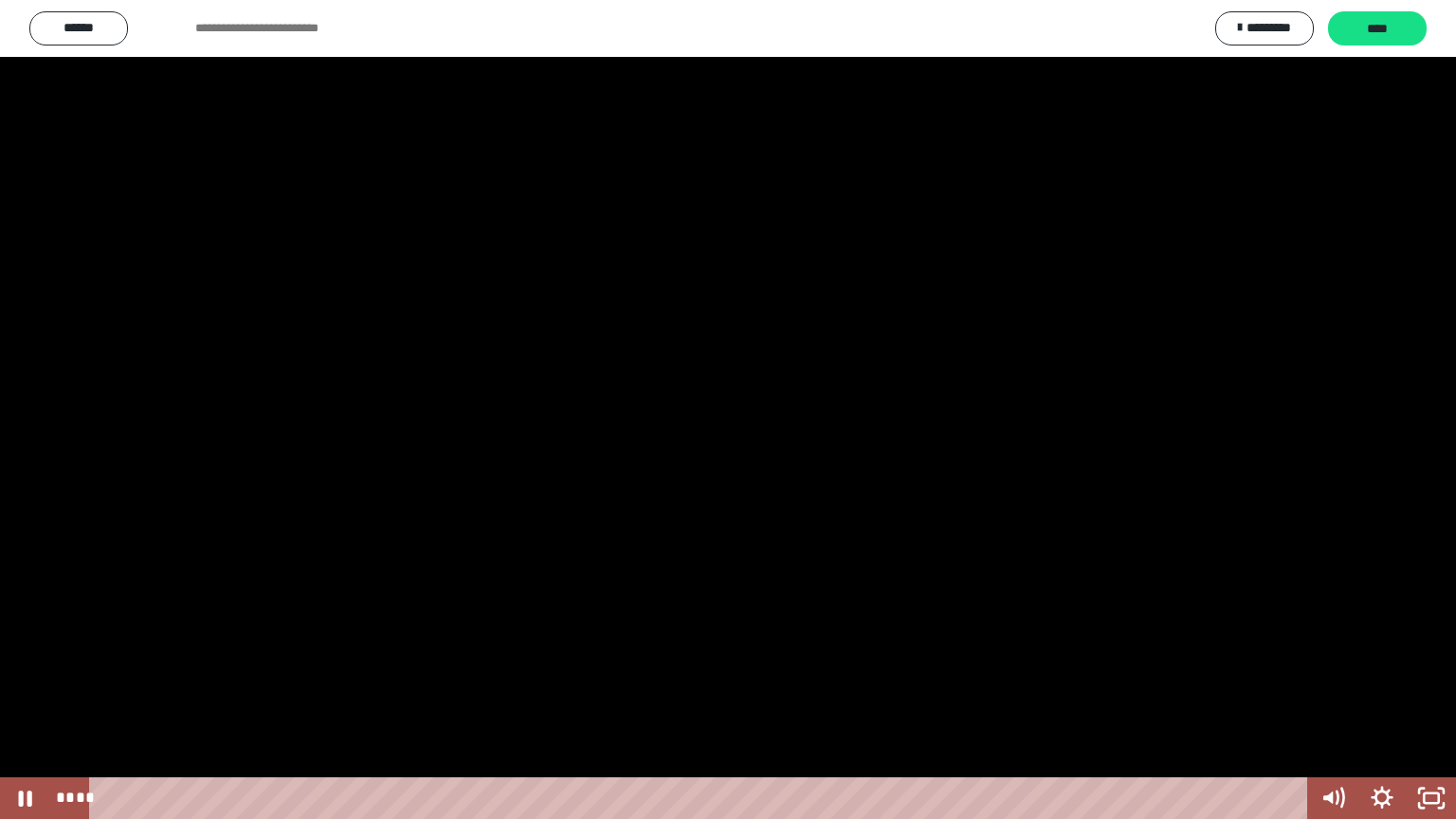 click at bounding box center (728, 410) 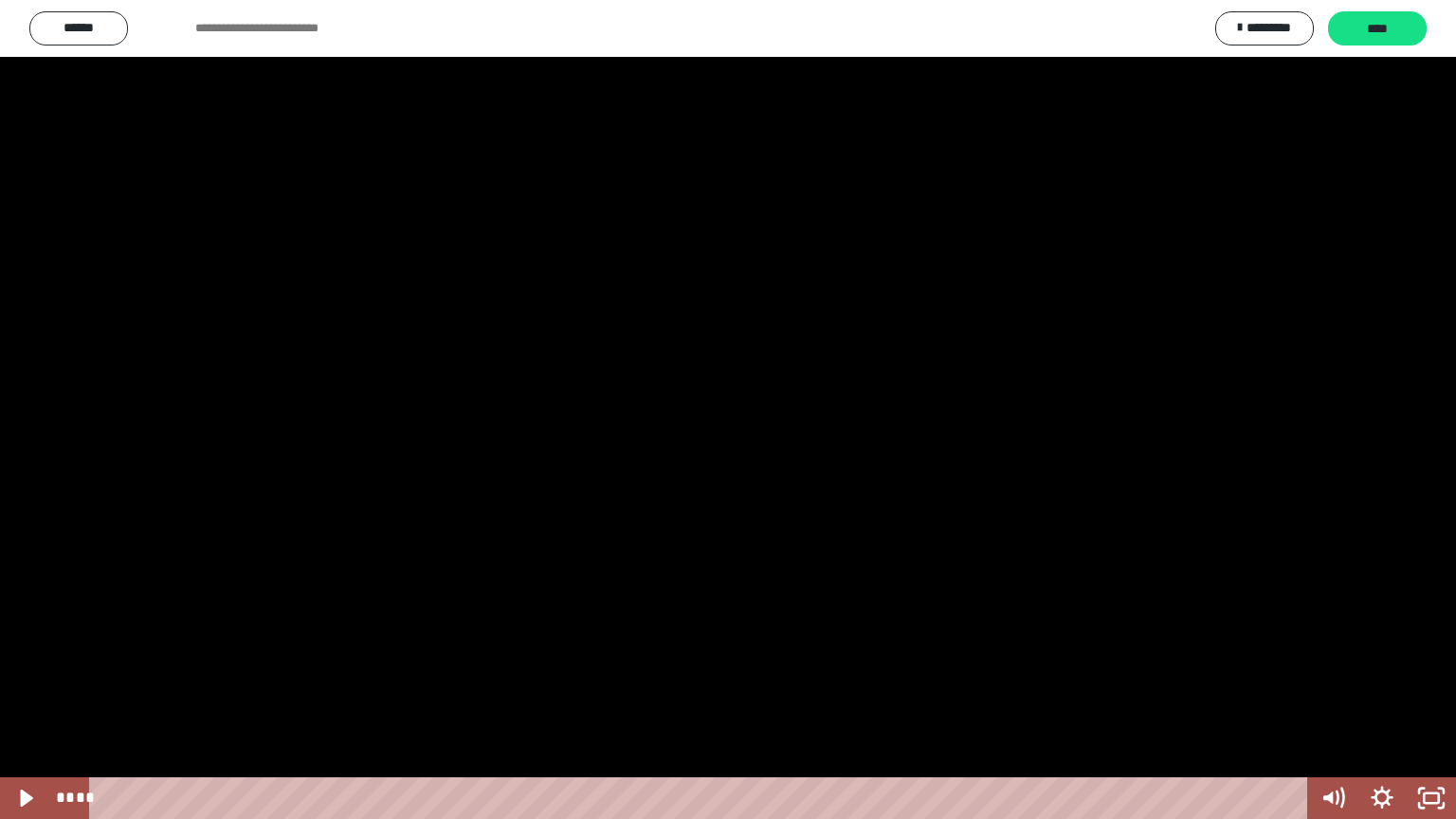 click at bounding box center (728, 410) 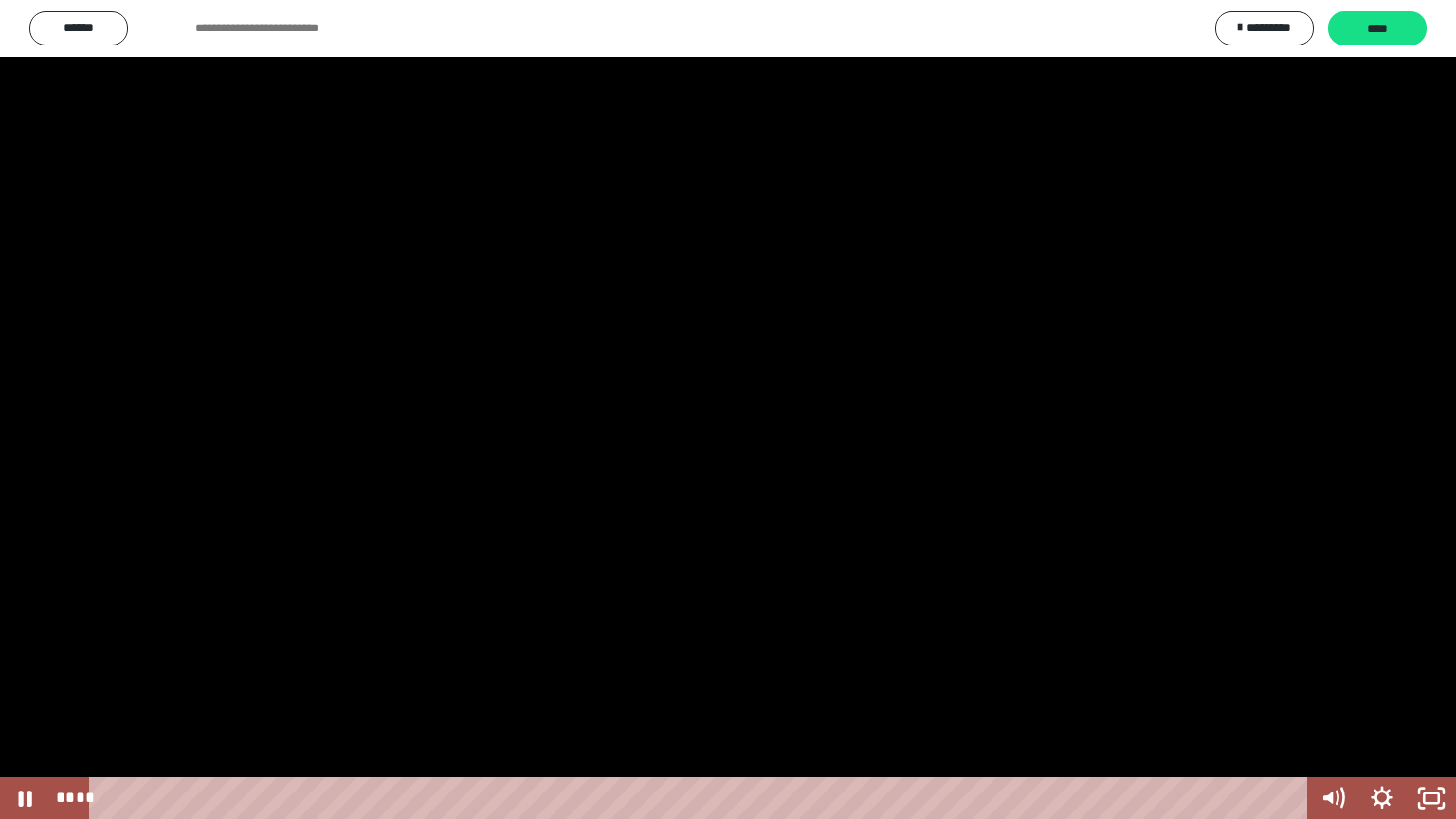 click at bounding box center (728, 410) 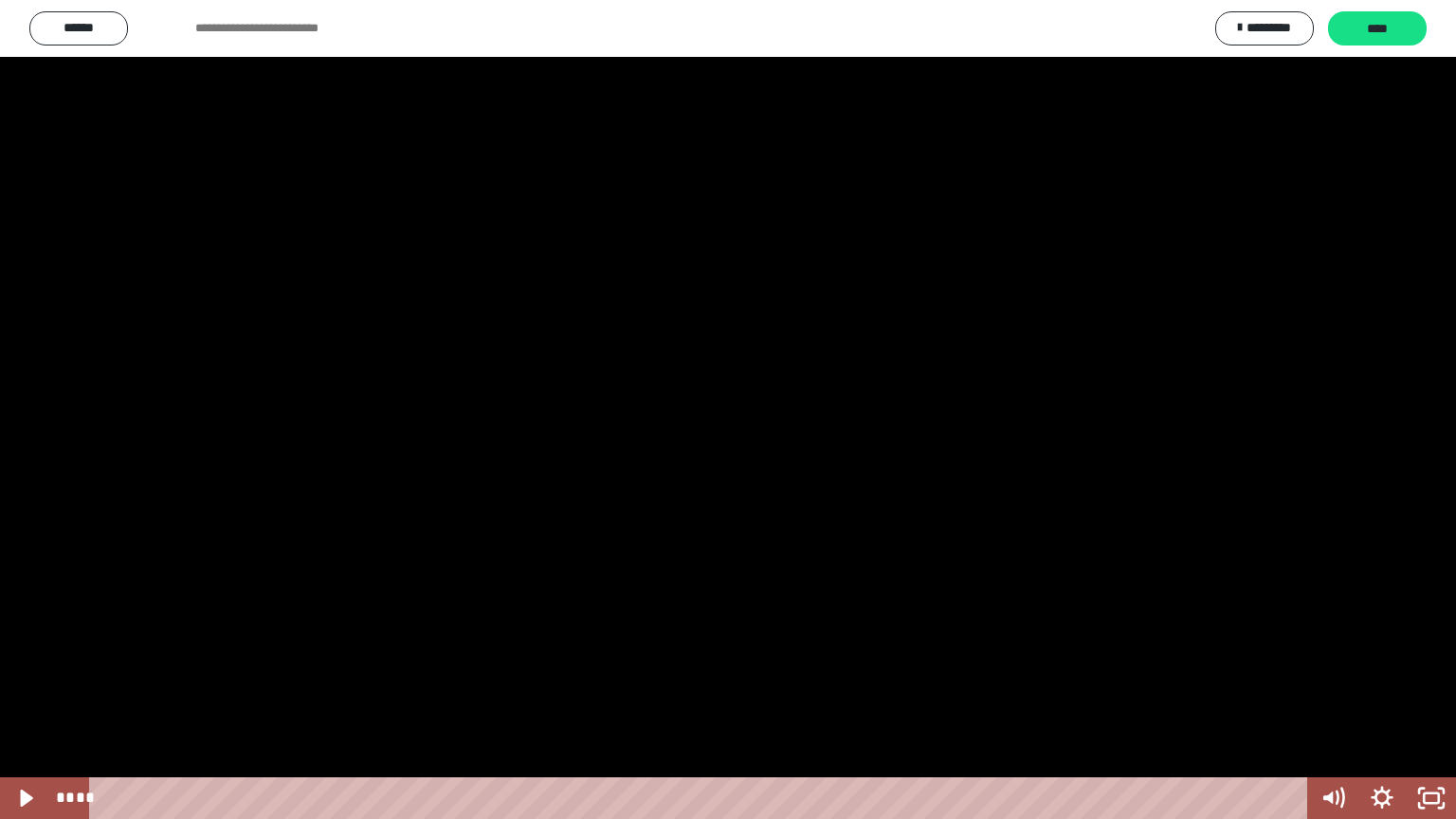 click at bounding box center [728, 410] 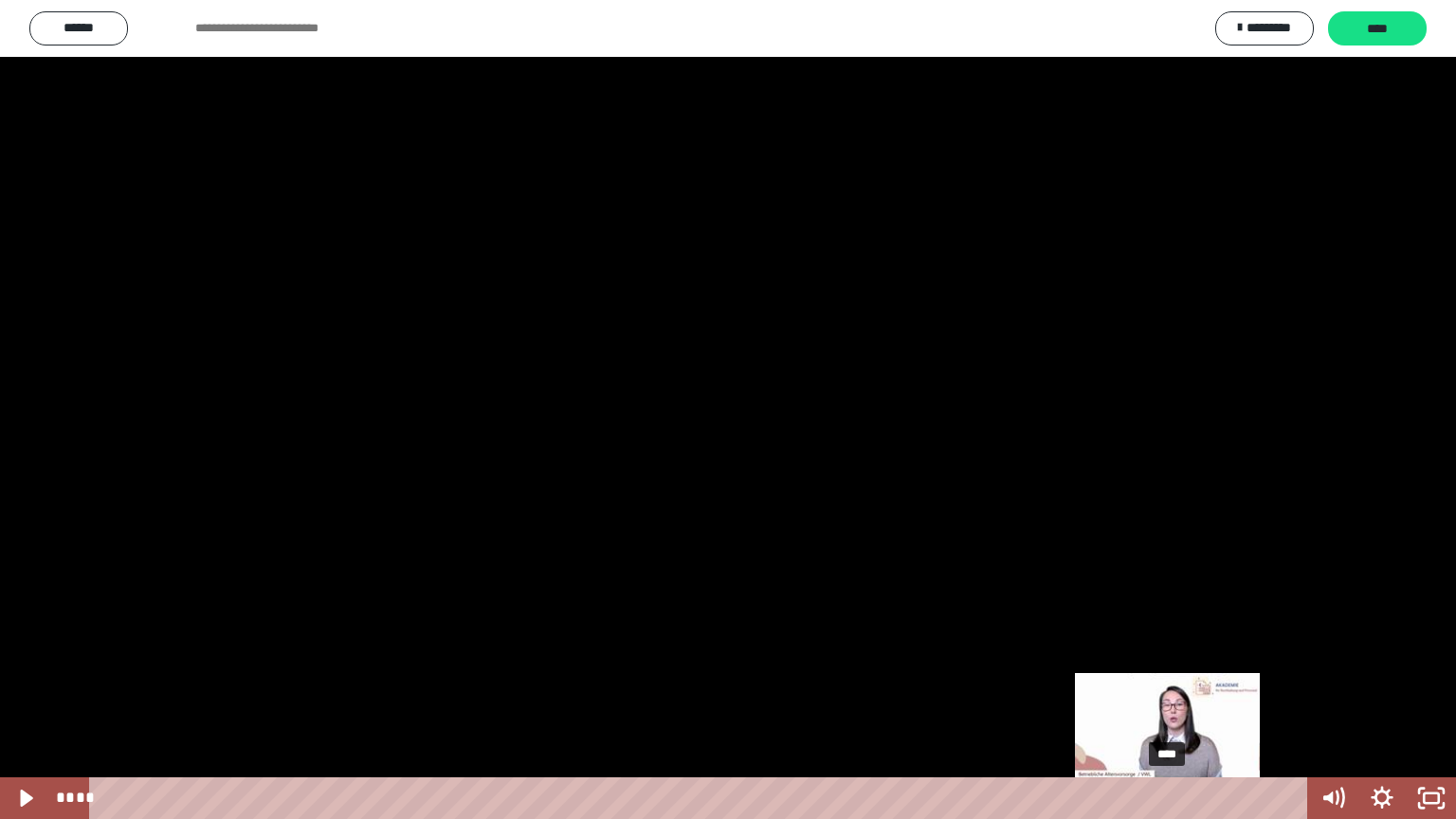 click on "****" at bounding box center [701, 798] 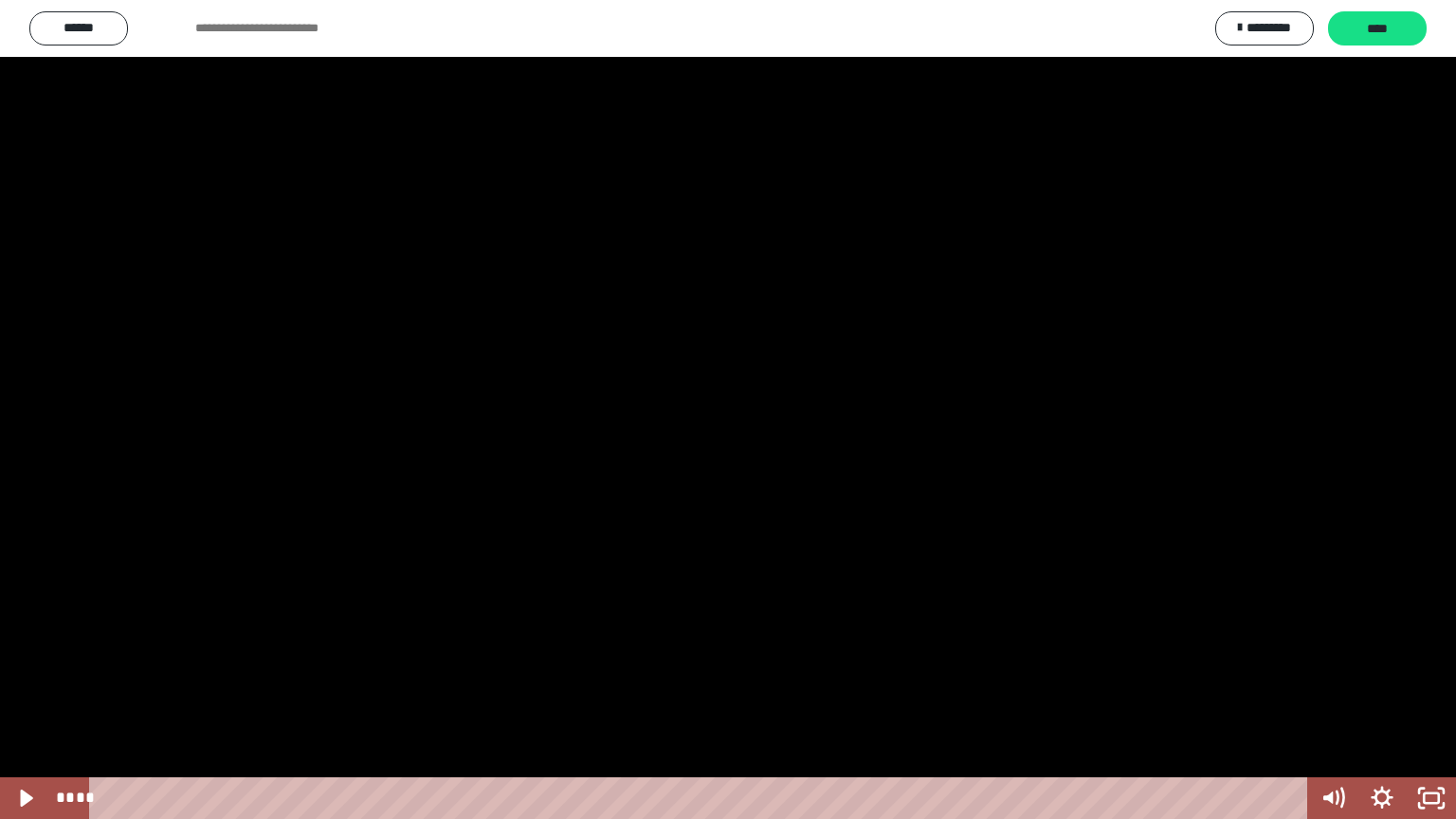 click at bounding box center [728, 410] 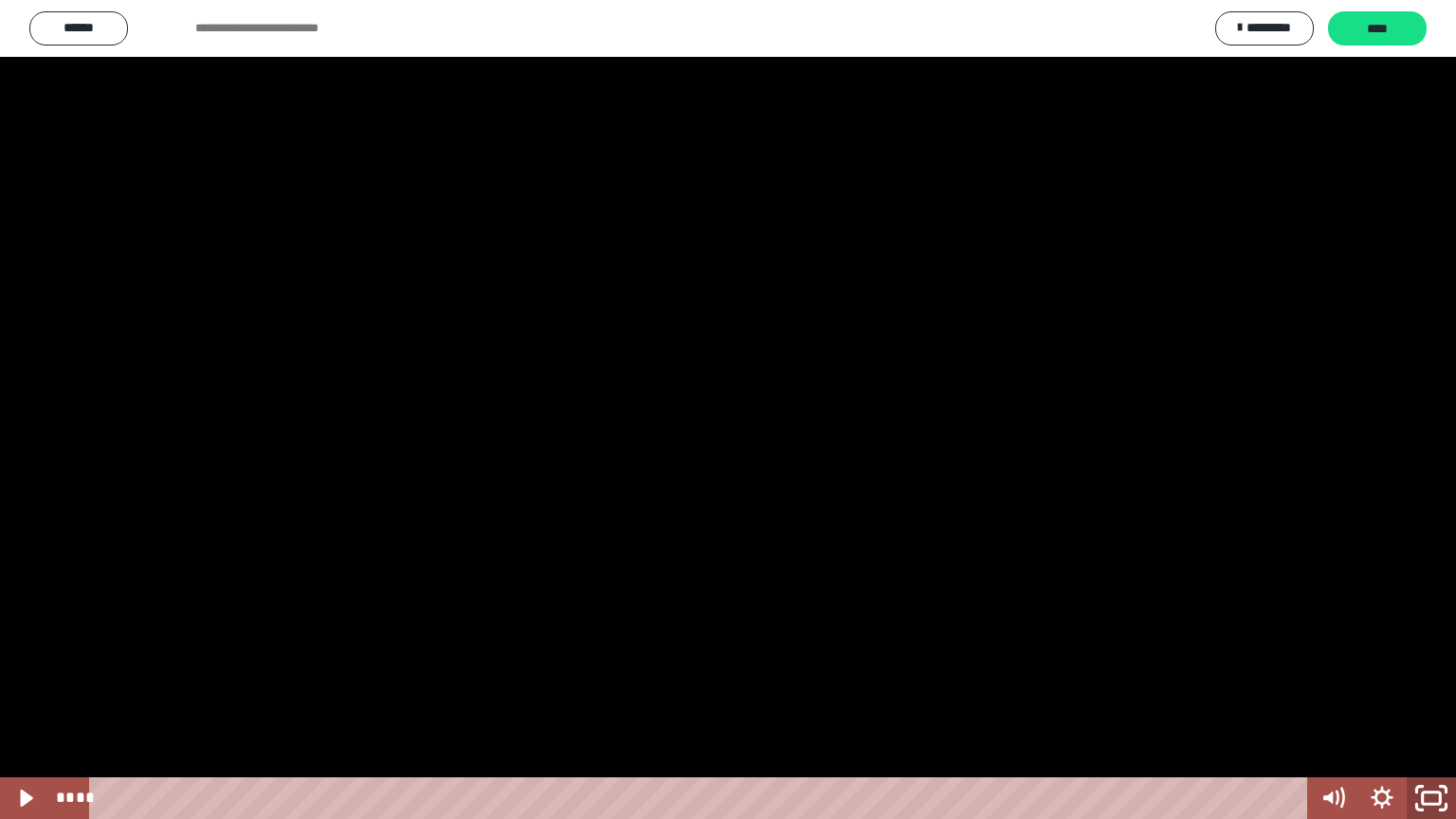 click 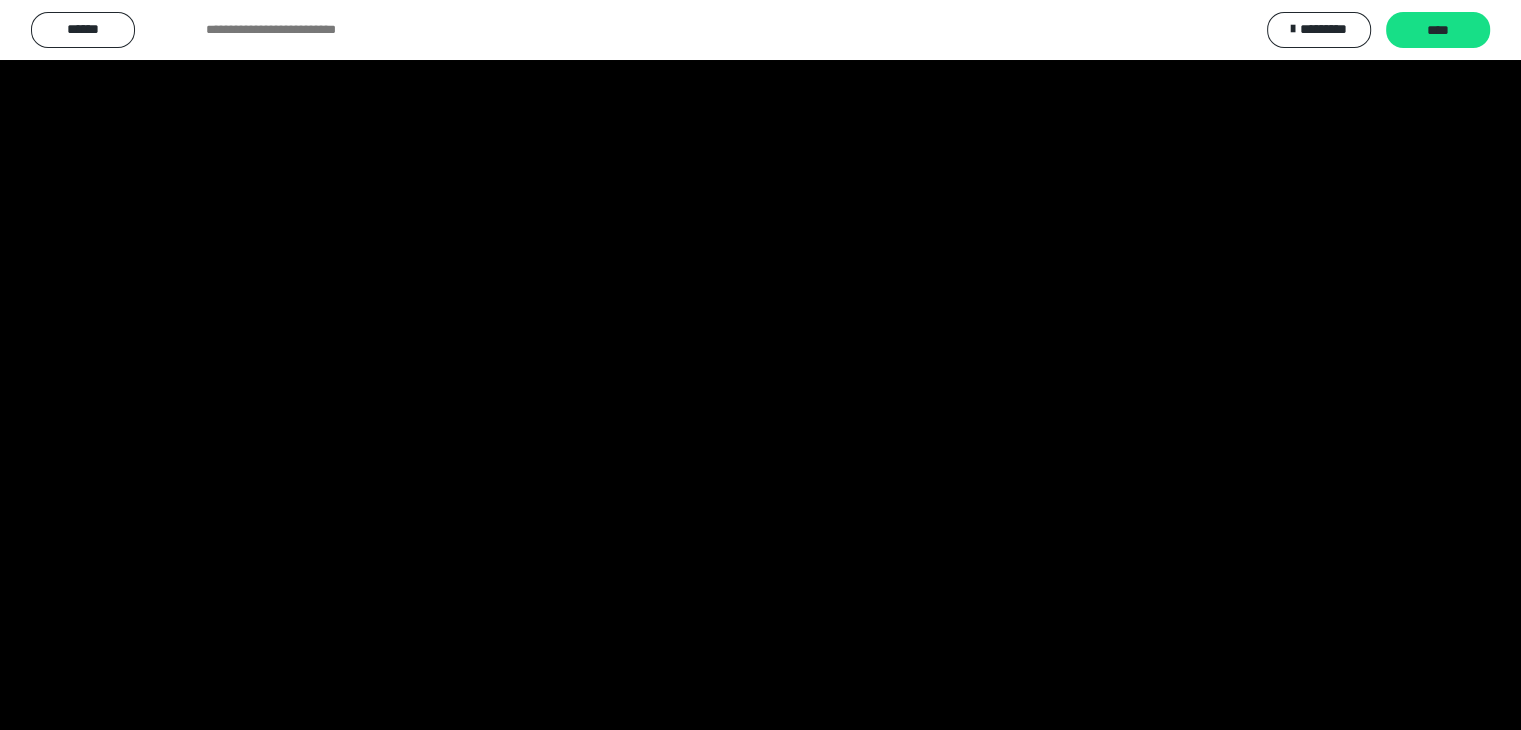 scroll, scrollTop: 723, scrollLeft: 0, axis: vertical 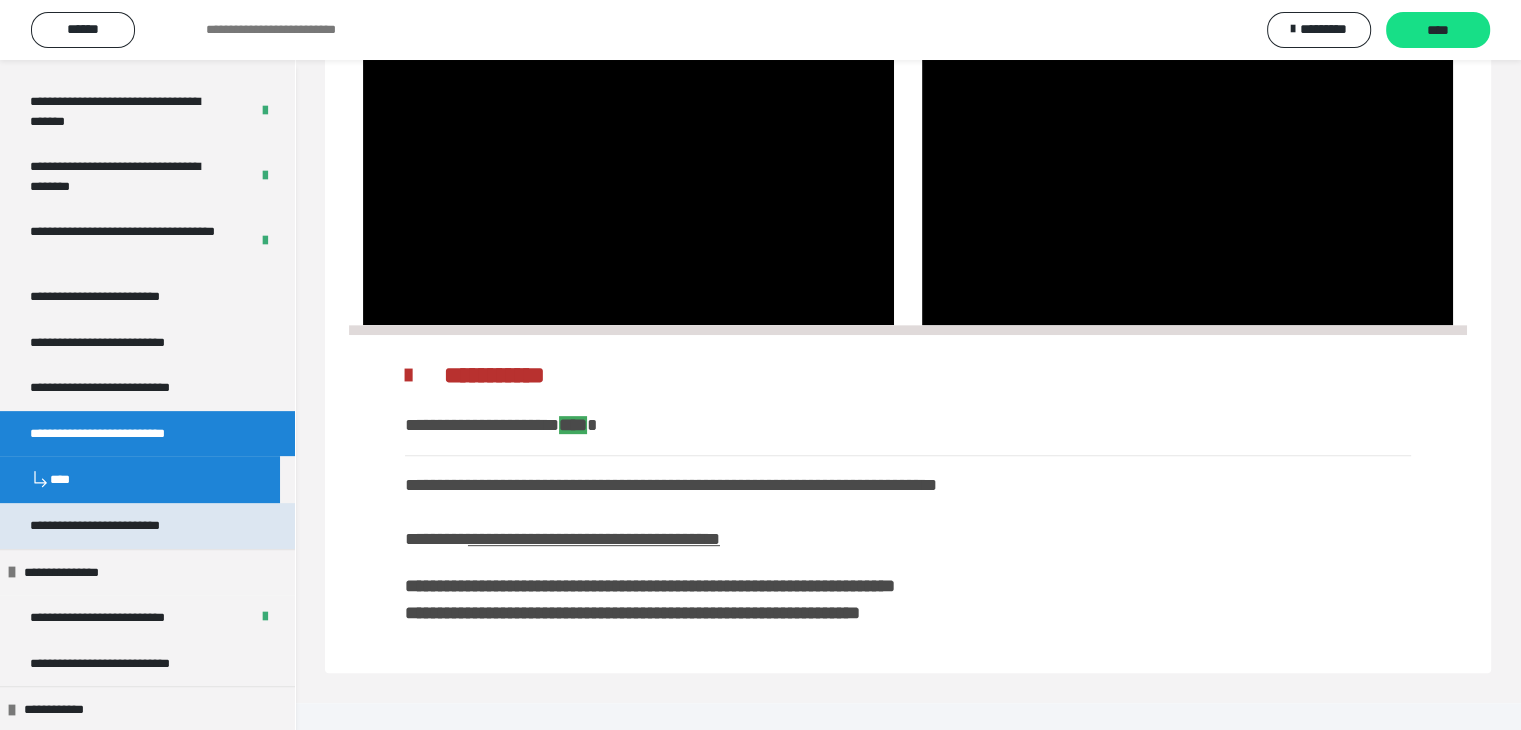 click on "**********" at bounding box center (126, 526) 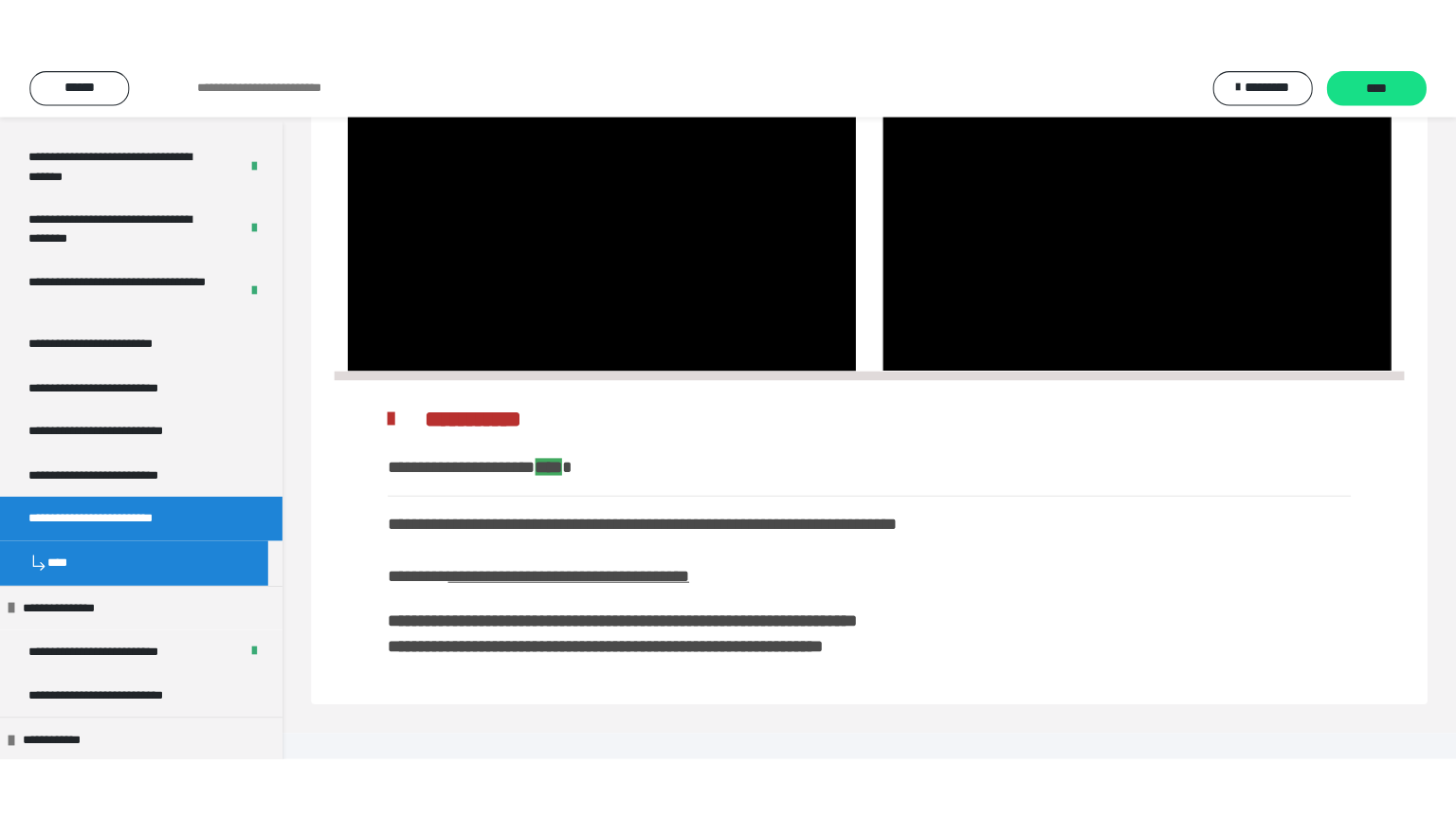 scroll, scrollTop: 467, scrollLeft: 0, axis: vertical 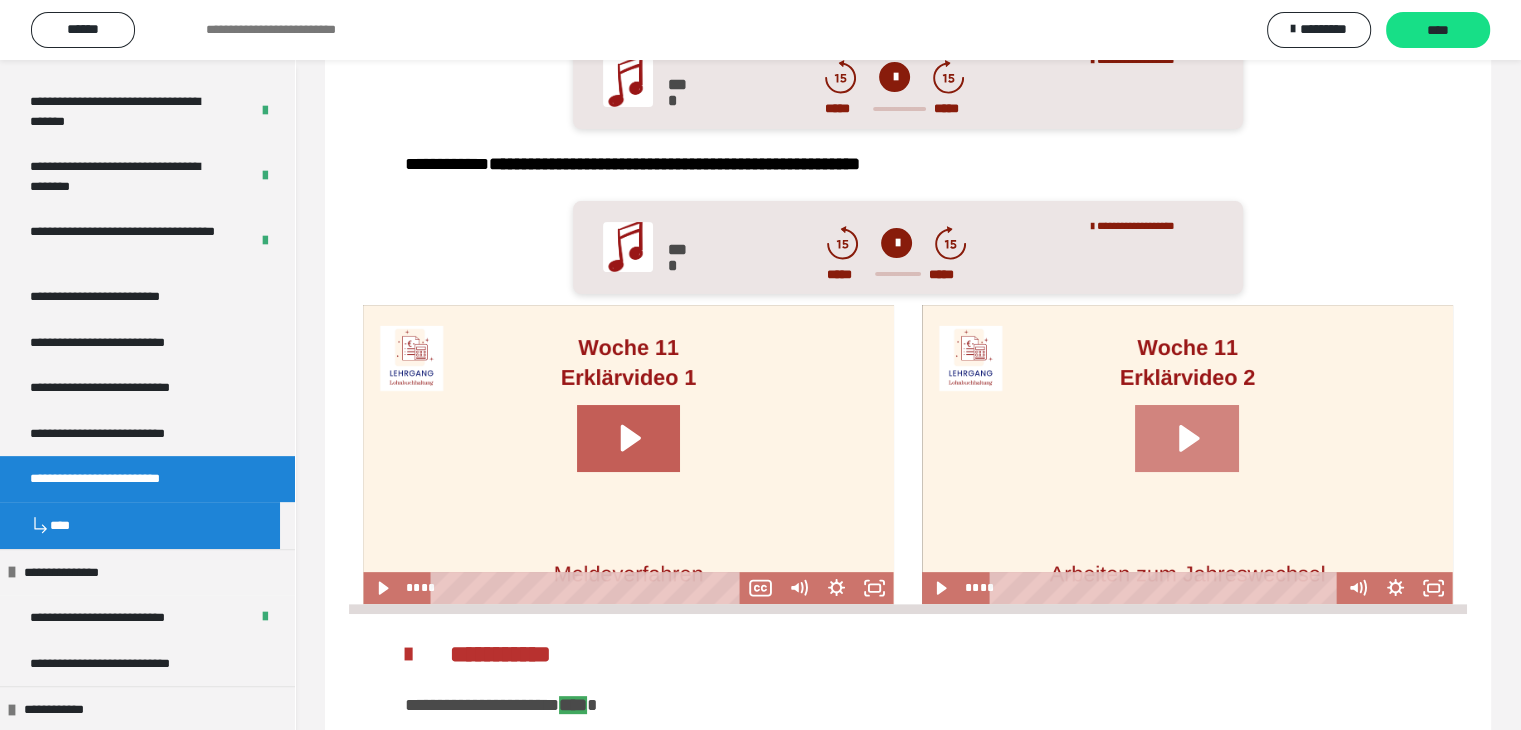 click 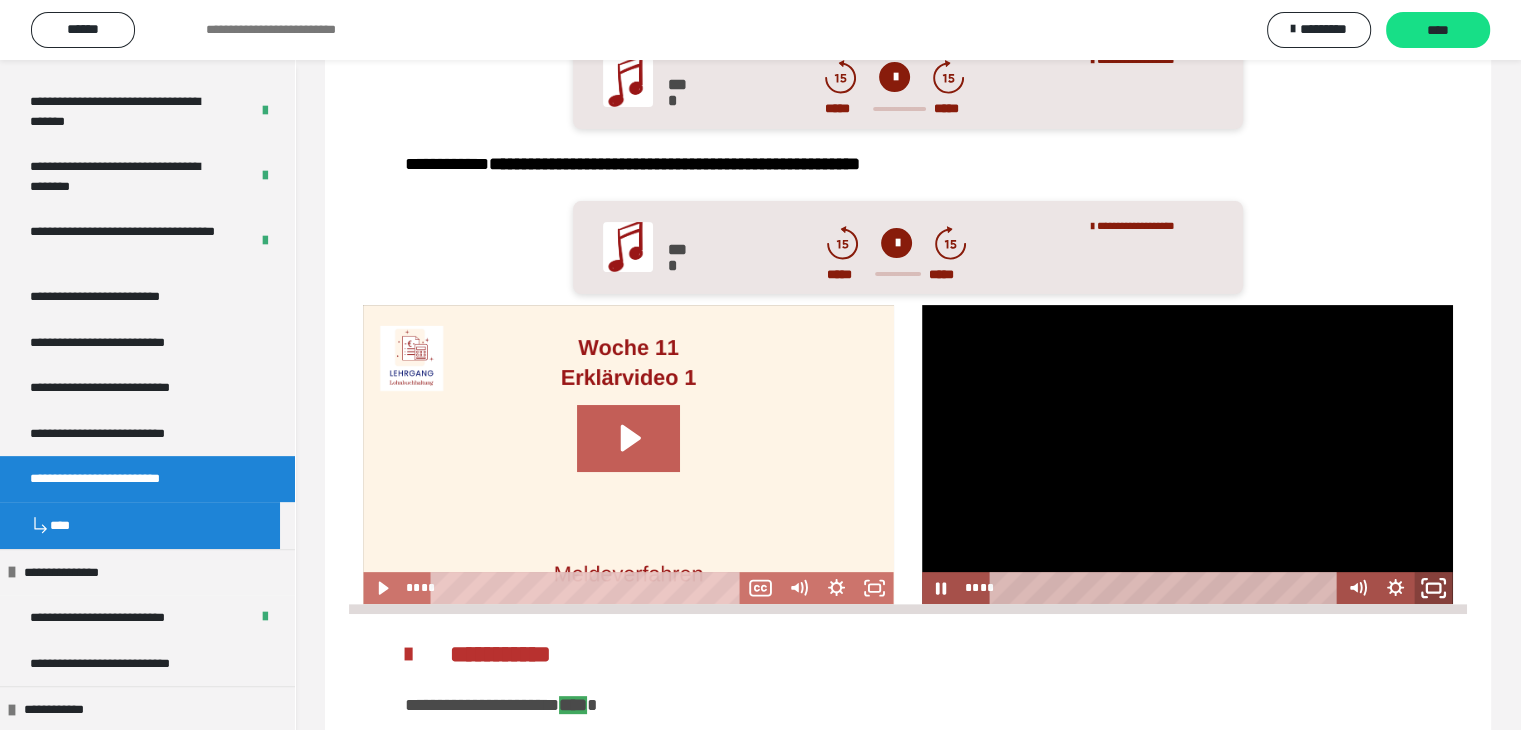 click 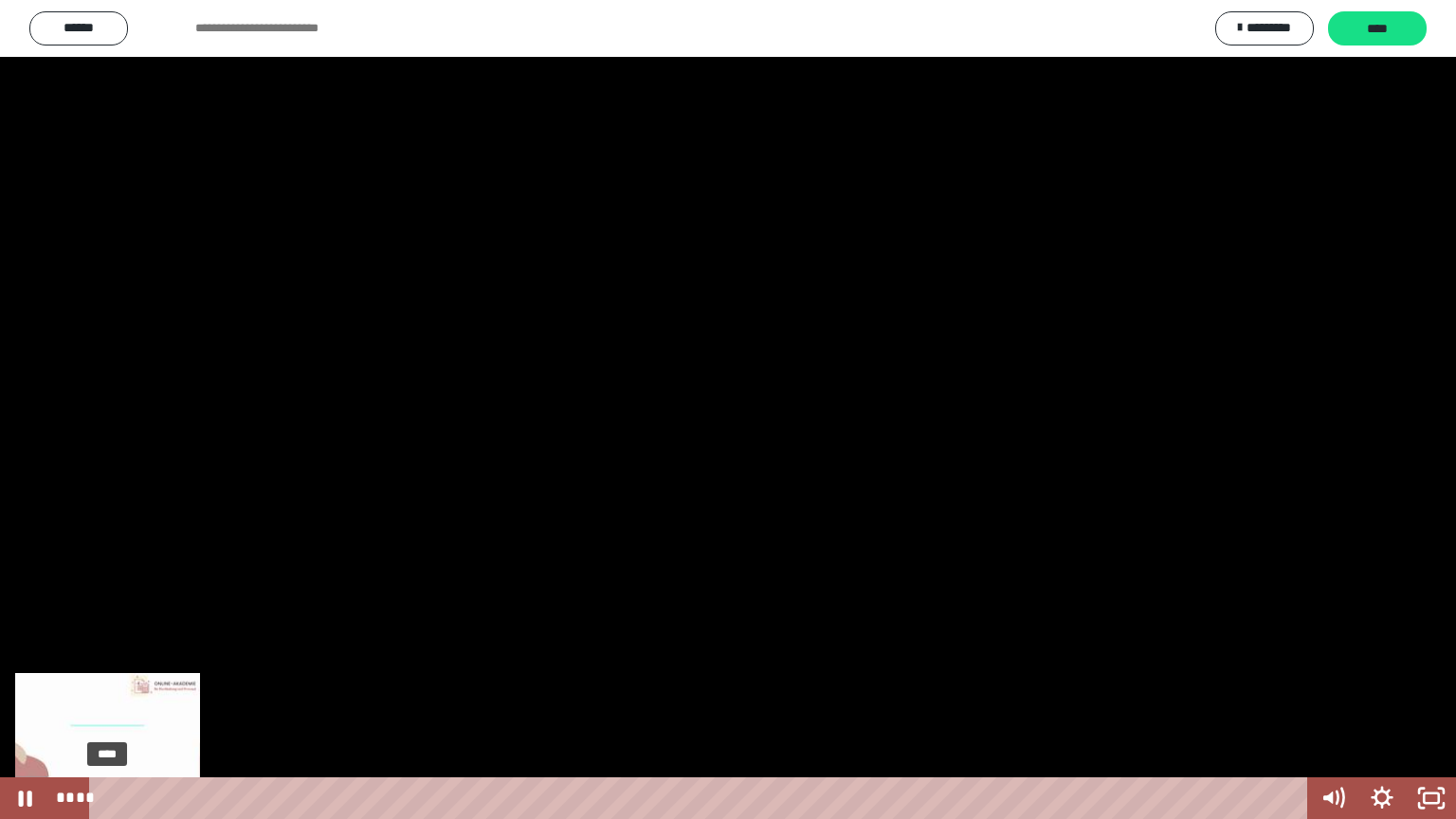 click on "****" at bounding box center (701, 798) 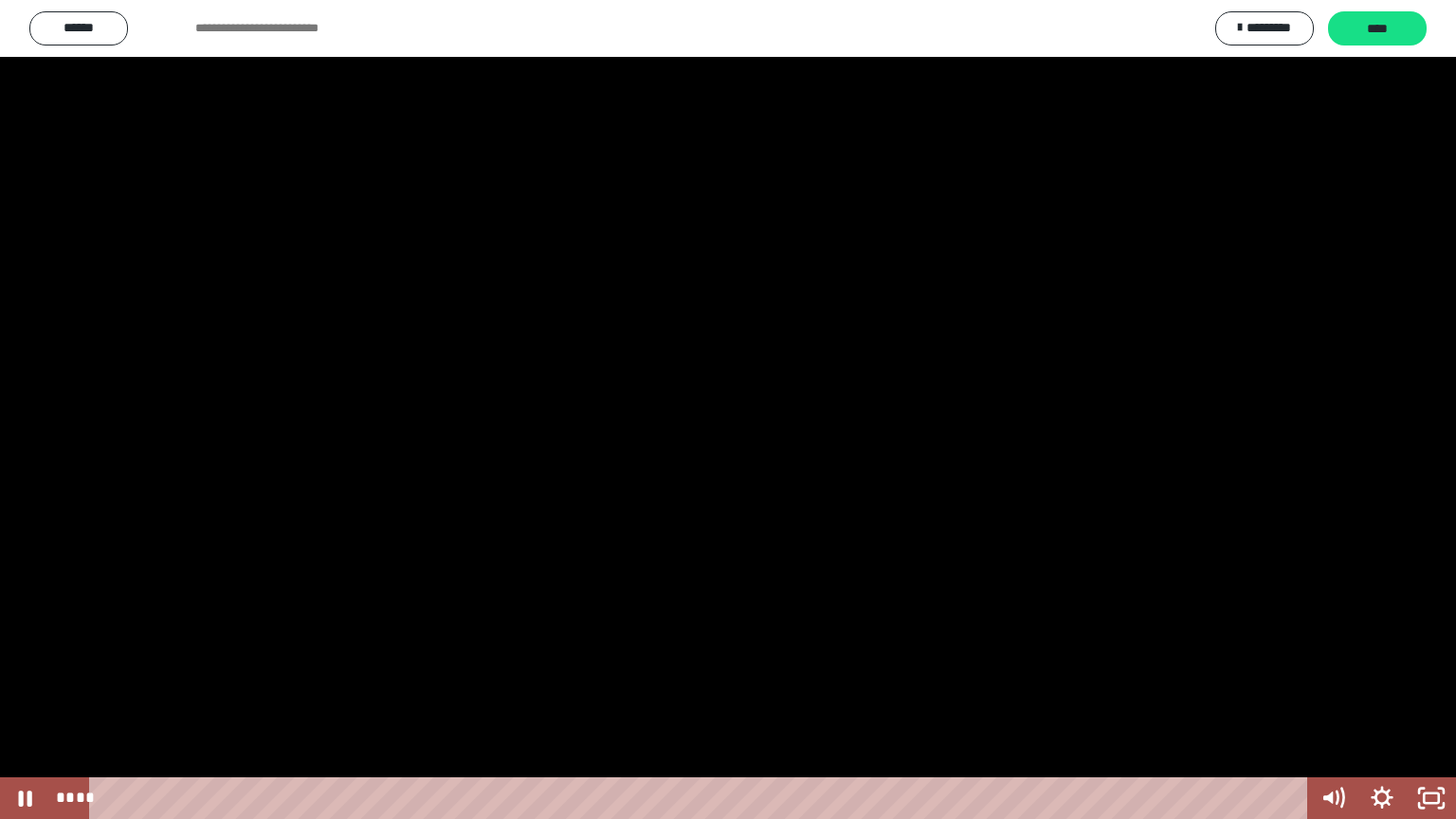 click at bounding box center (728, 410) 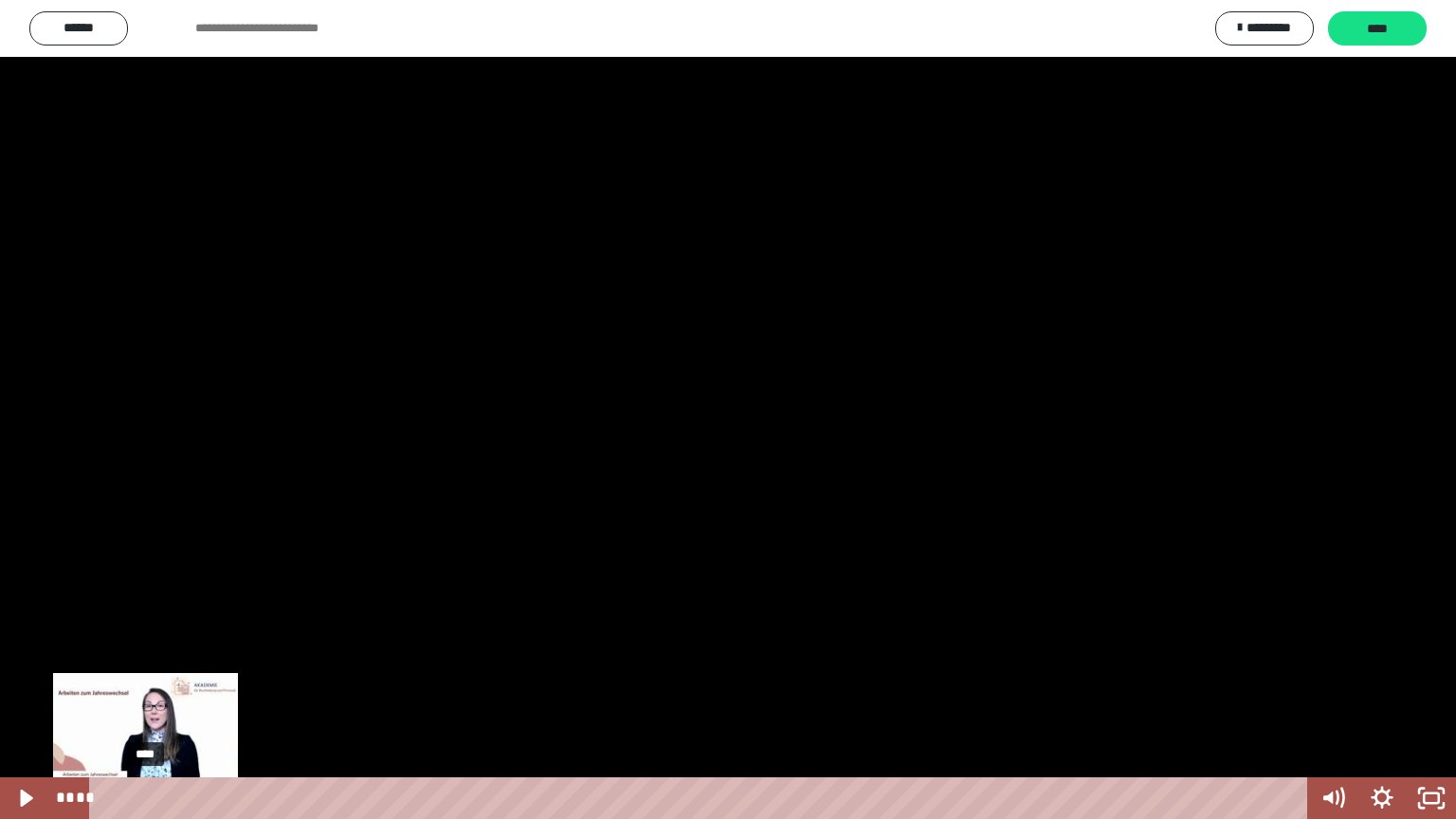 click on "****" at bounding box center (701, 798) 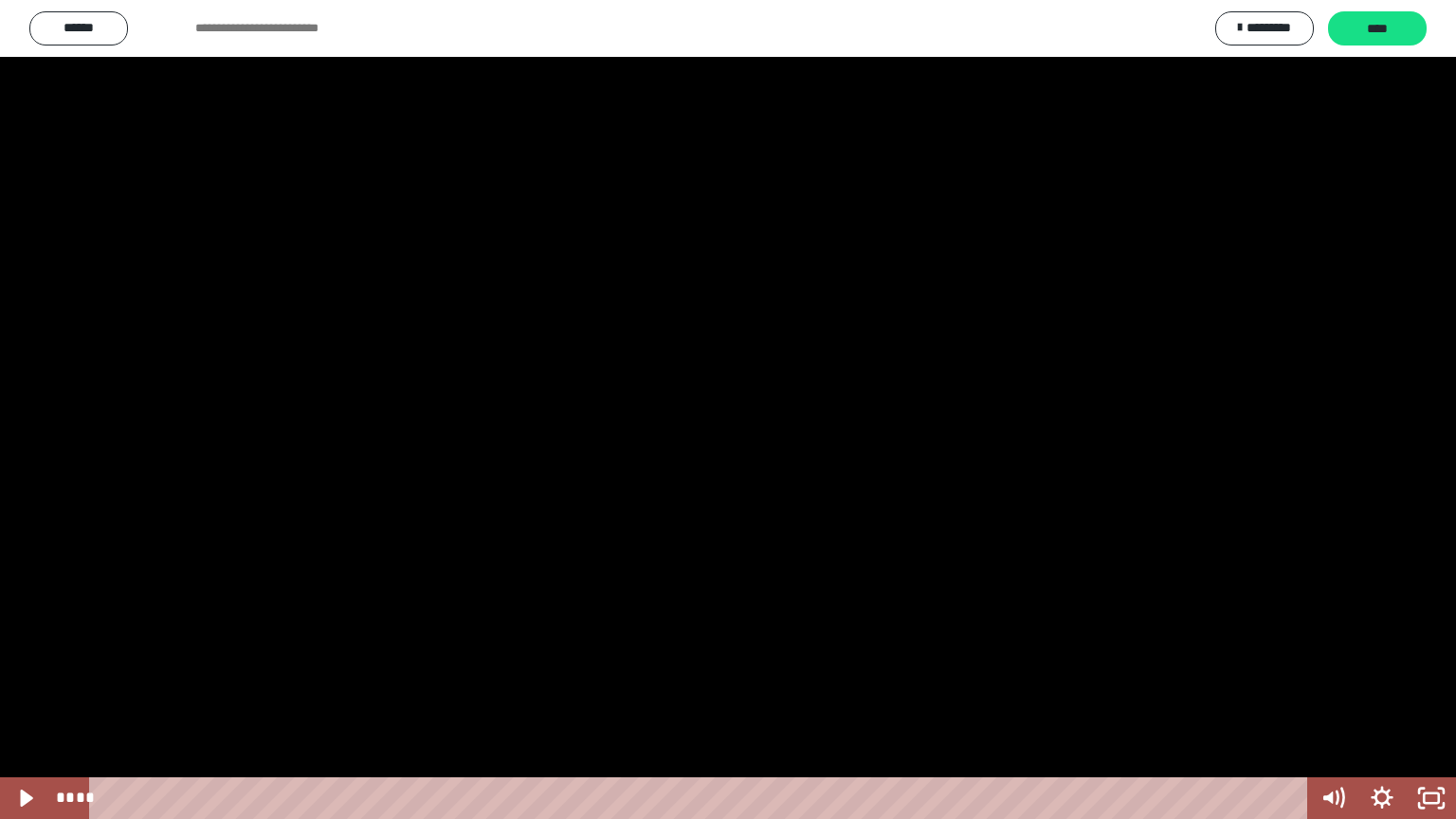 click at bounding box center [728, 410] 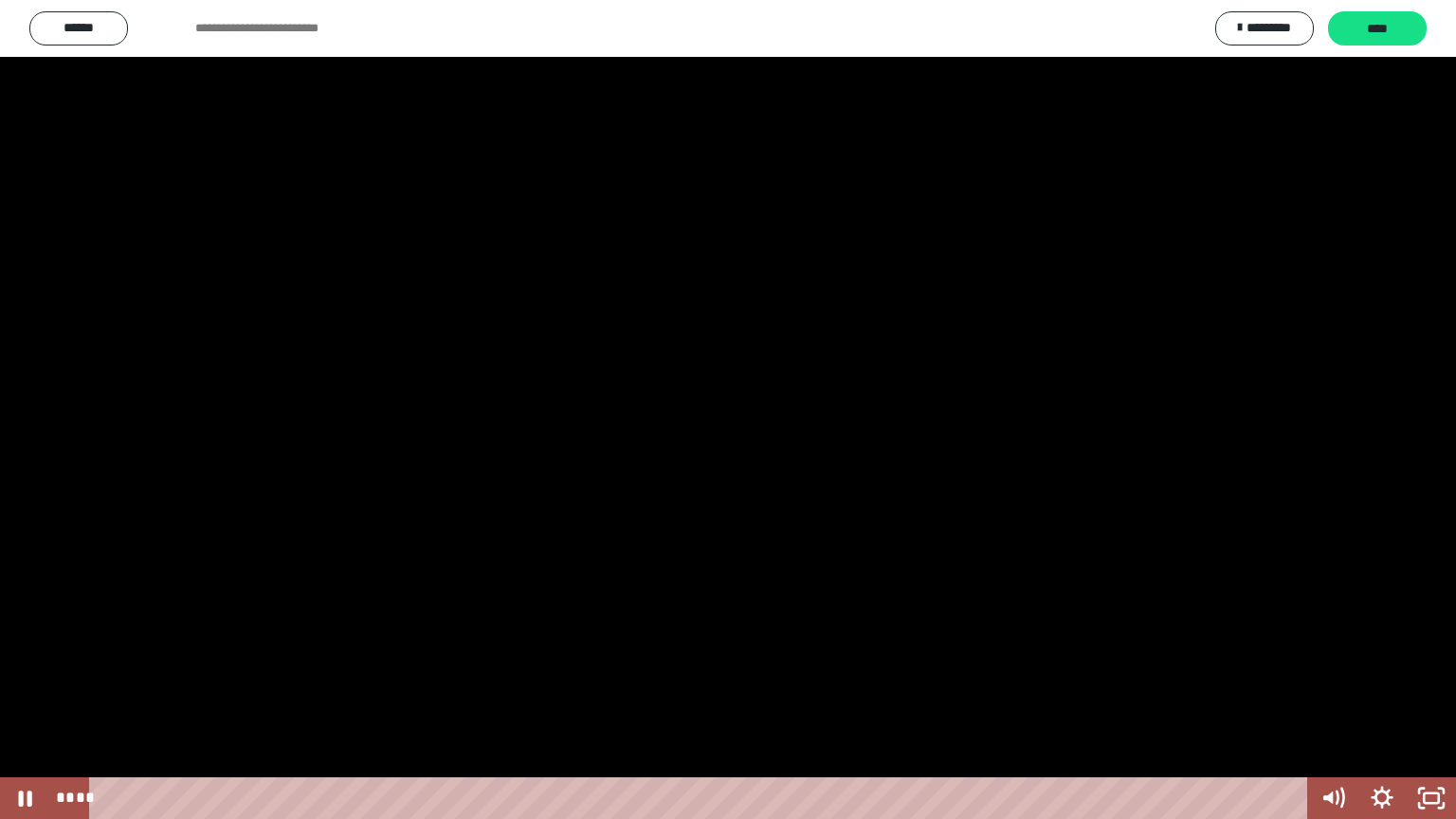 click at bounding box center [728, 410] 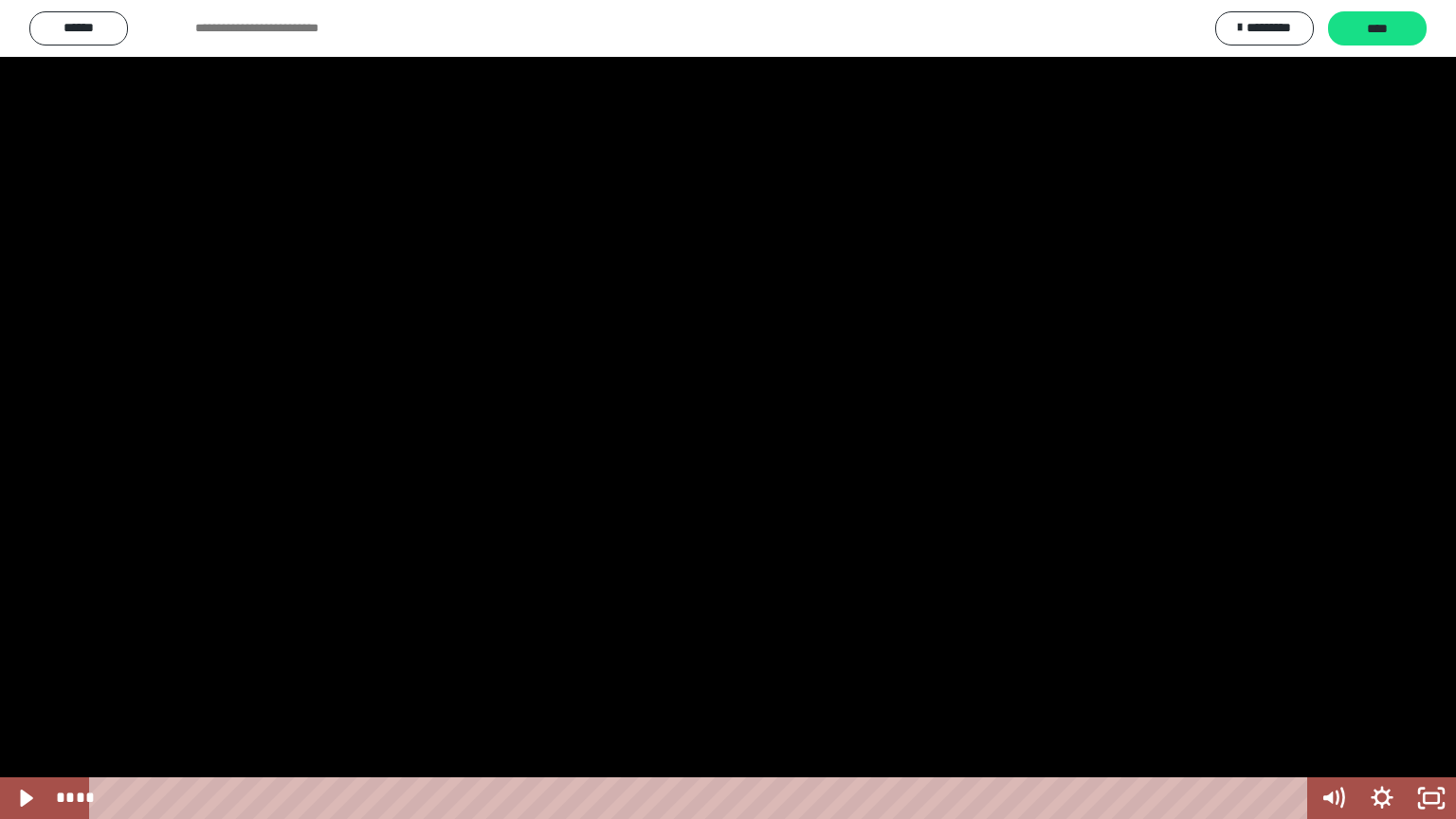 click at bounding box center [728, 410] 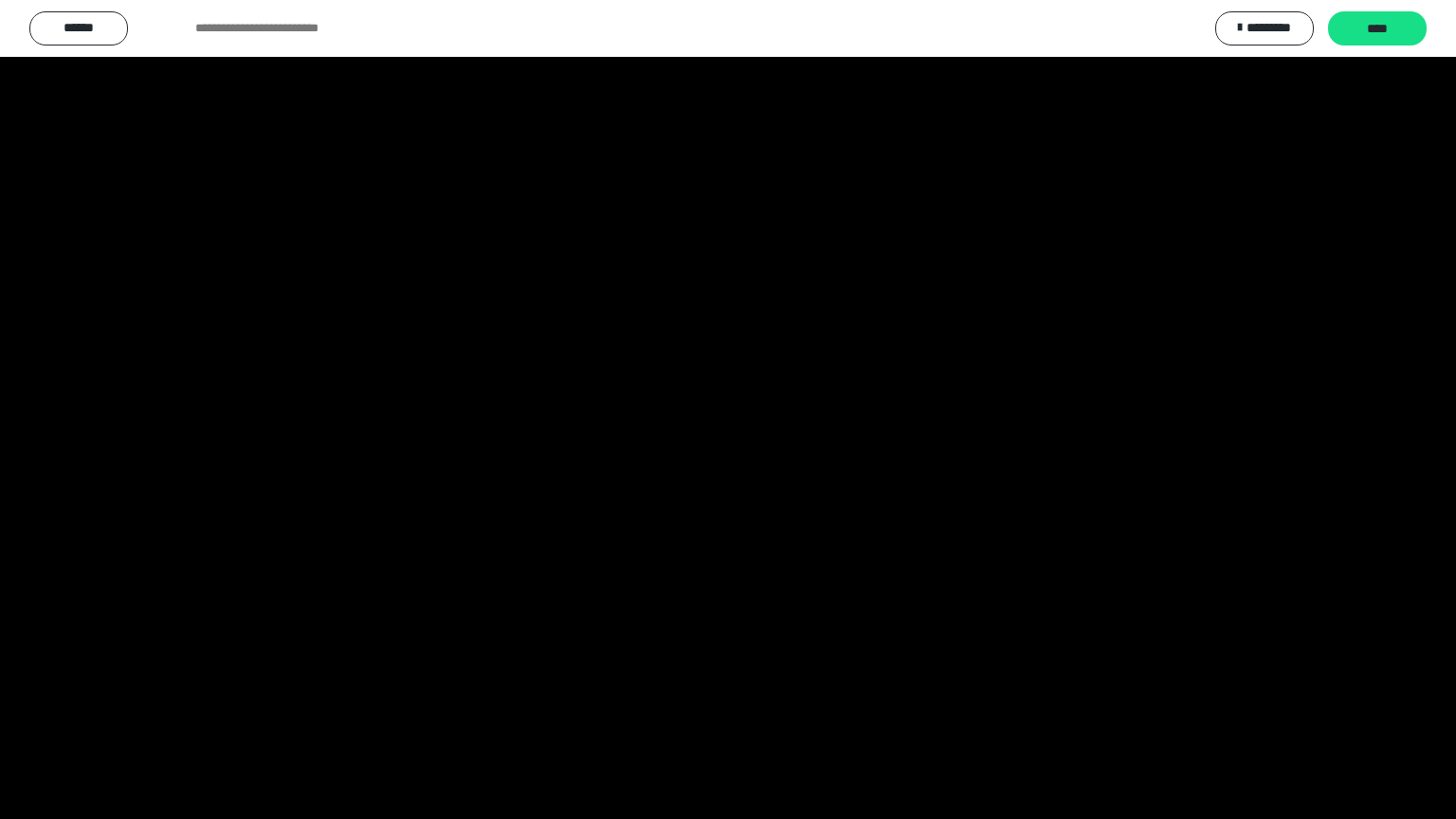 click at bounding box center [728, 410] 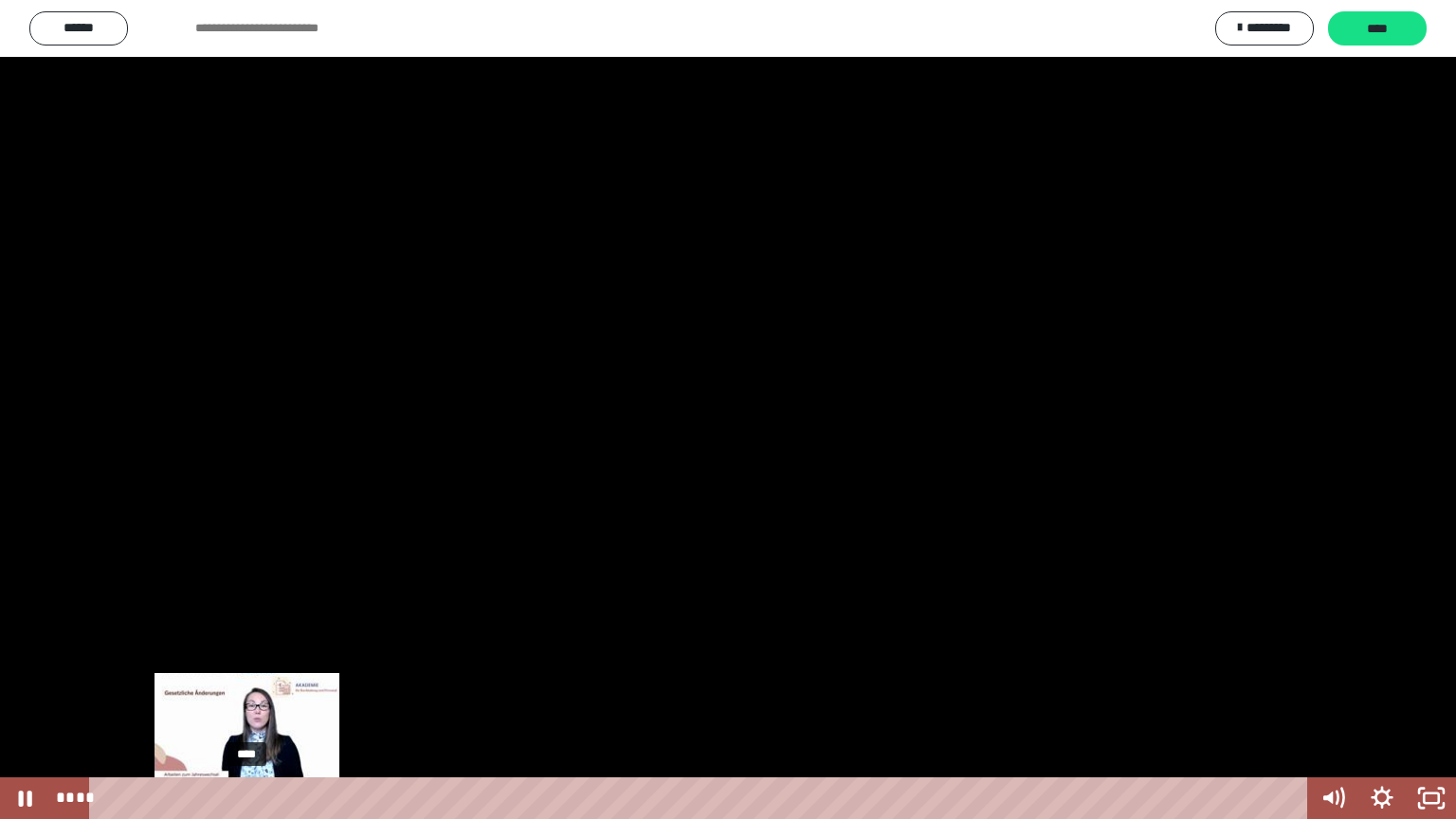 click on "****" at bounding box center [701, 798] 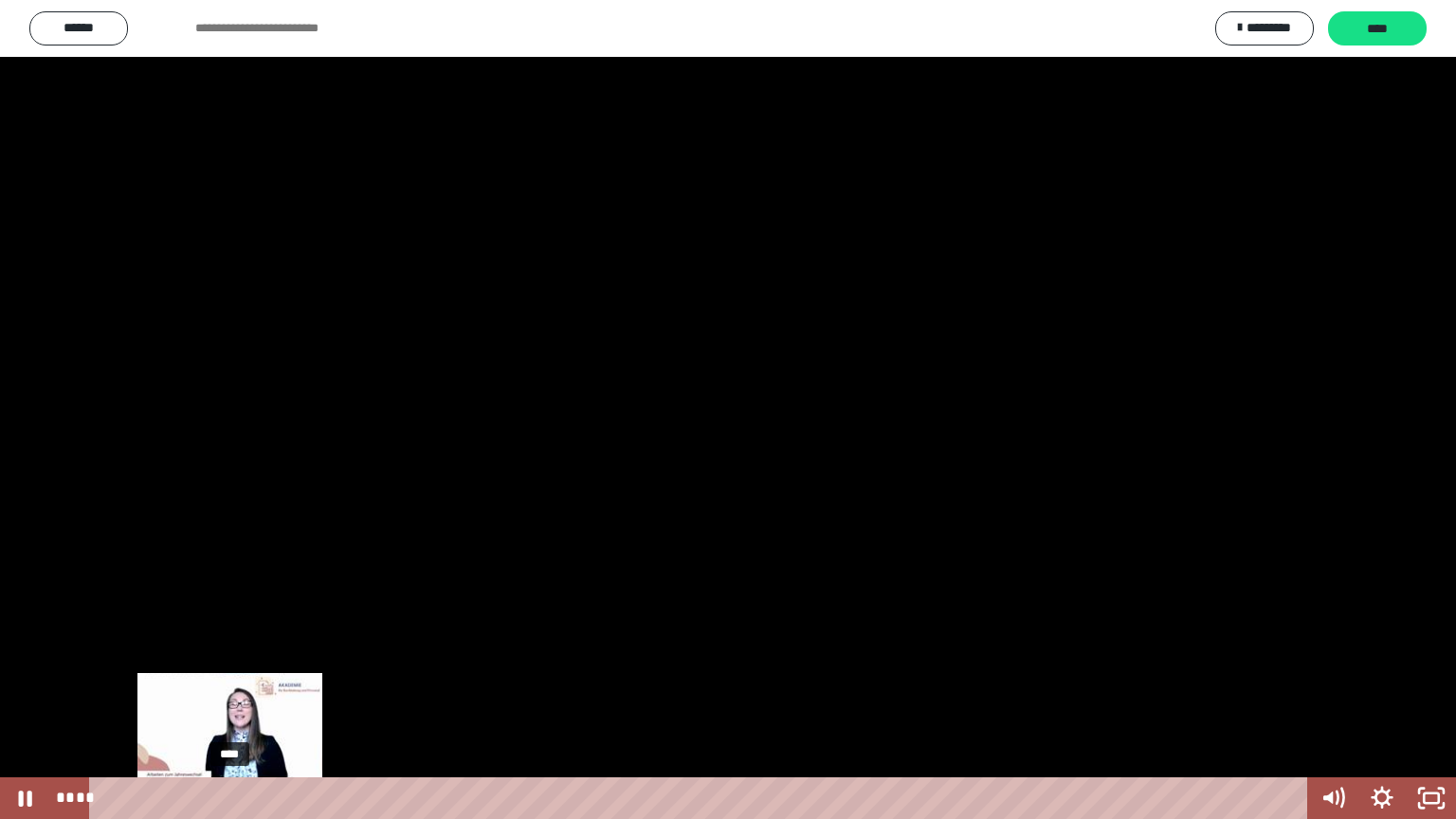 click on "****" at bounding box center [701, 798] 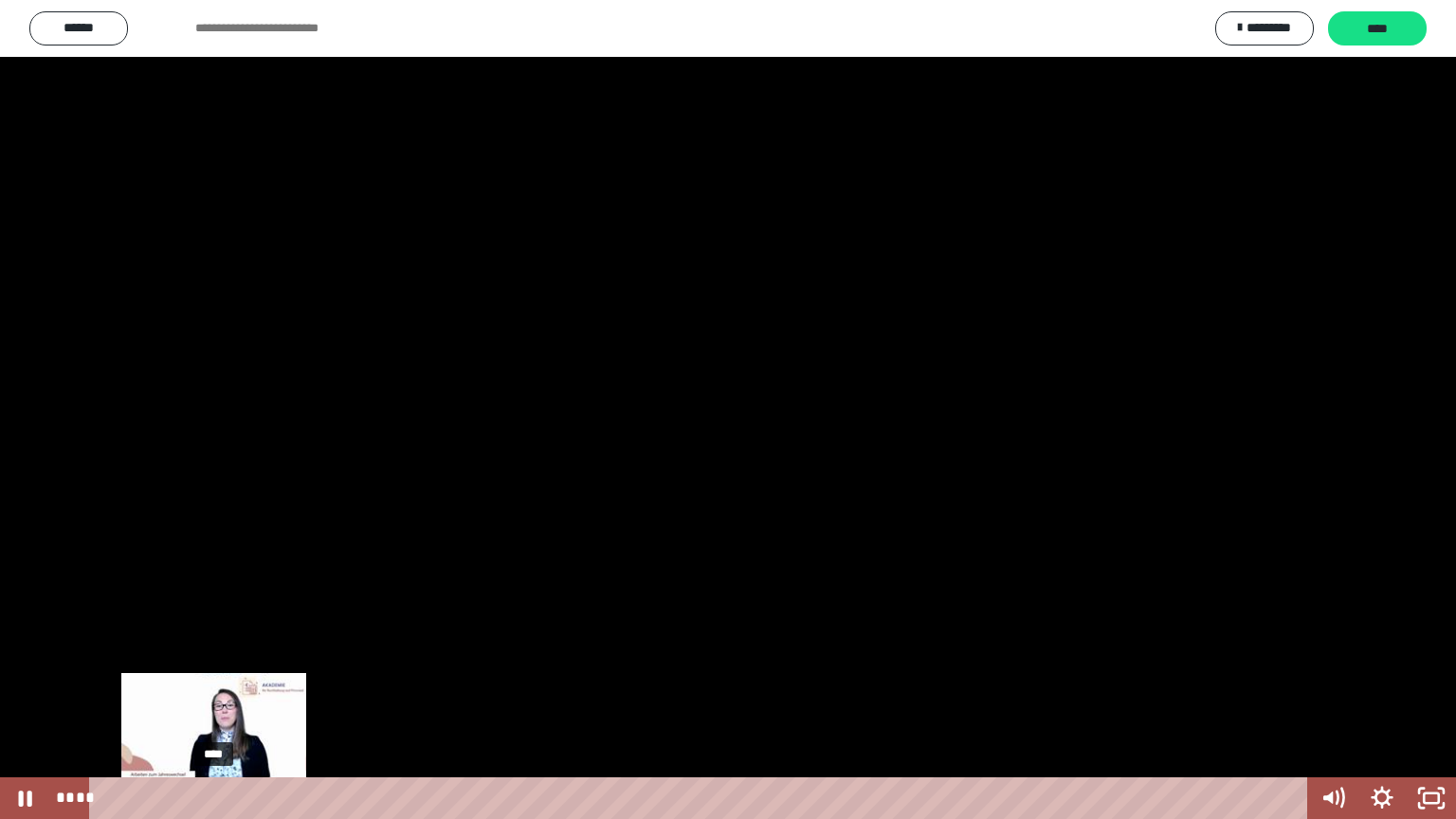 click on "****" at bounding box center (701, 798) 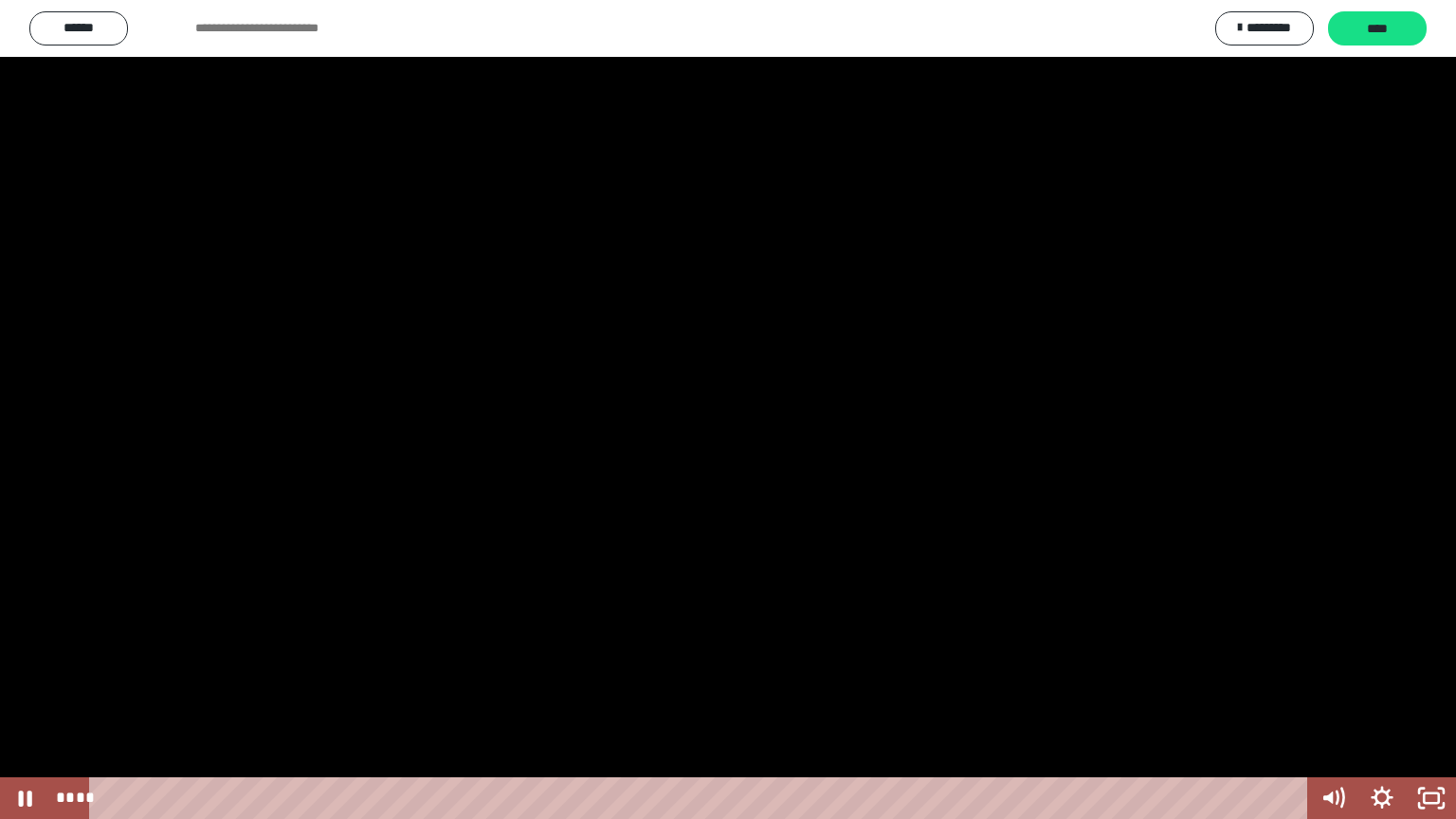 click at bounding box center [728, 410] 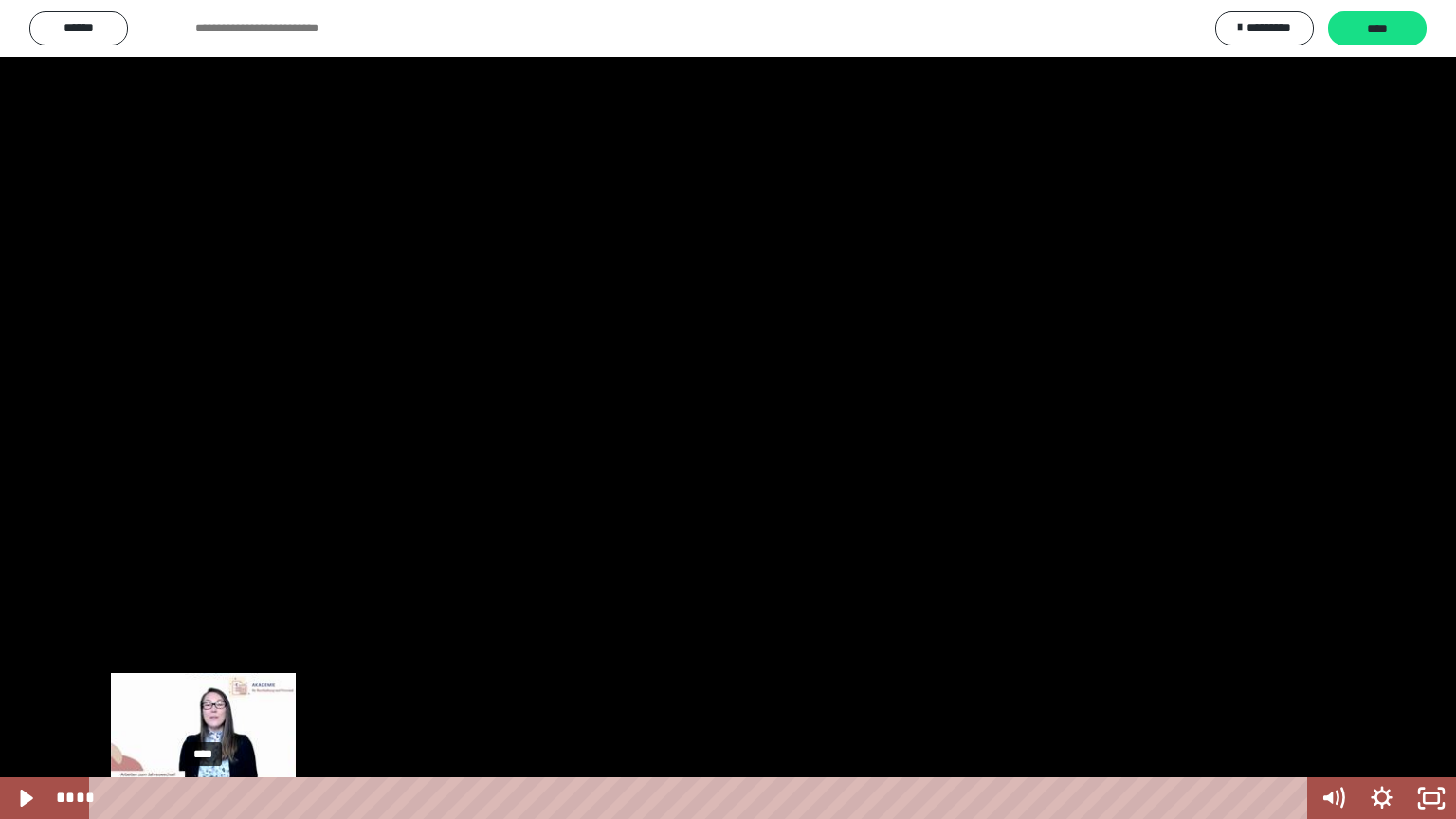 click on "****" at bounding box center [701, 798] 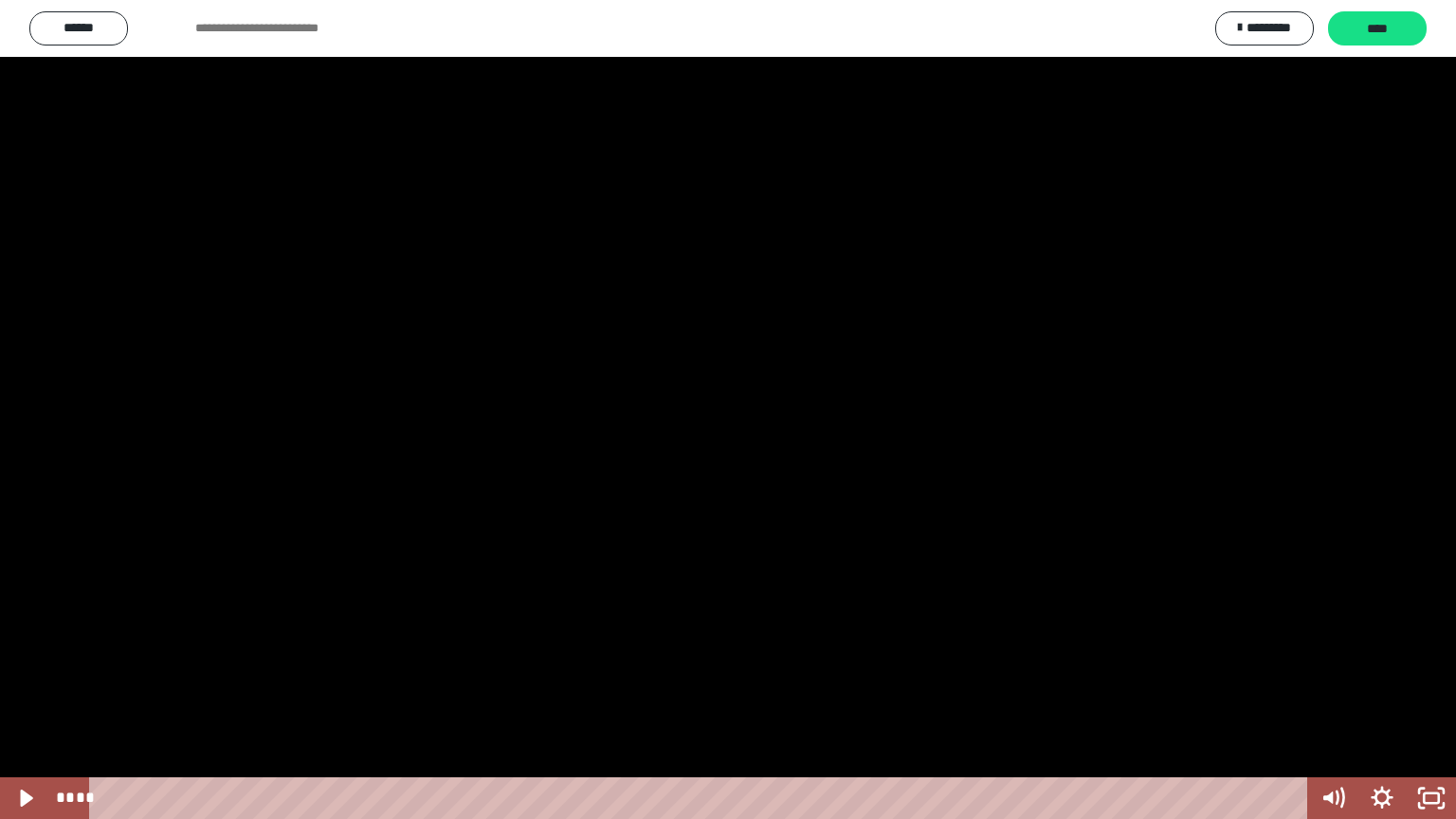 click at bounding box center (728, 410) 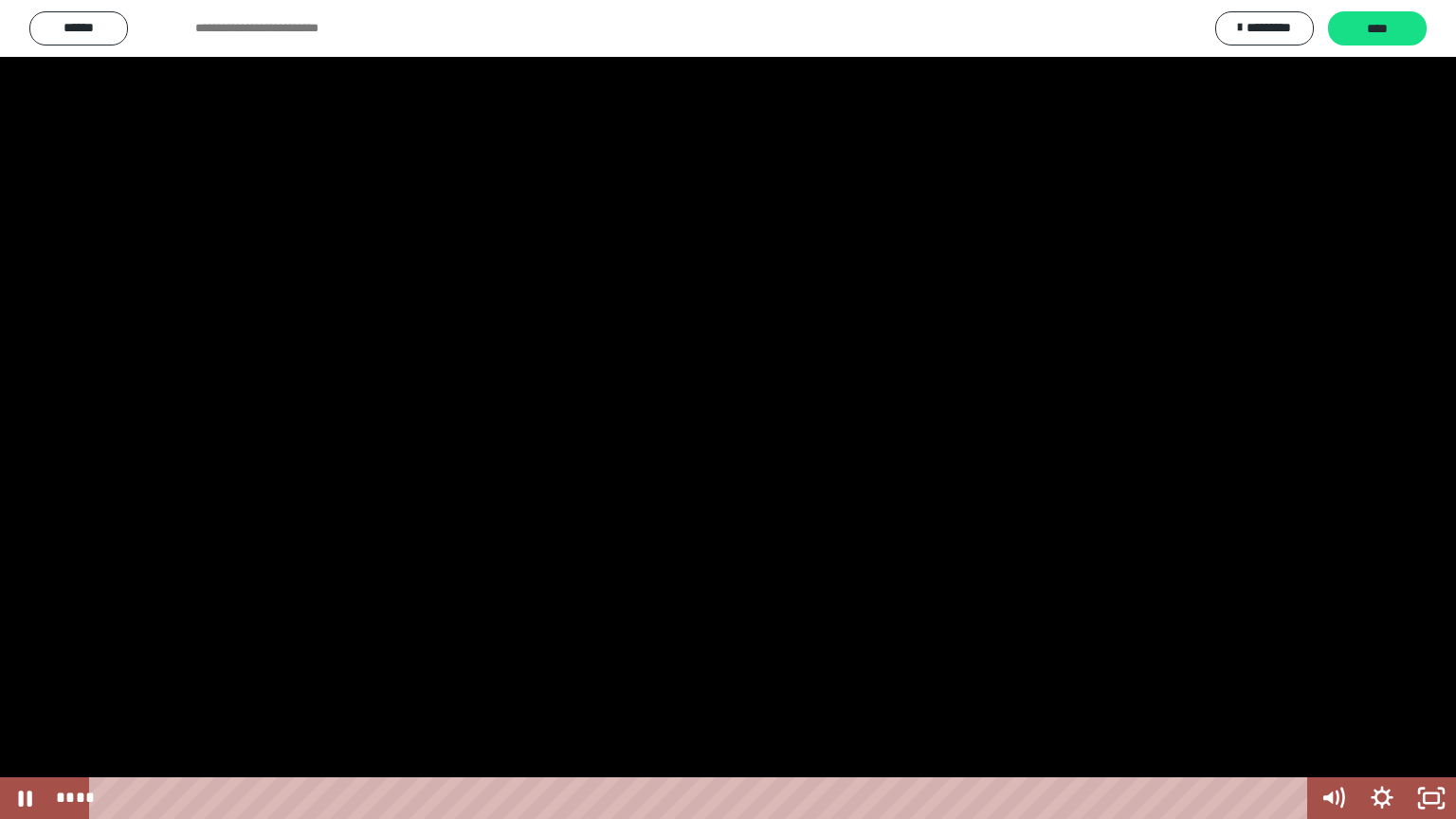 click at bounding box center (728, 410) 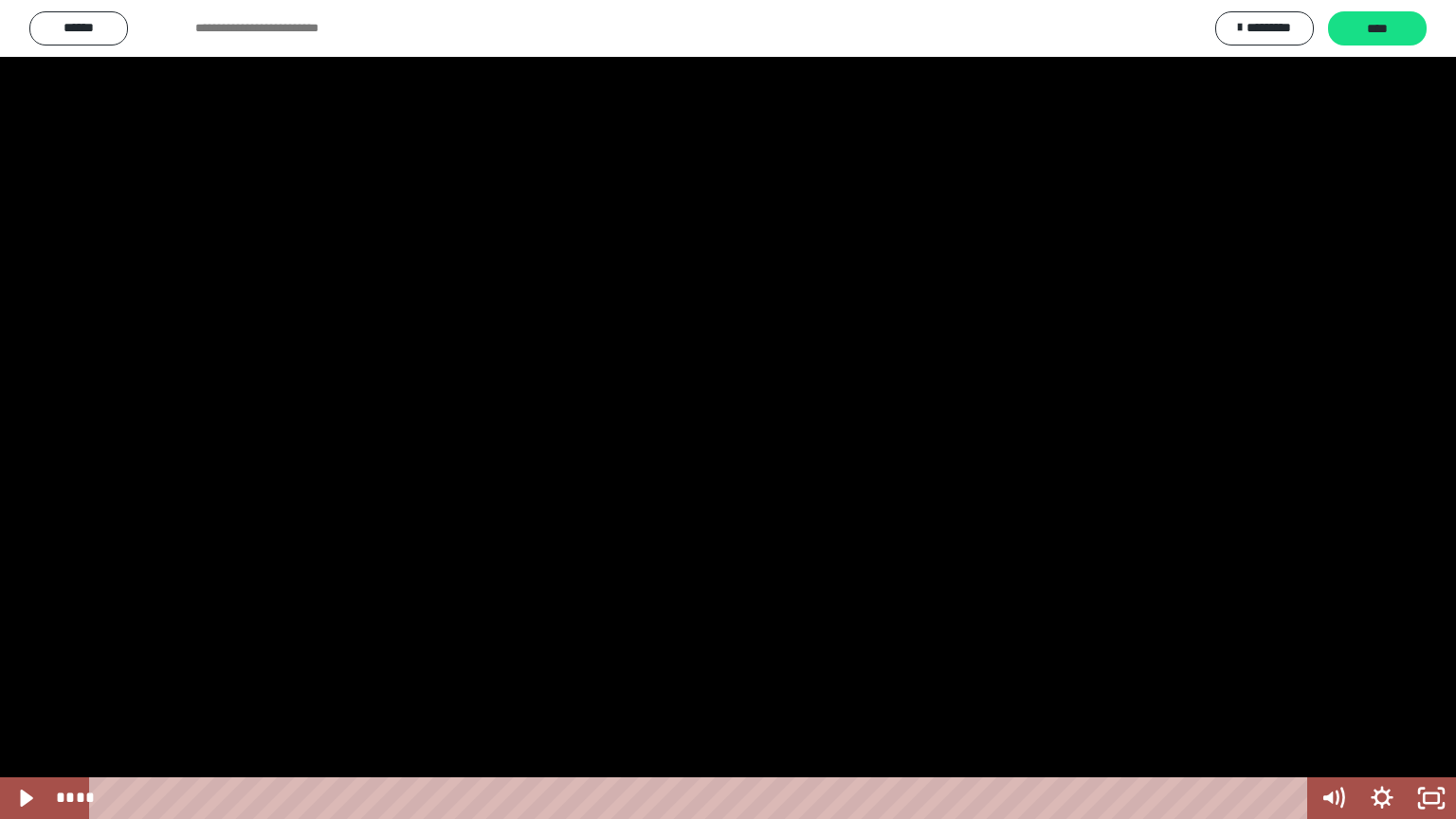 click at bounding box center [728, 410] 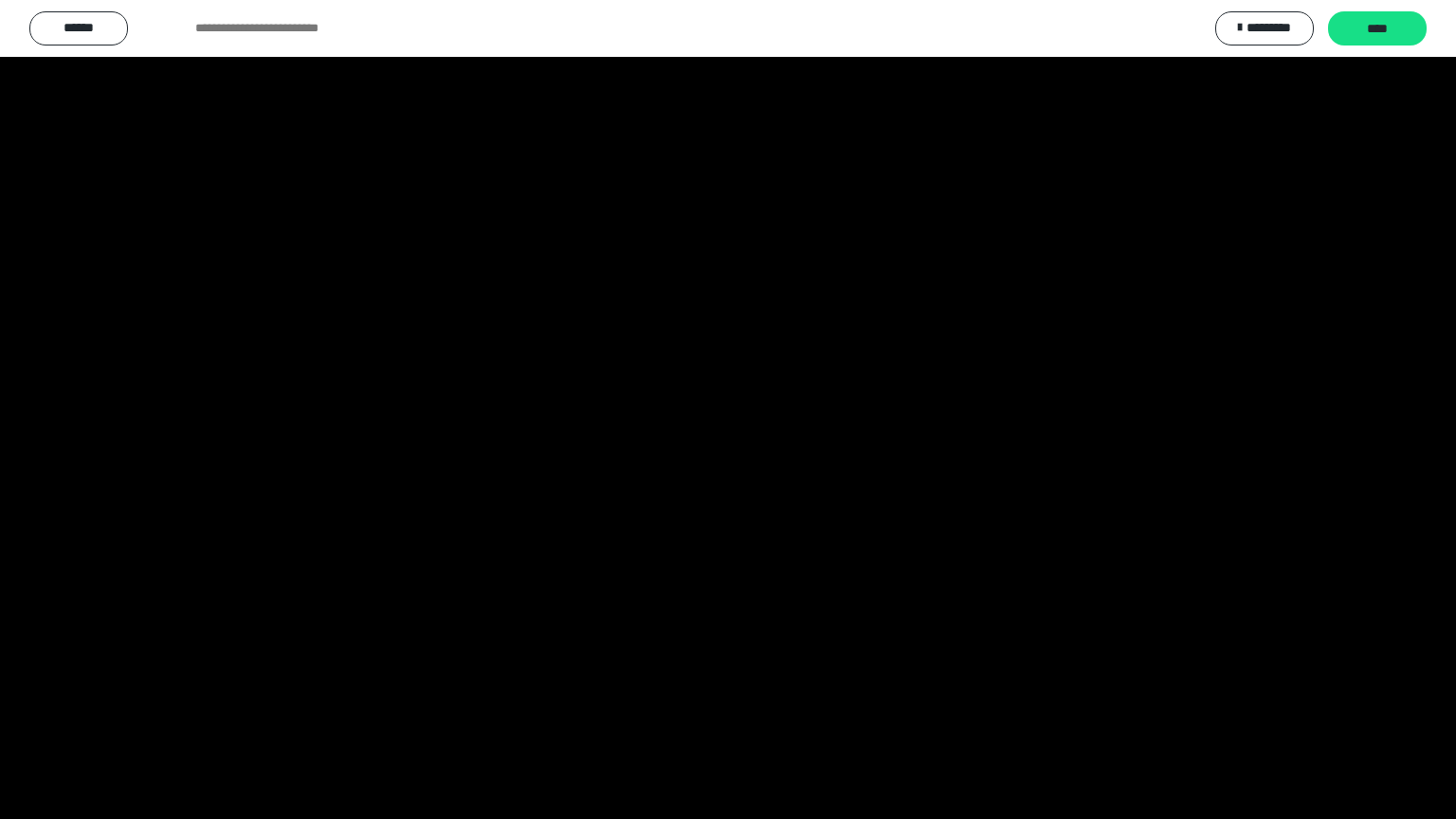 click at bounding box center [728, 410] 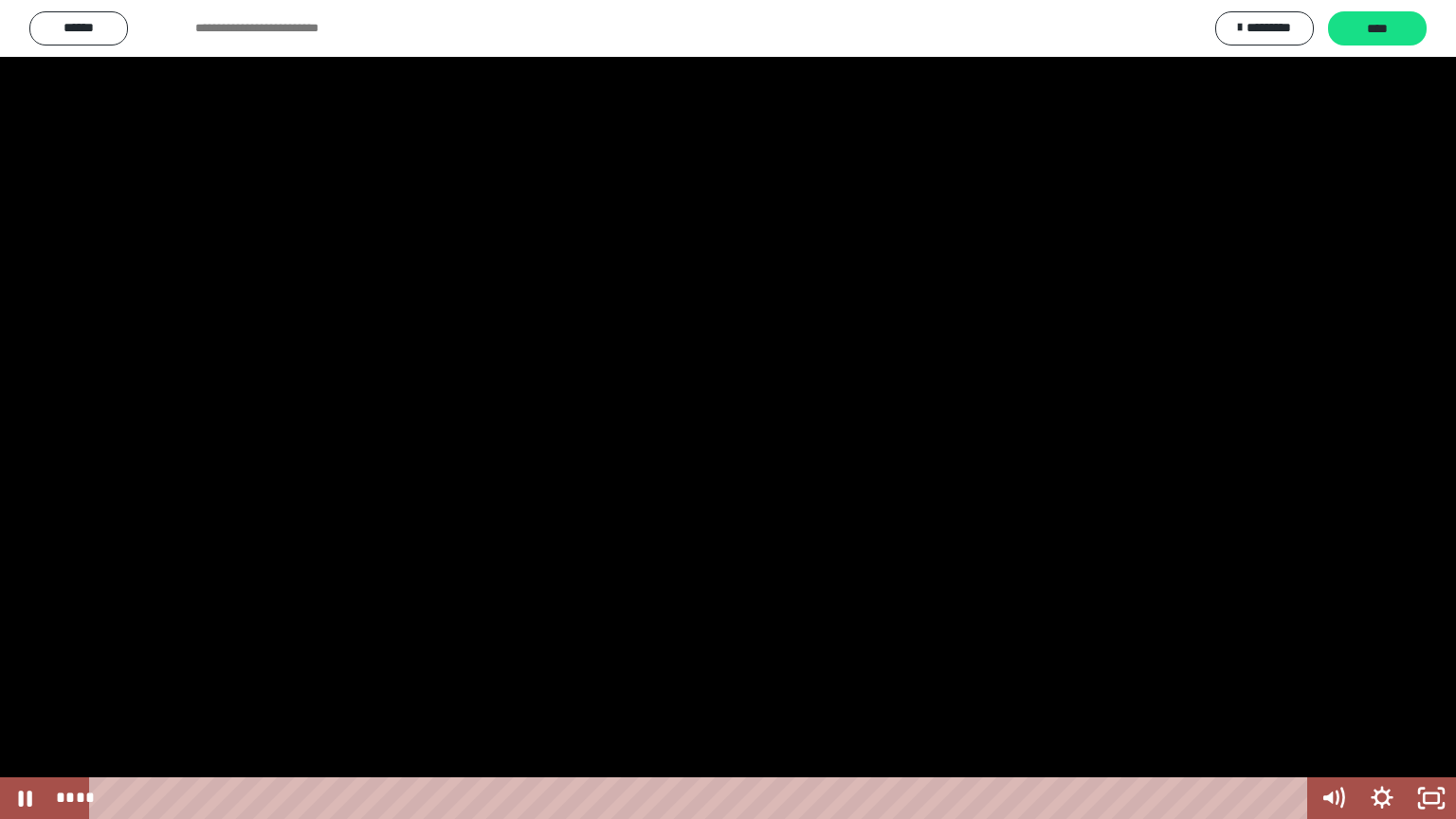 click at bounding box center (728, 410) 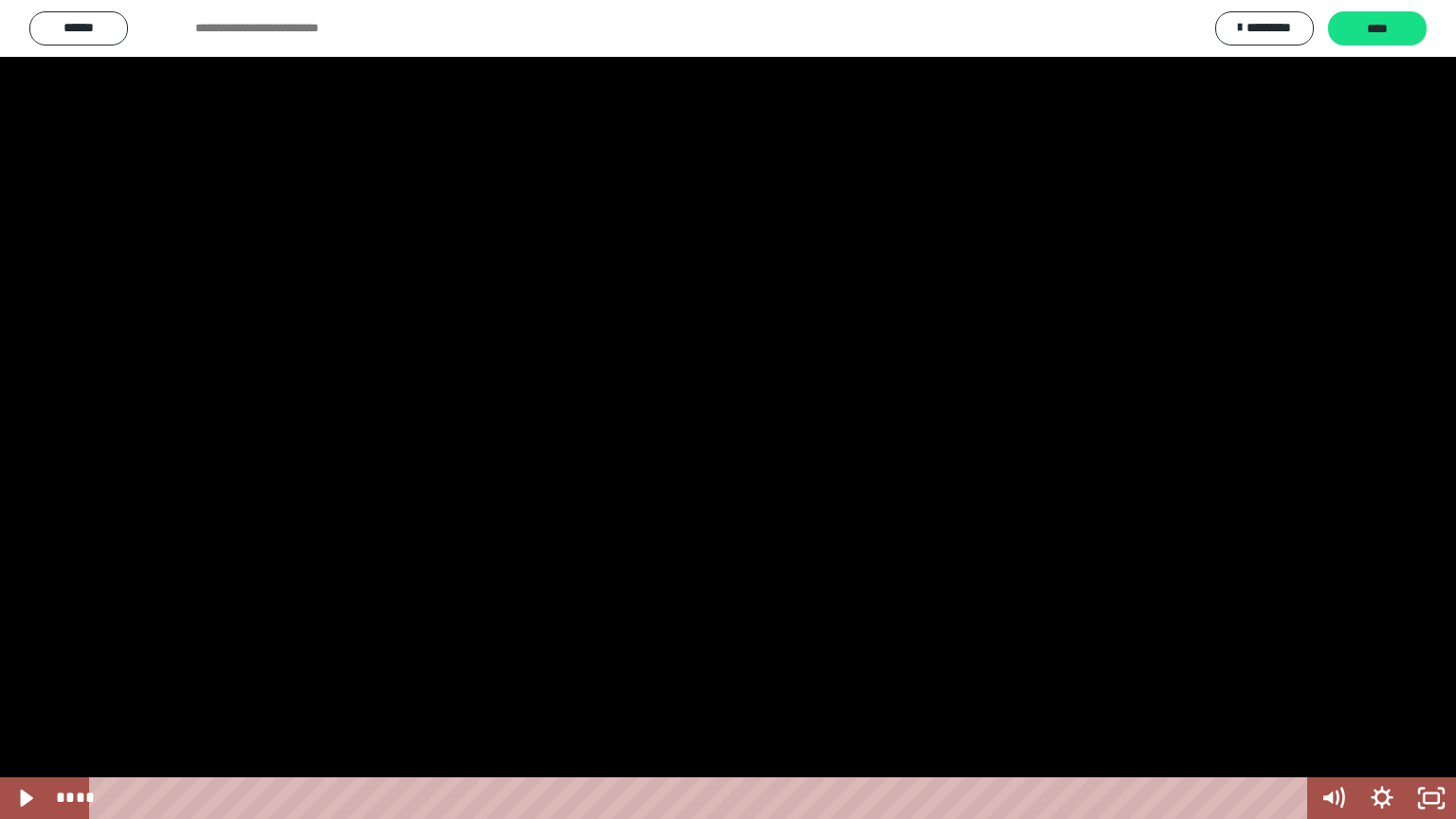 click at bounding box center [728, 410] 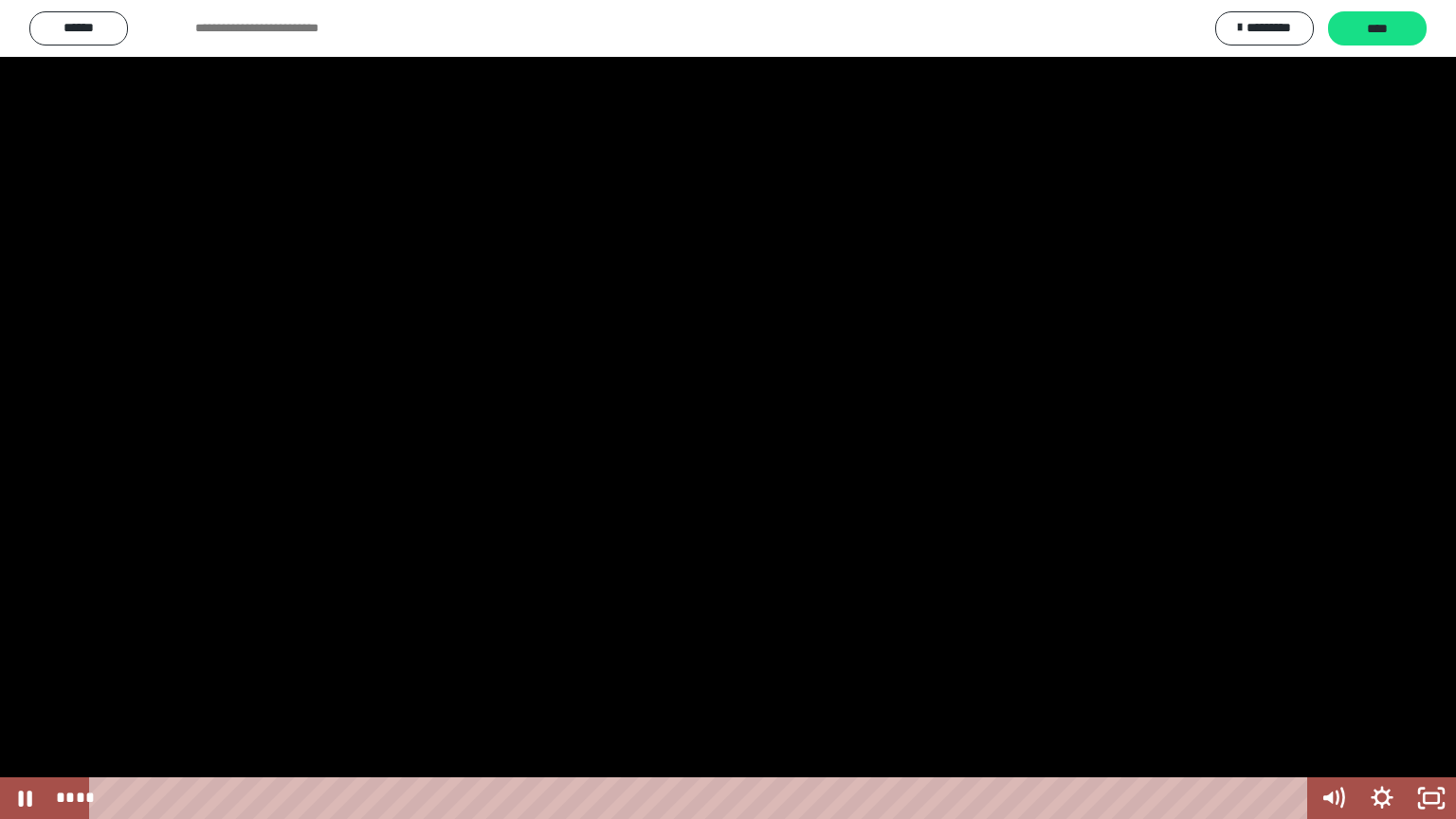 click at bounding box center (728, 410) 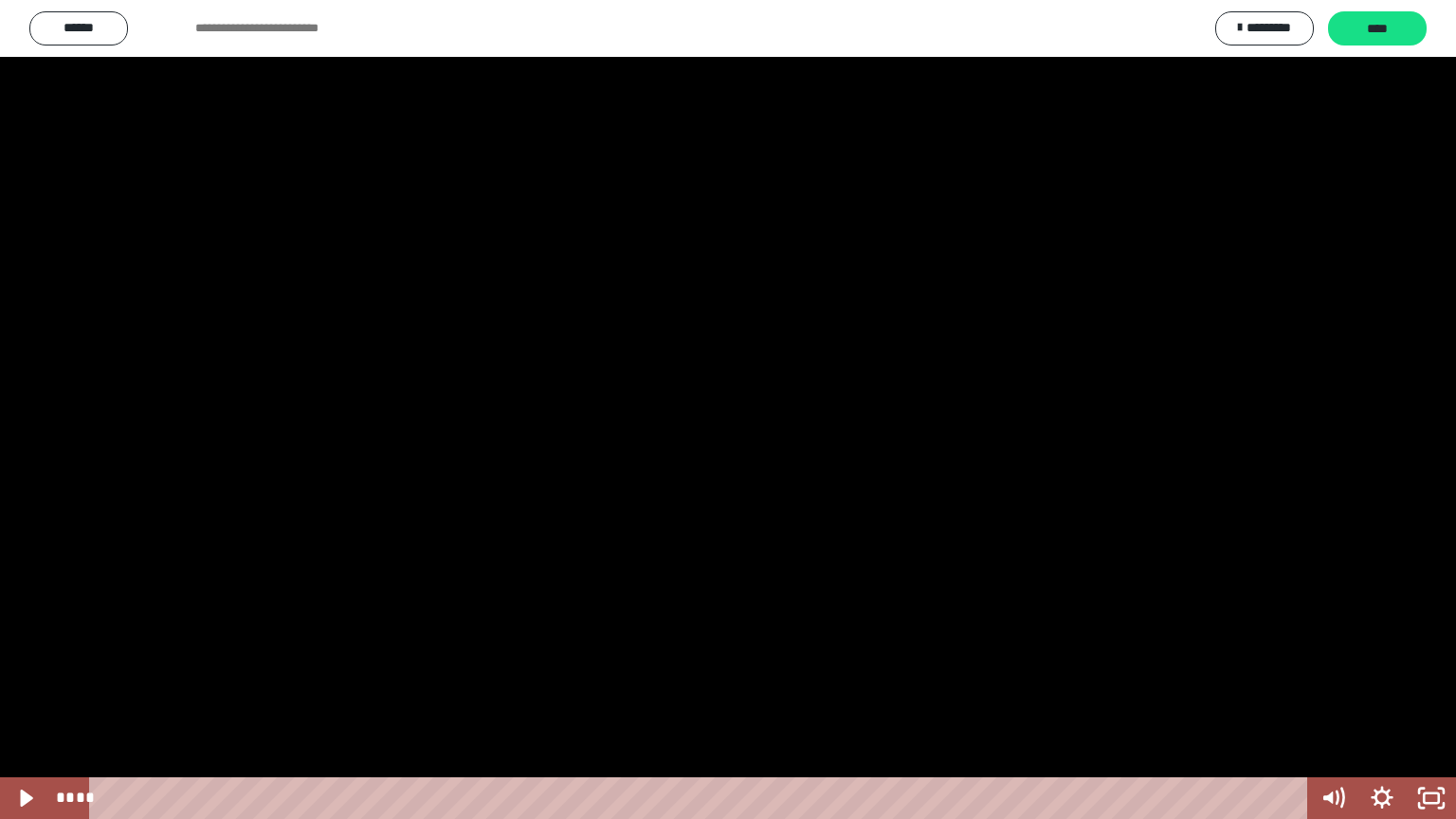 click at bounding box center (728, 410) 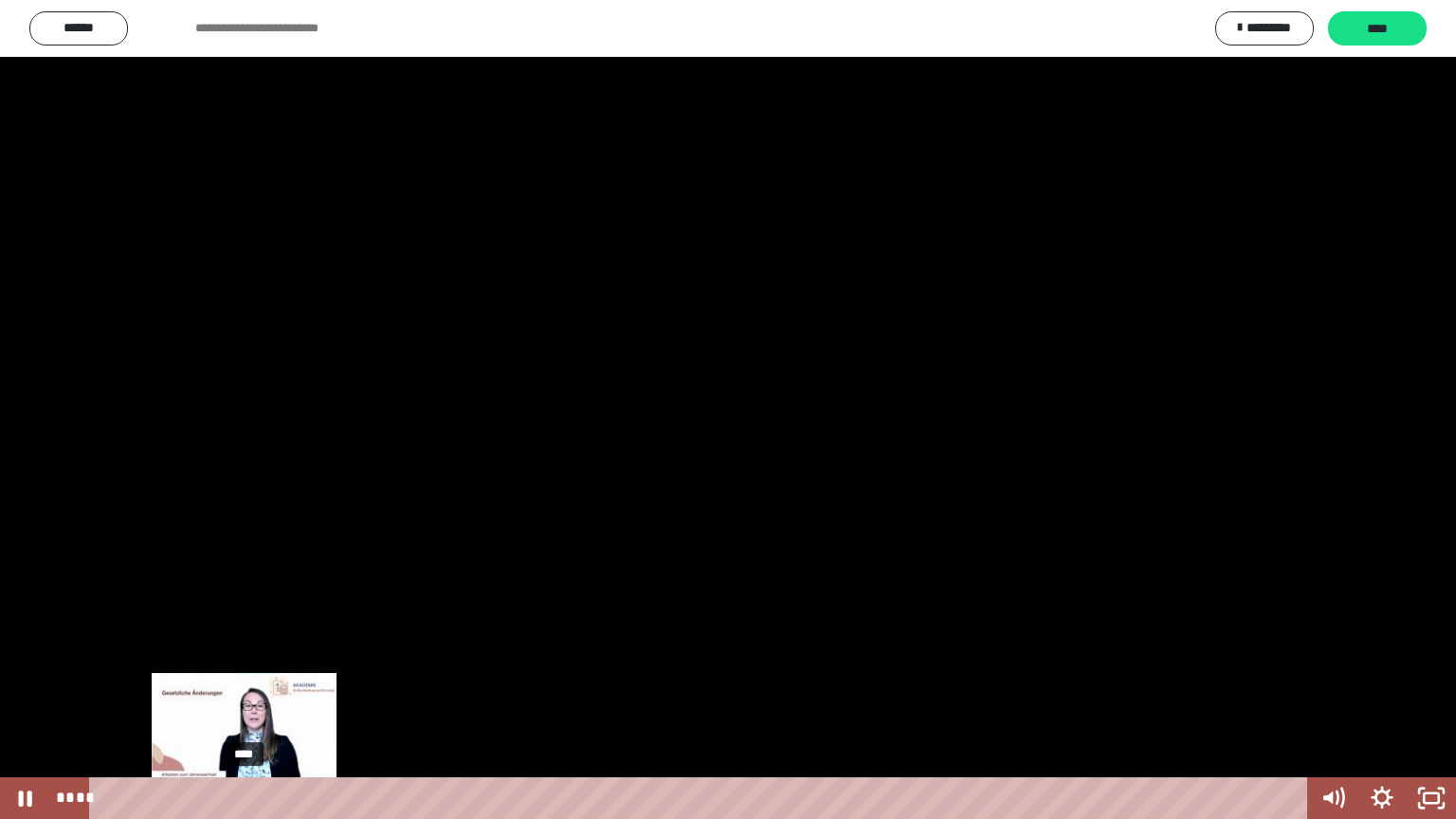click on "****" at bounding box center [701, 798] 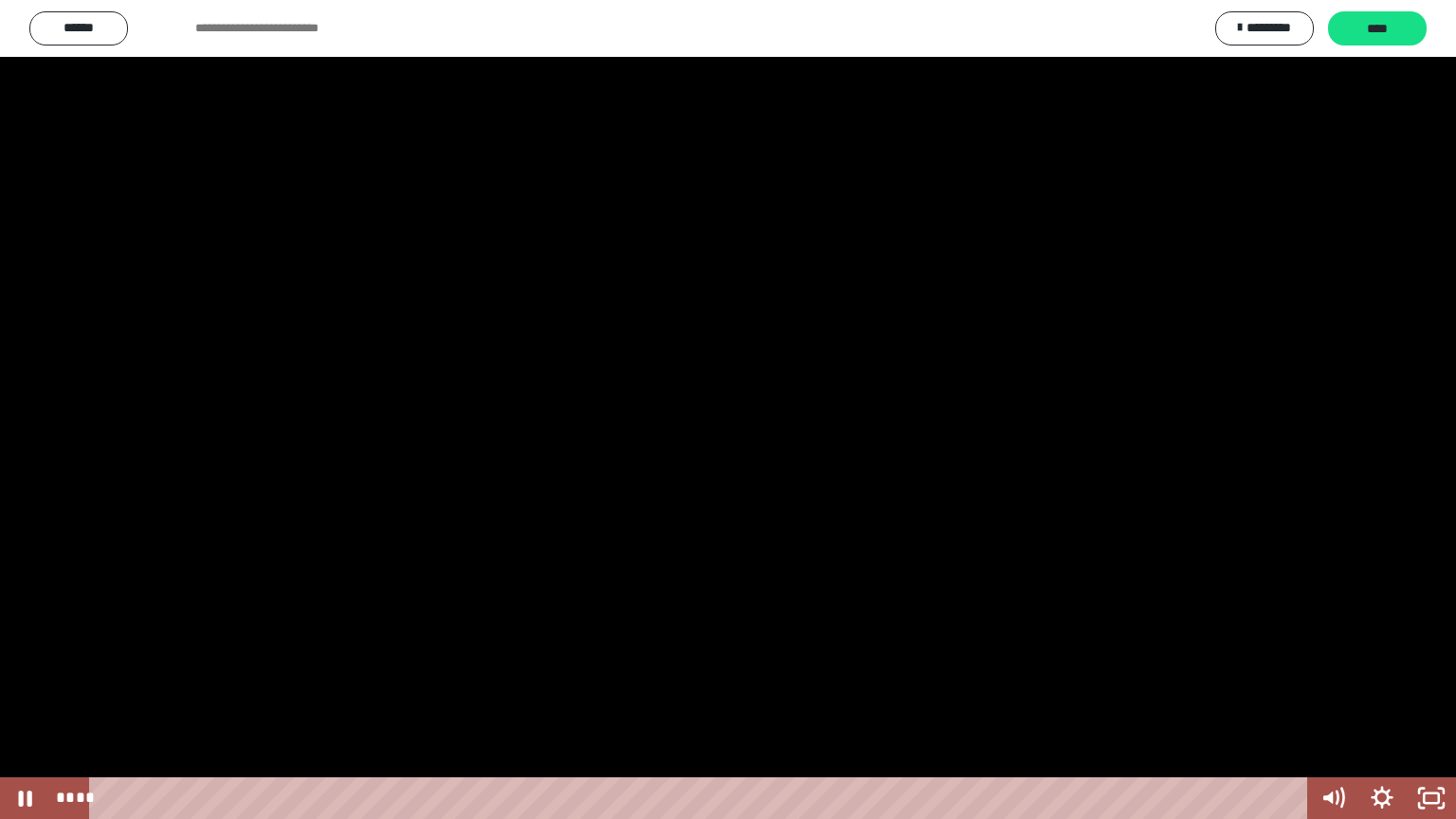 click at bounding box center (728, 410) 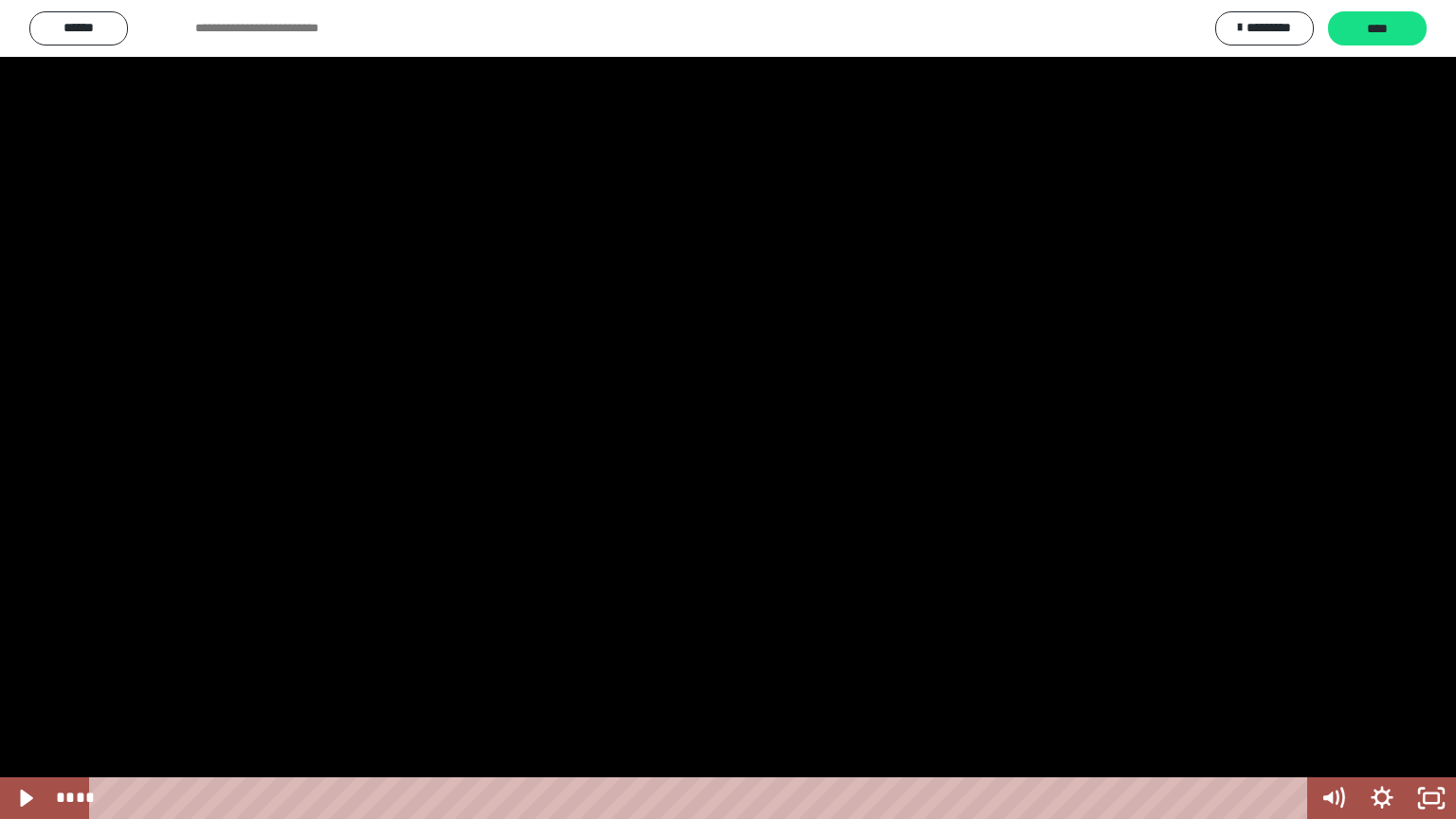 click at bounding box center (728, 410) 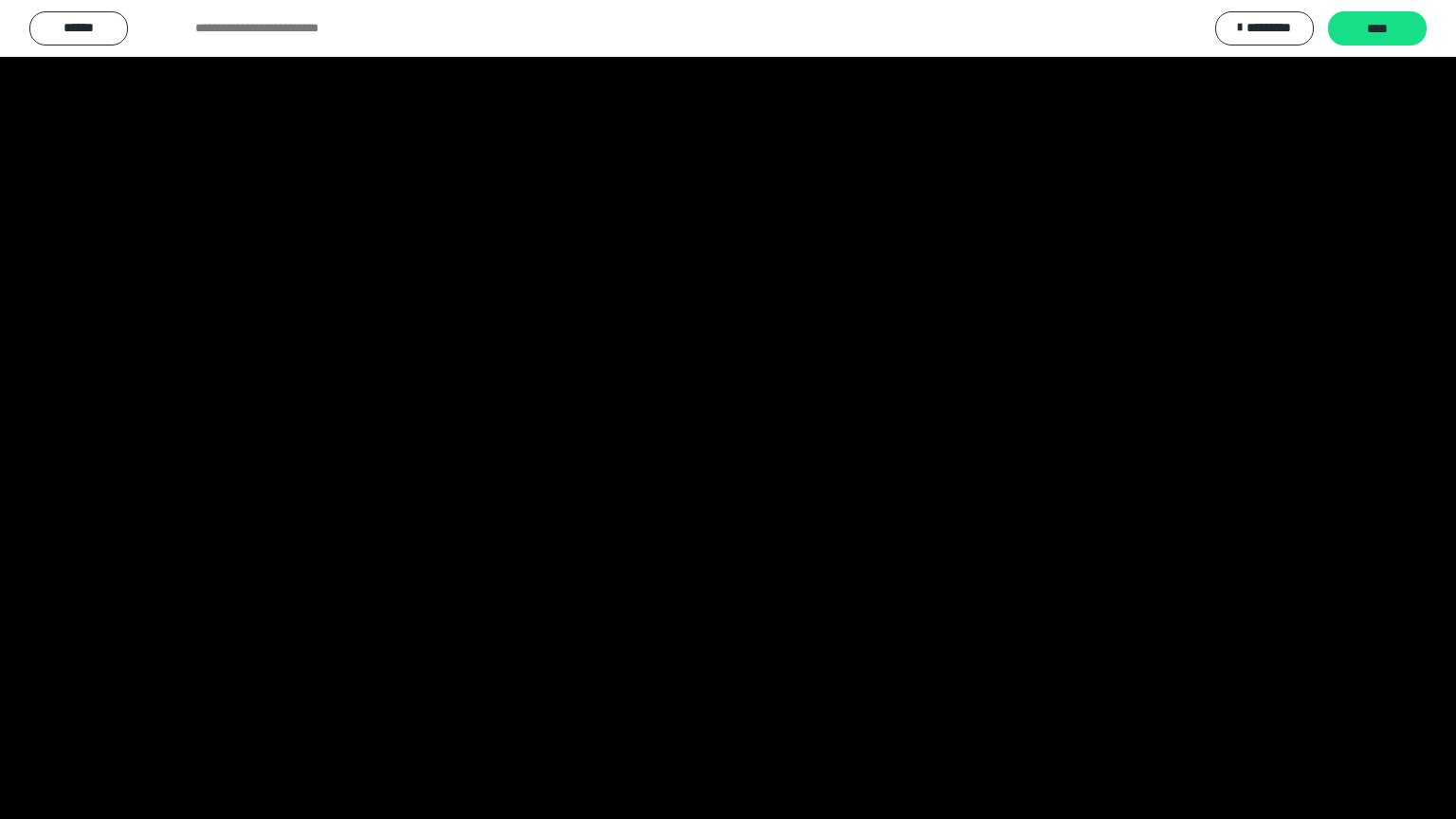 click at bounding box center (728, 410) 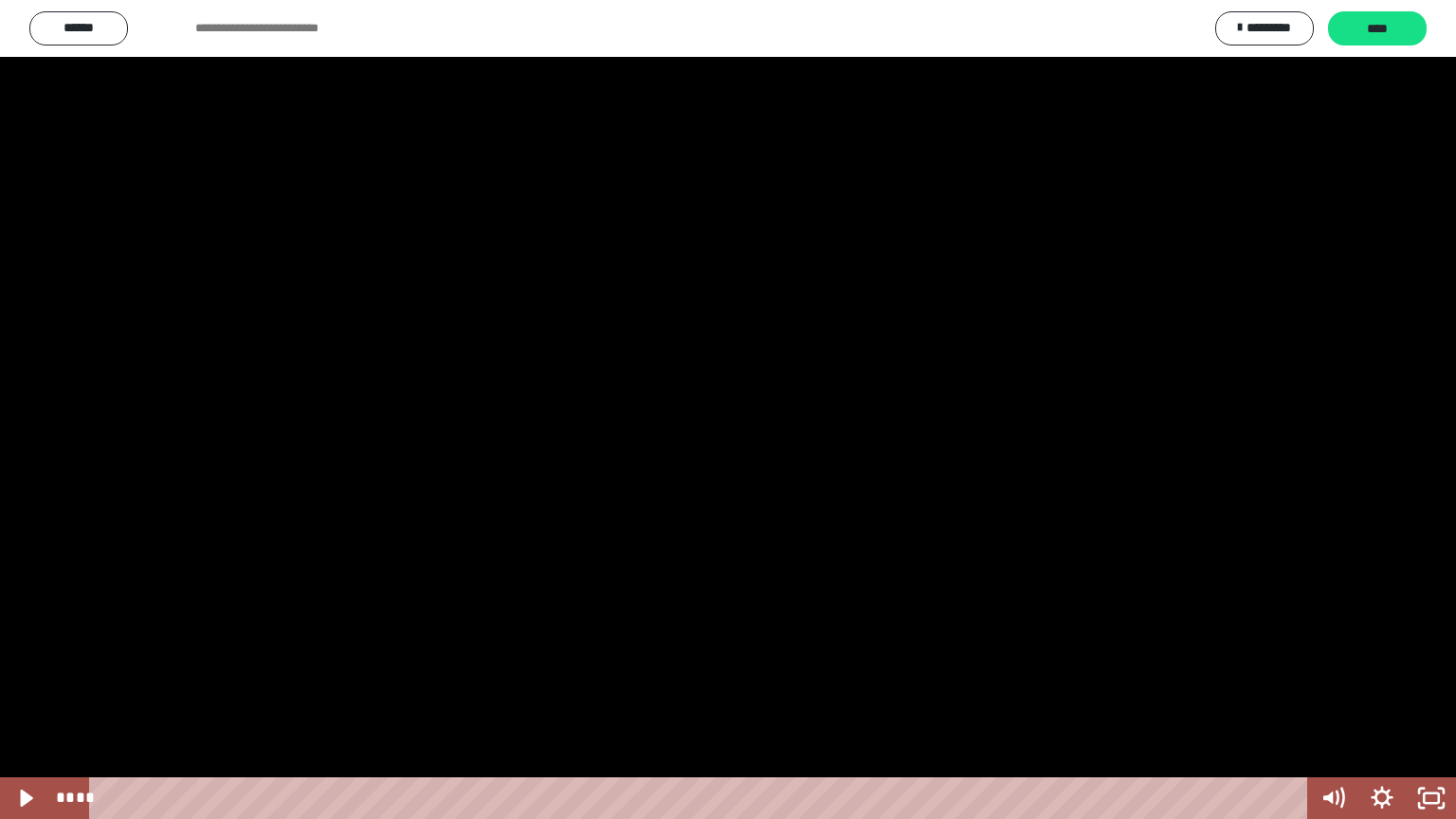 click at bounding box center (728, 410) 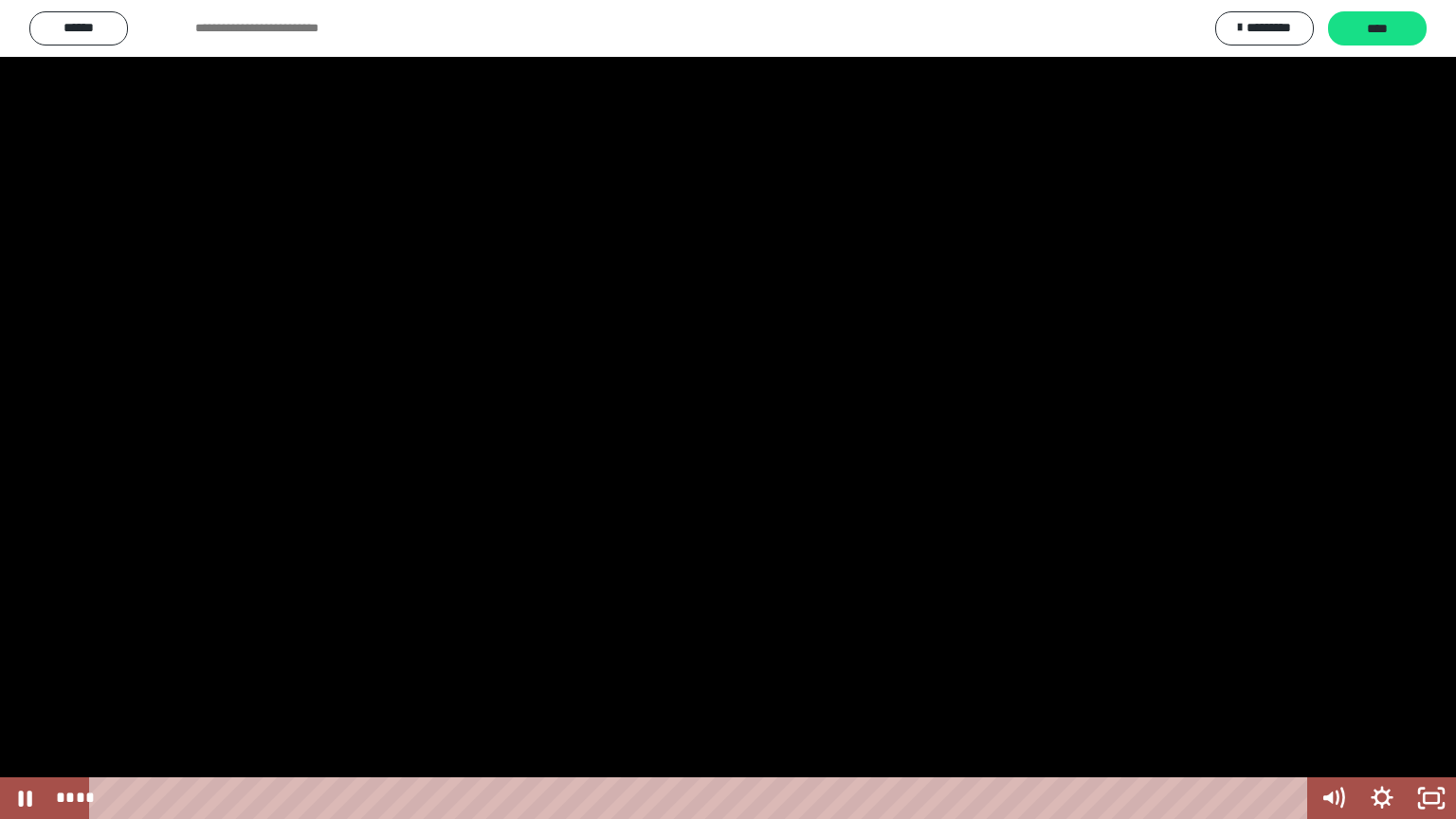 click at bounding box center [728, 410] 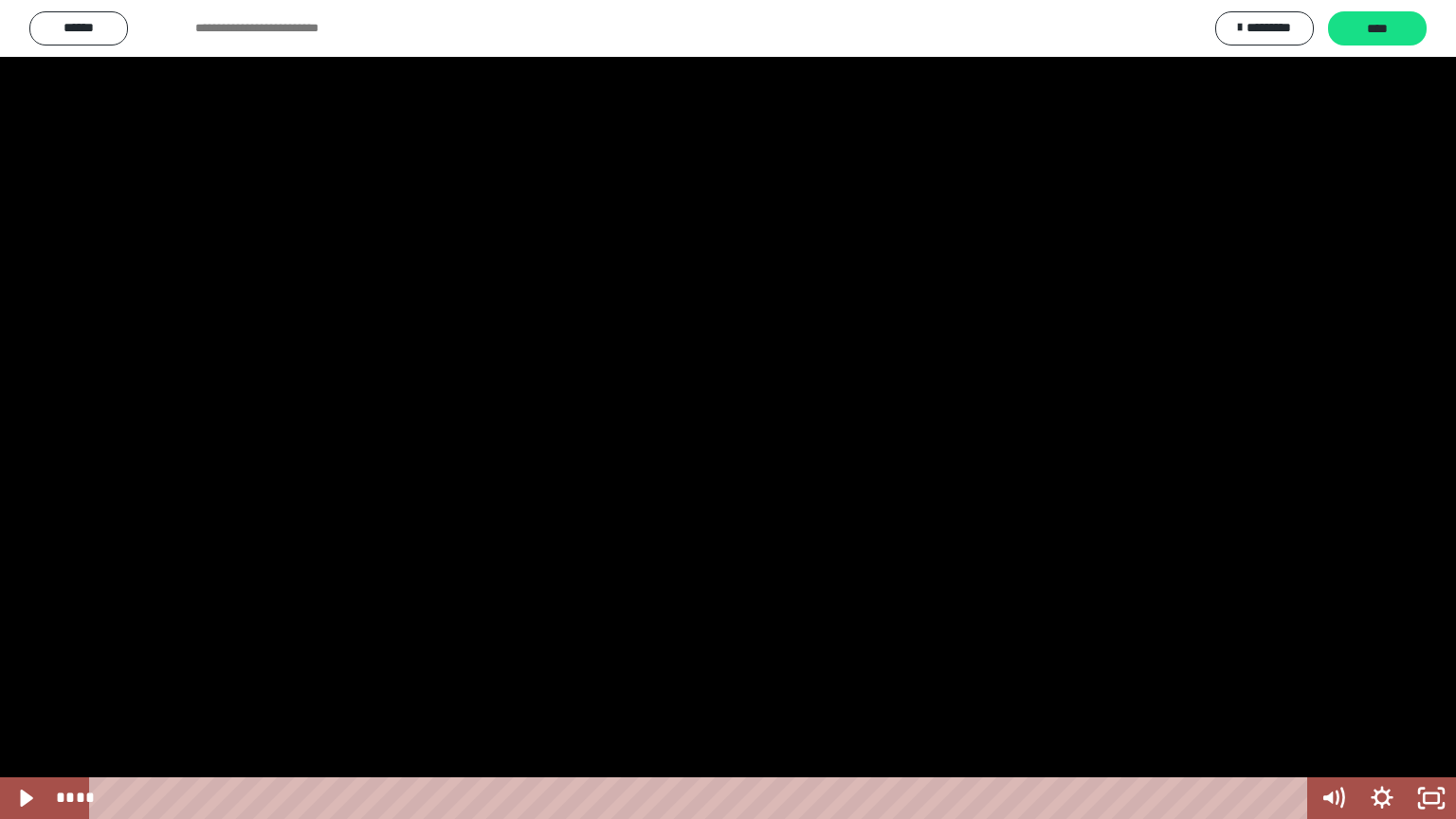 click at bounding box center [728, 410] 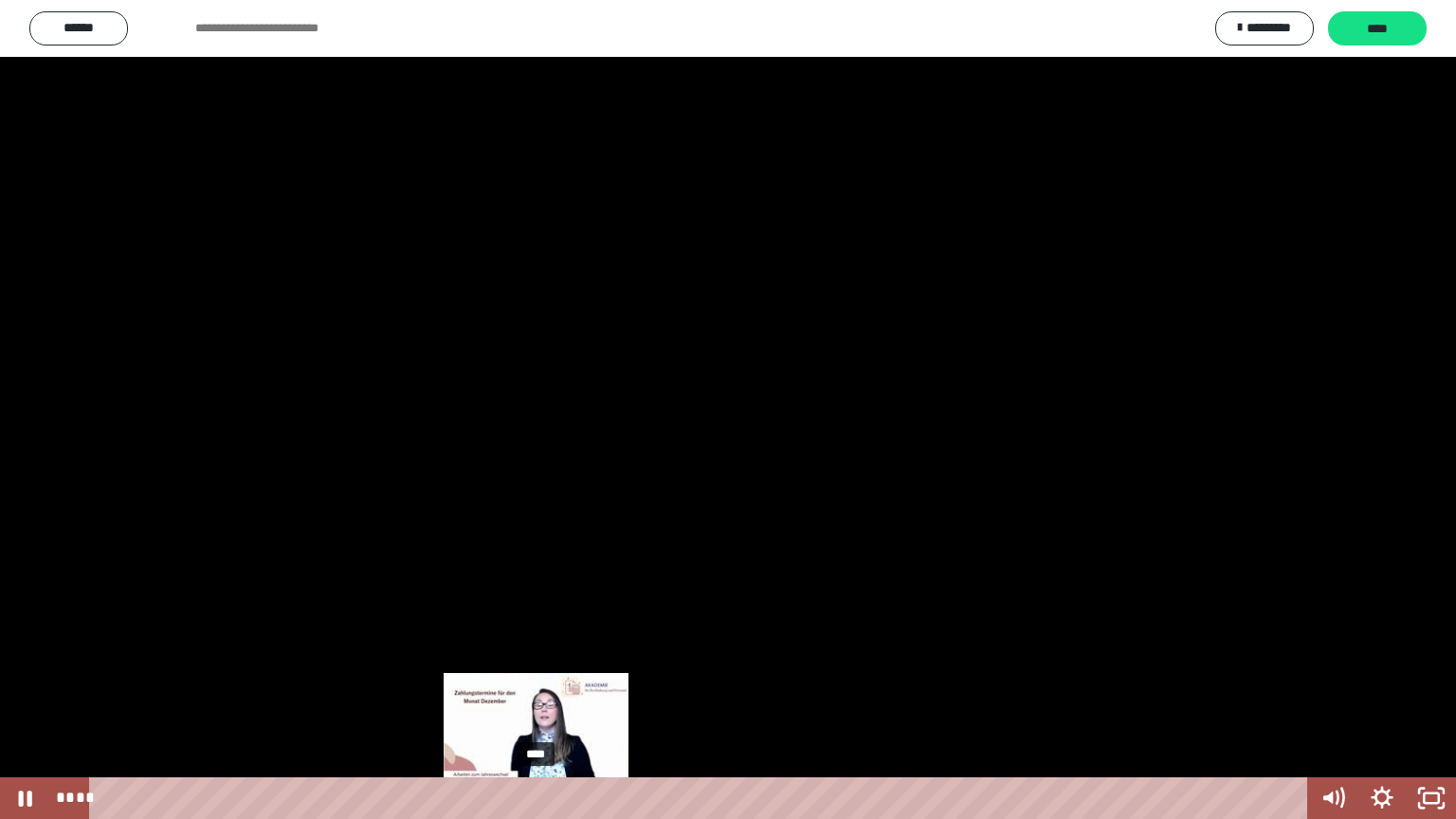 click on "****" at bounding box center (701, 798) 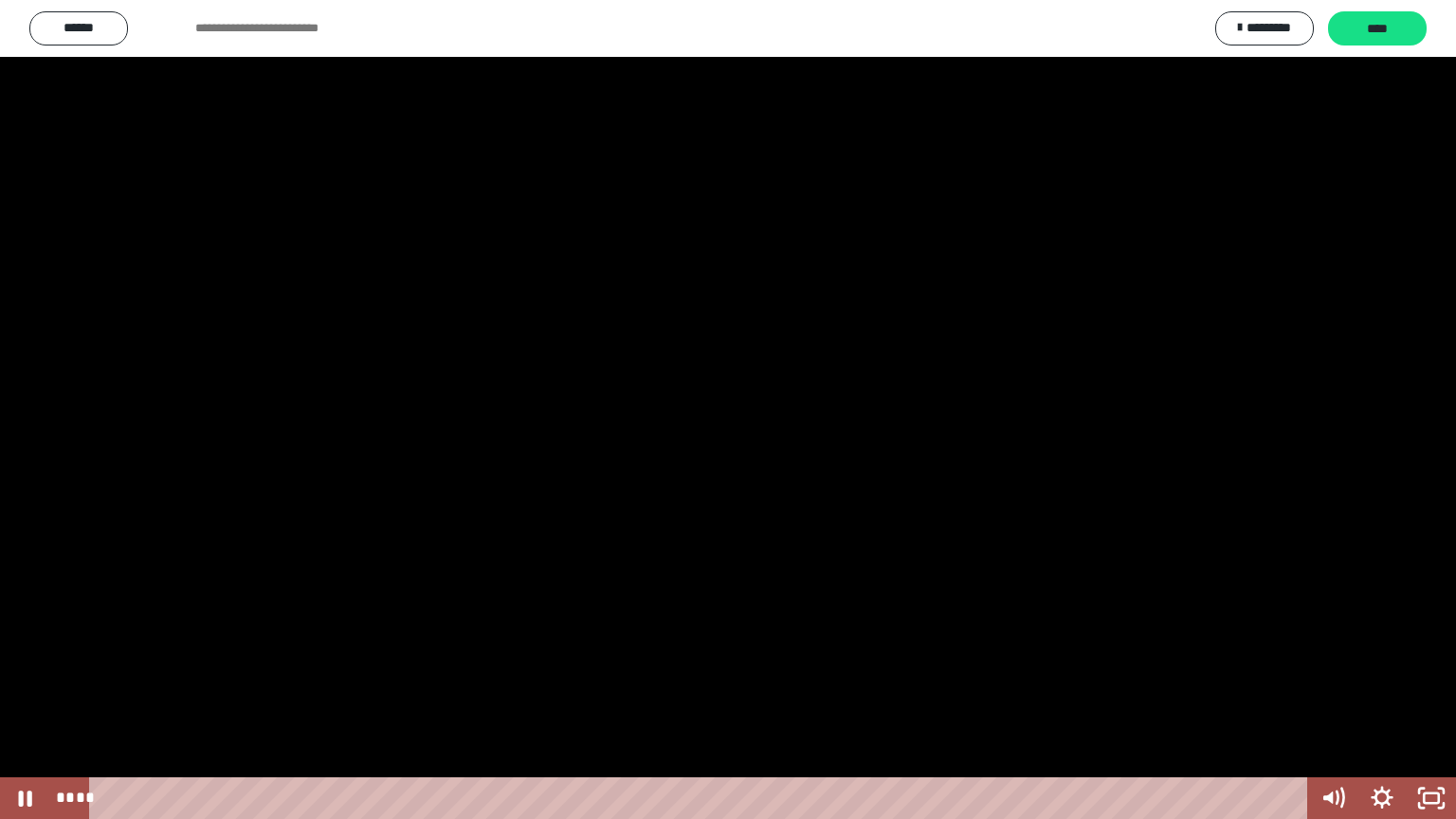 click at bounding box center [728, 410] 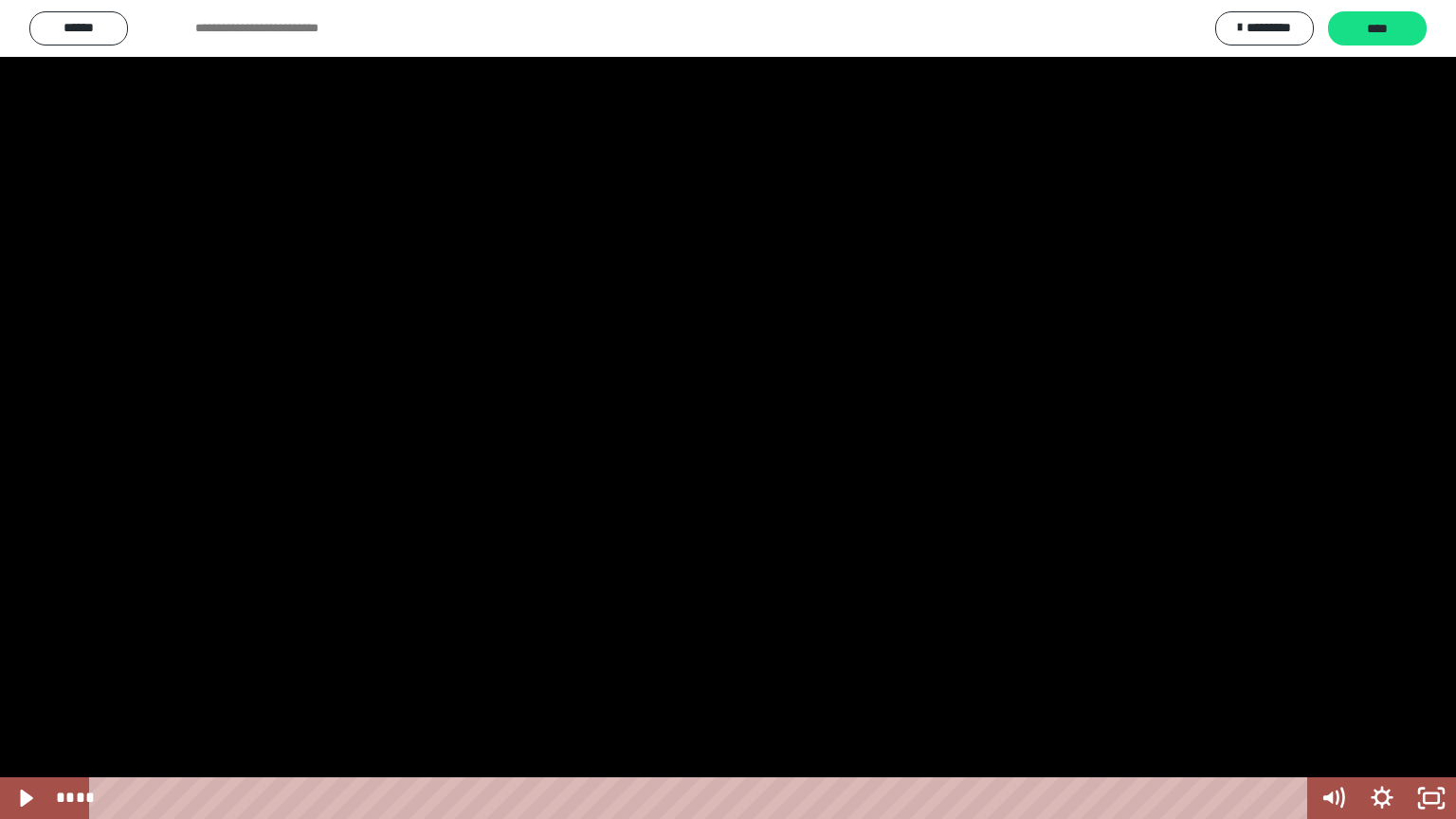 click at bounding box center [728, 410] 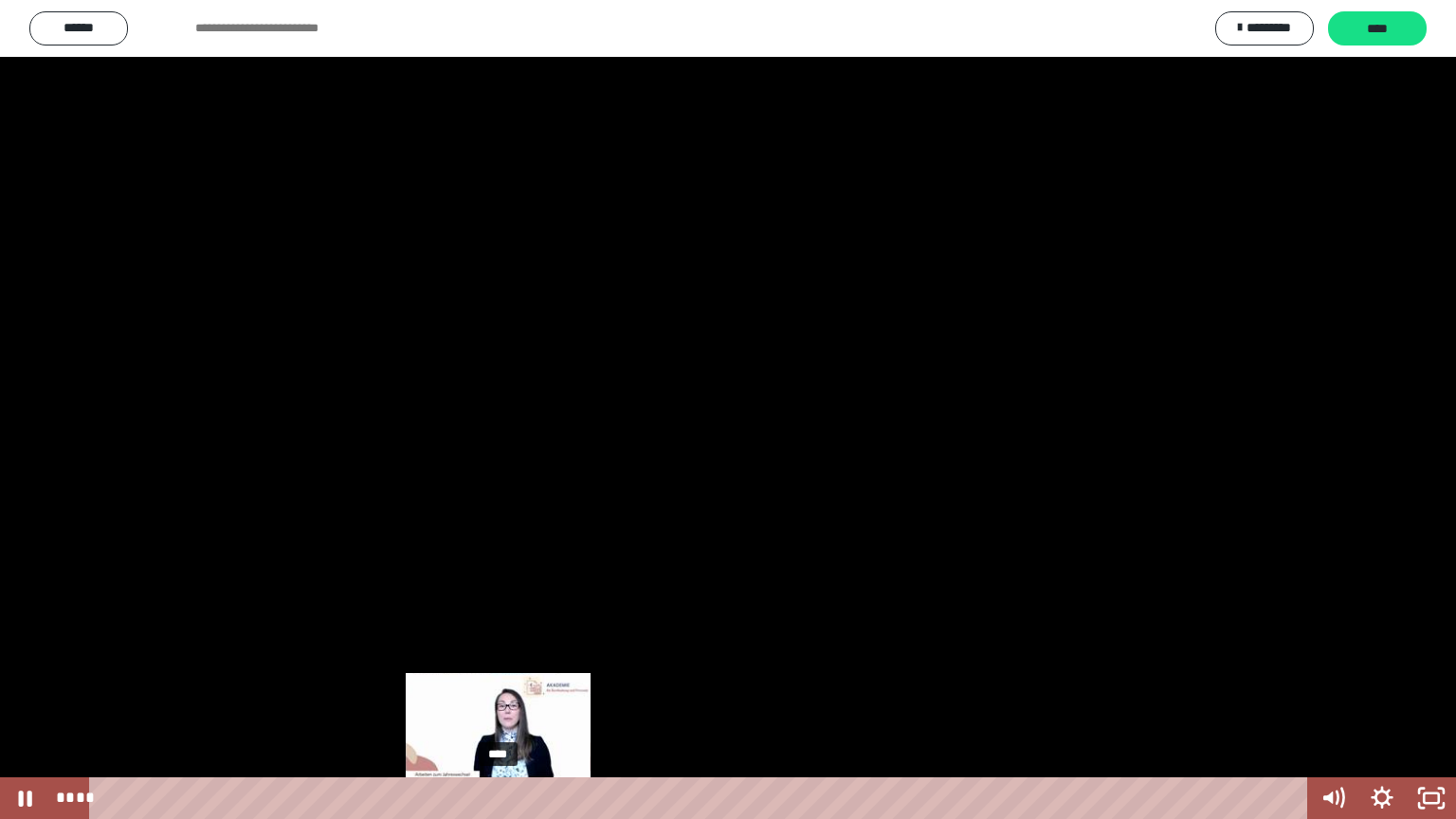 click on "****" at bounding box center [701, 798] 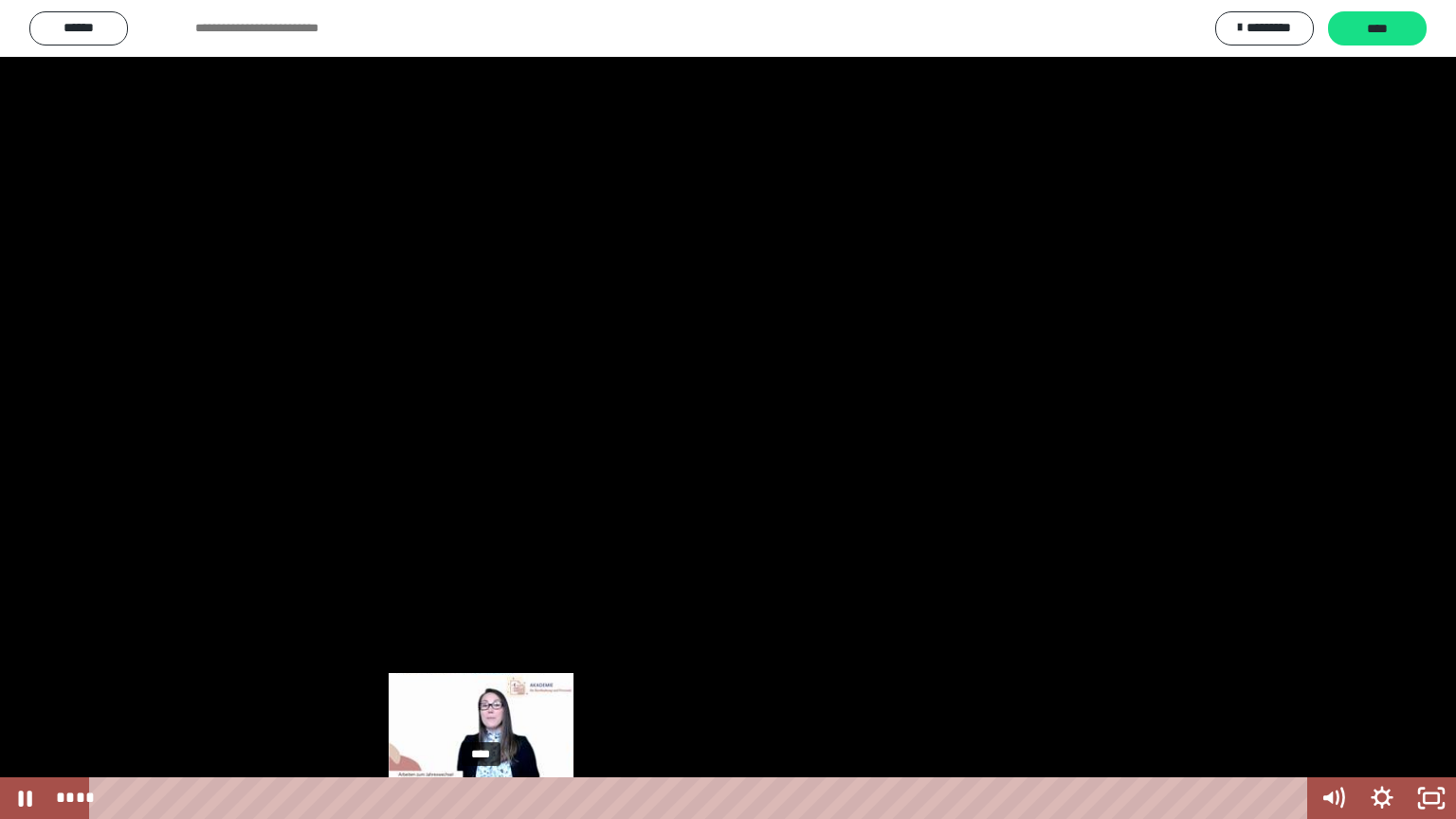 click on "****" at bounding box center (701, 798) 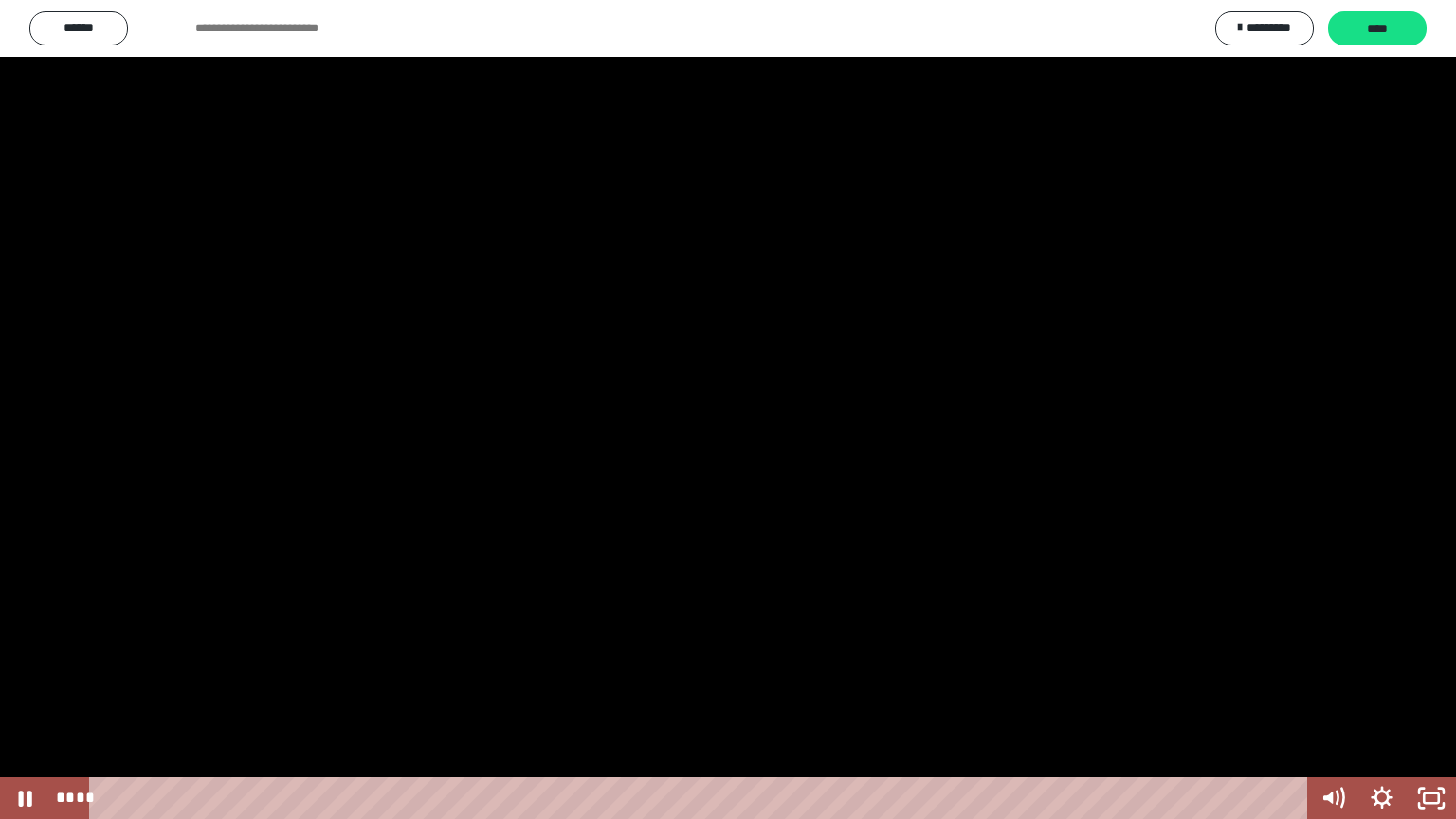 click at bounding box center (728, 410) 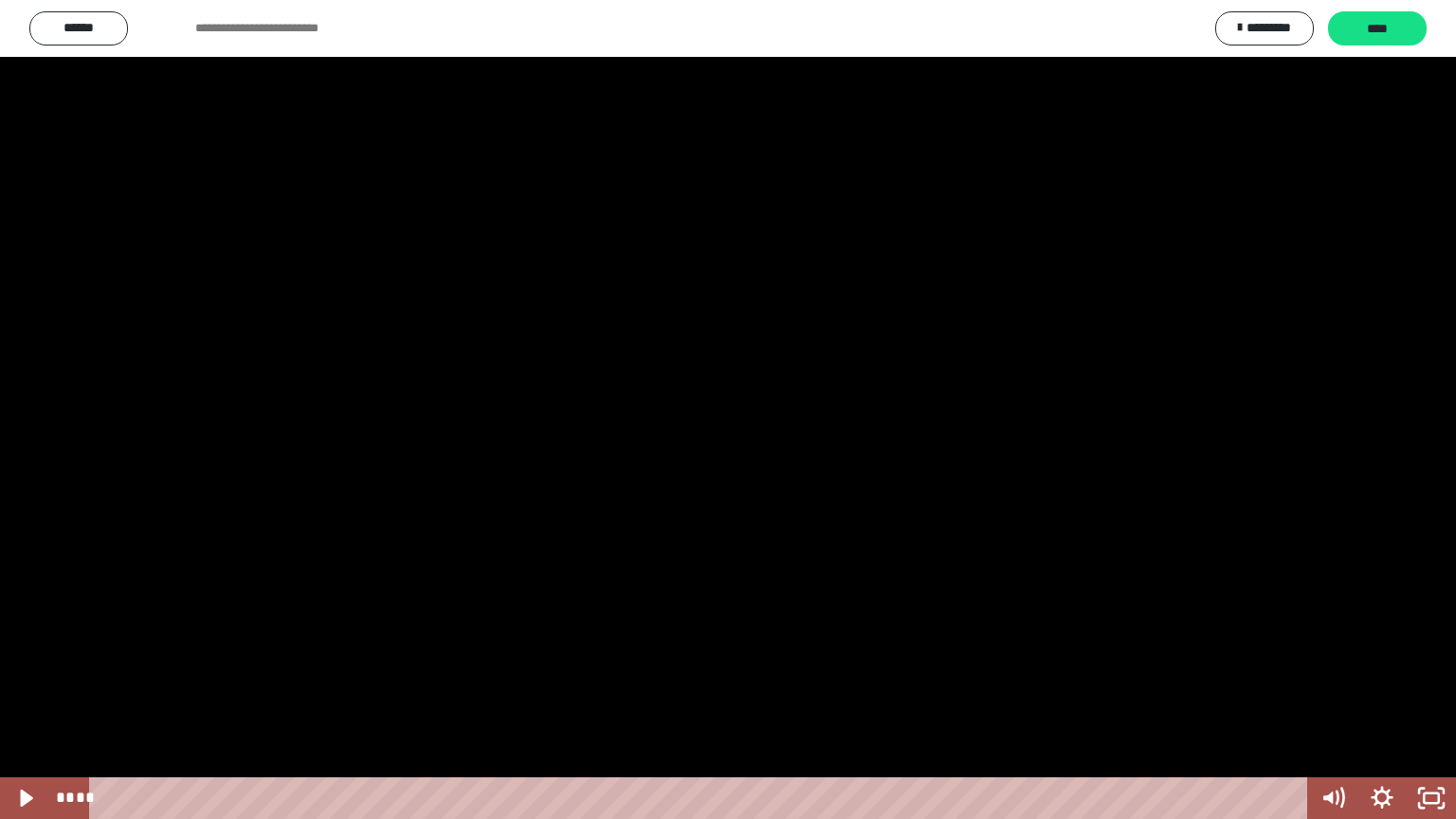 click at bounding box center (728, 410) 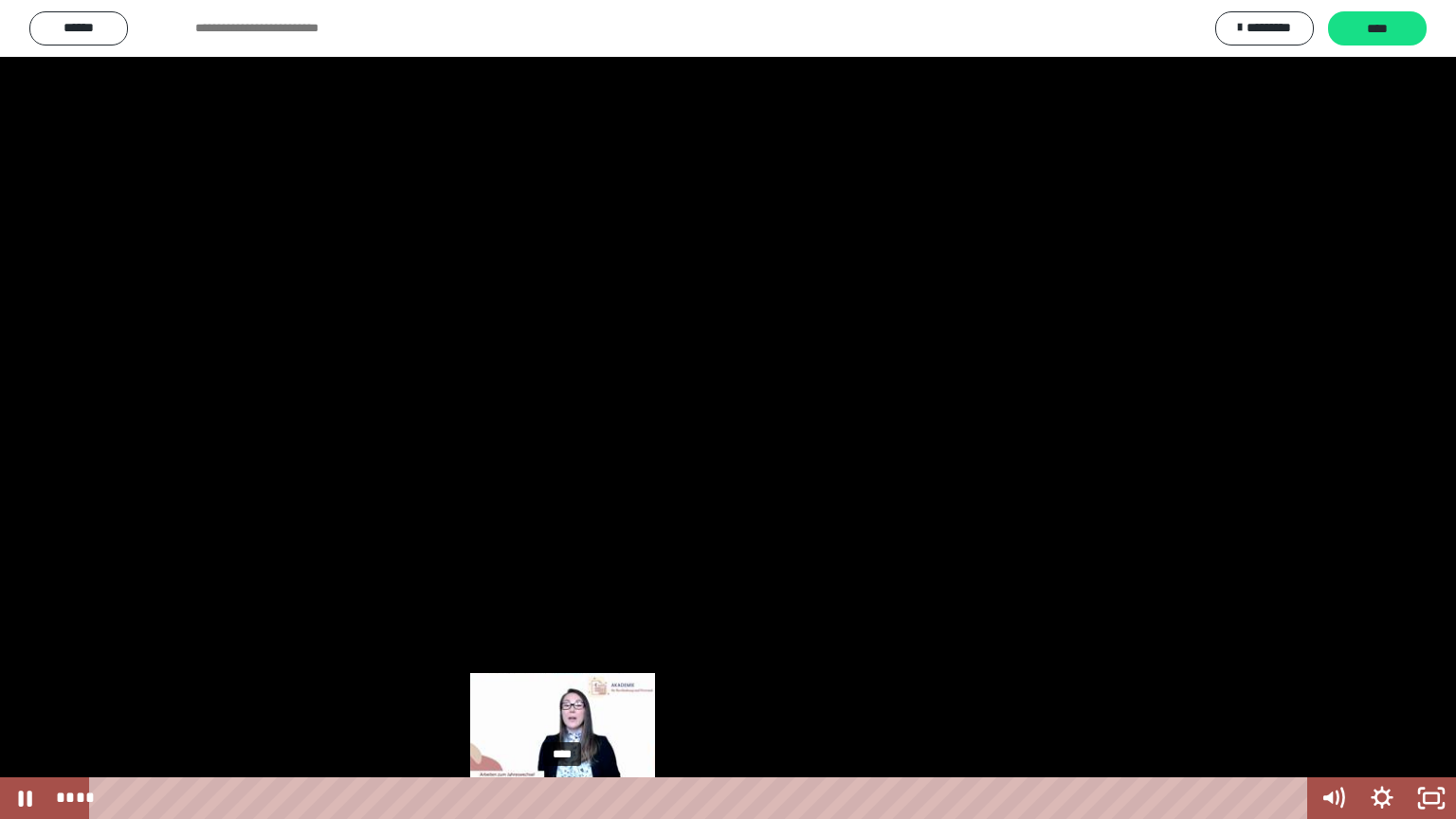 click on "****" at bounding box center (701, 798) 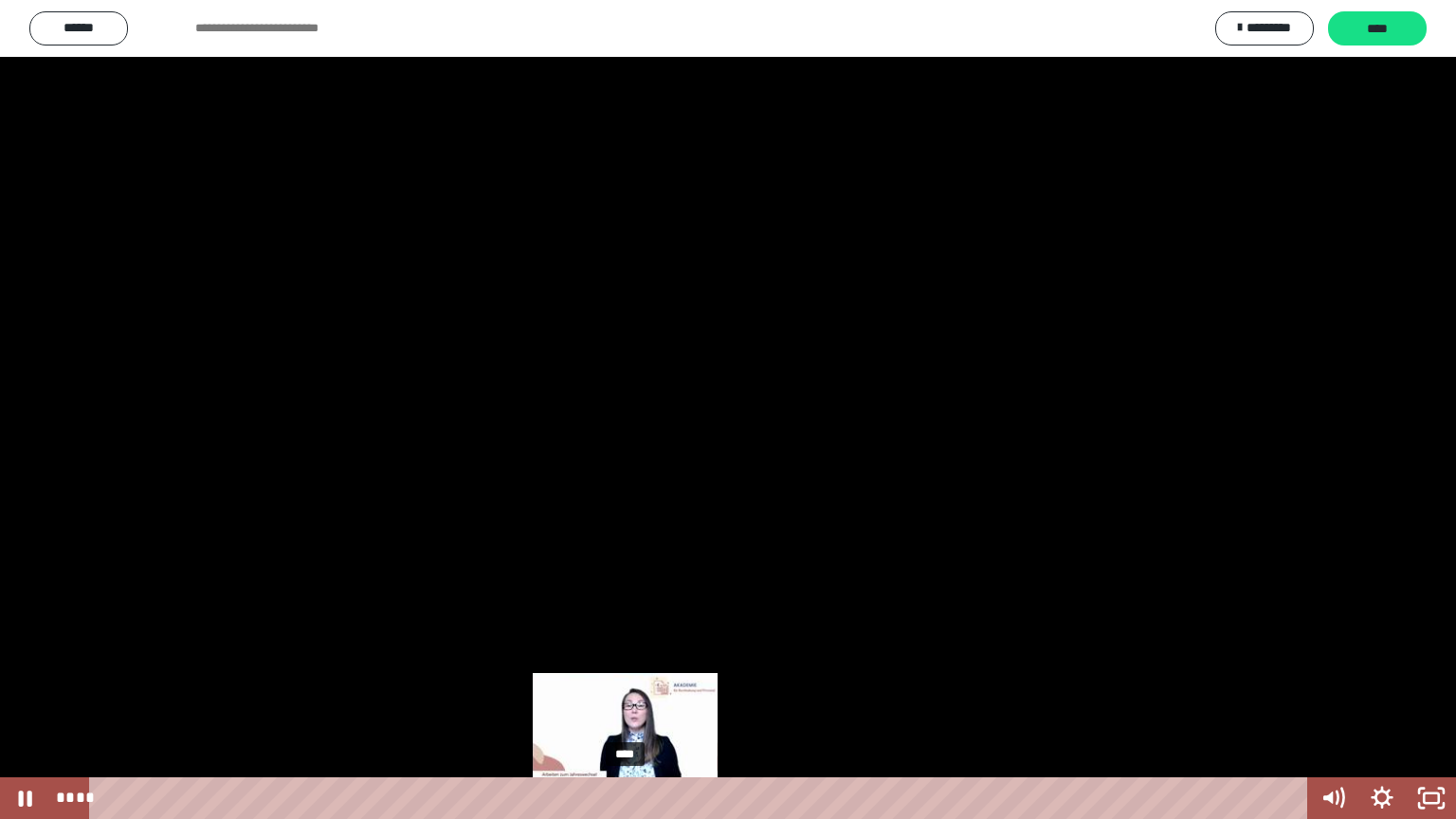 click on "****" at bounding box center (701, 798) 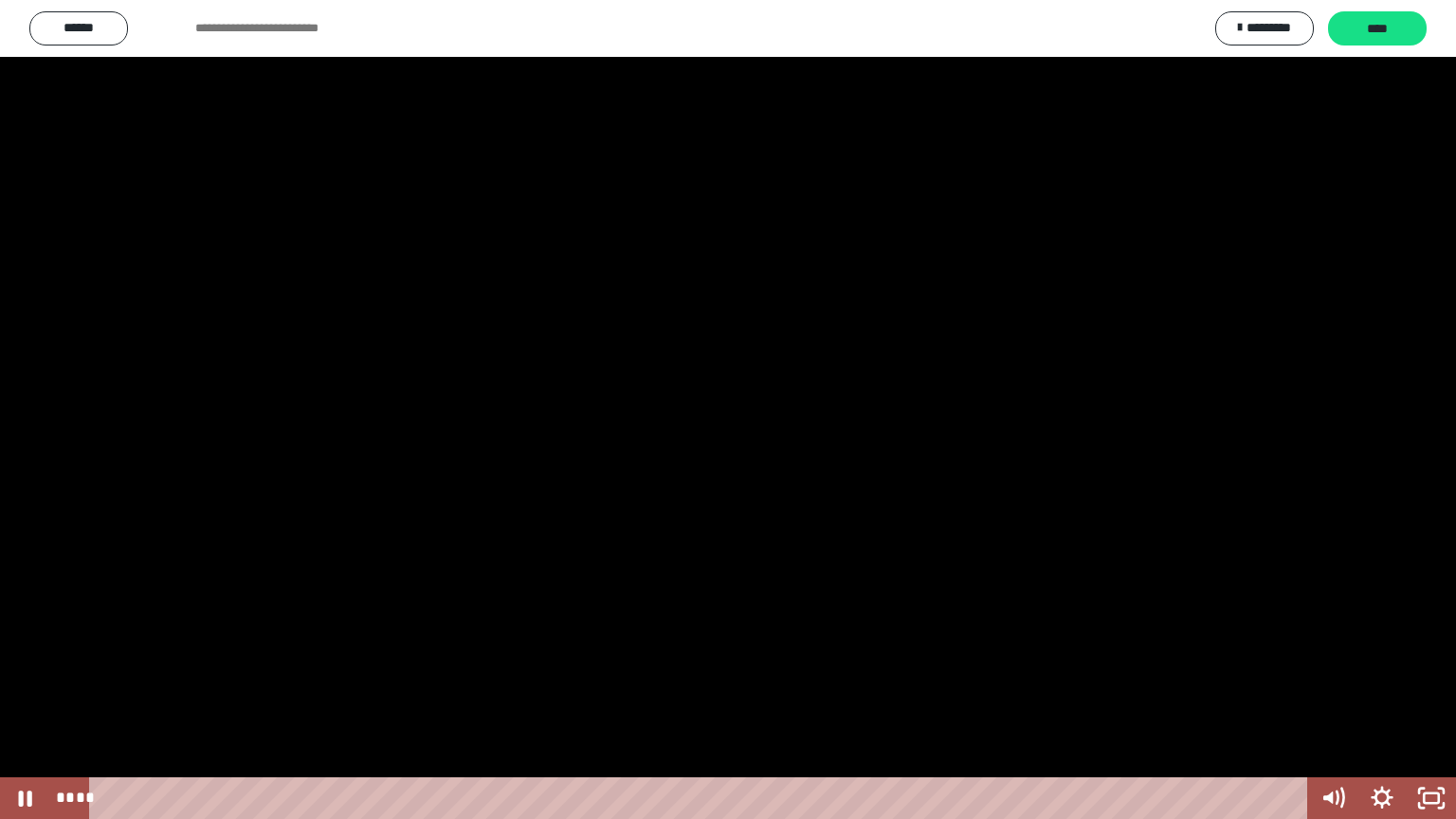 click at bounding box center [728, 410] 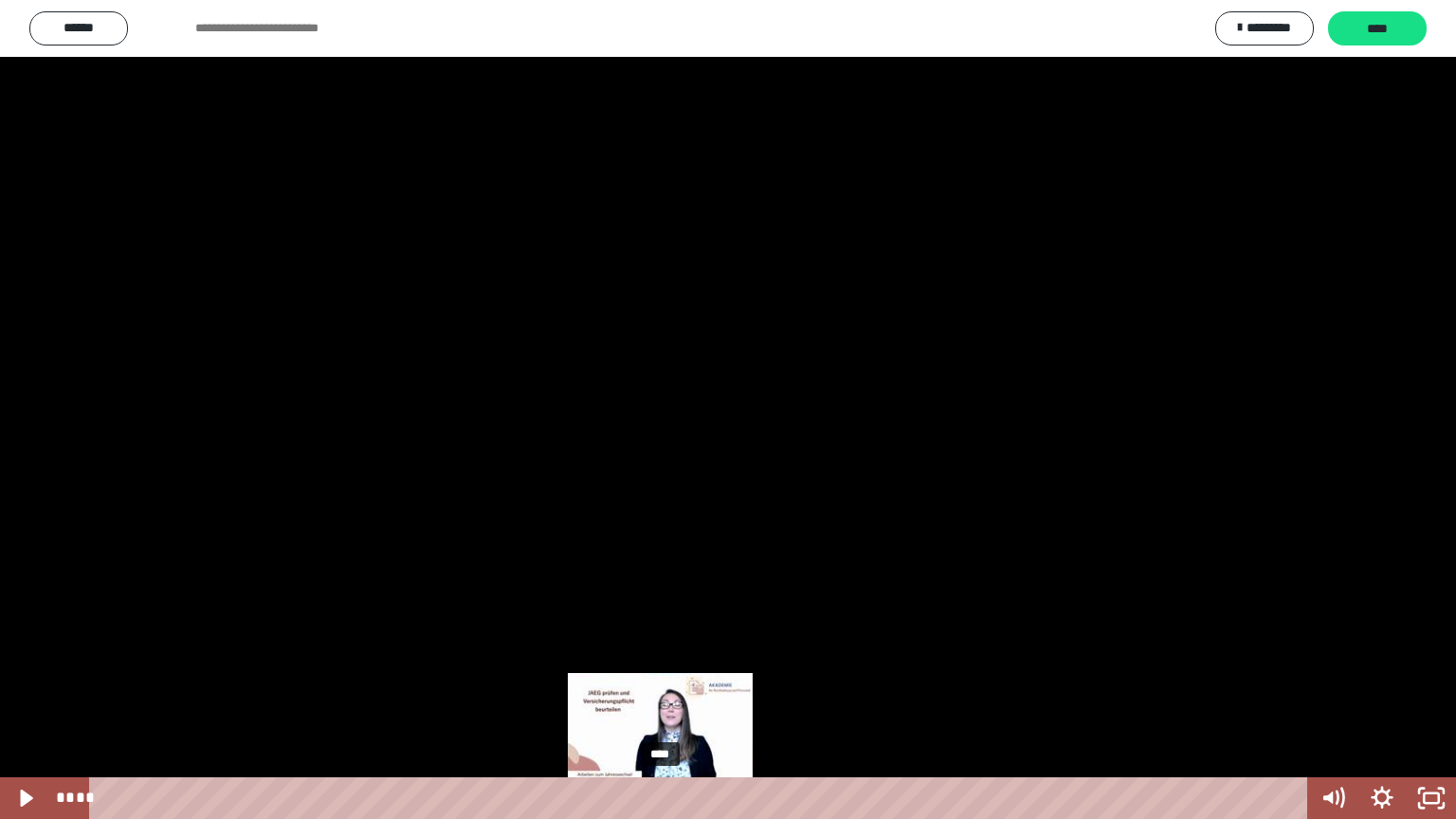 click on "****" at bounding box center [701, 798] 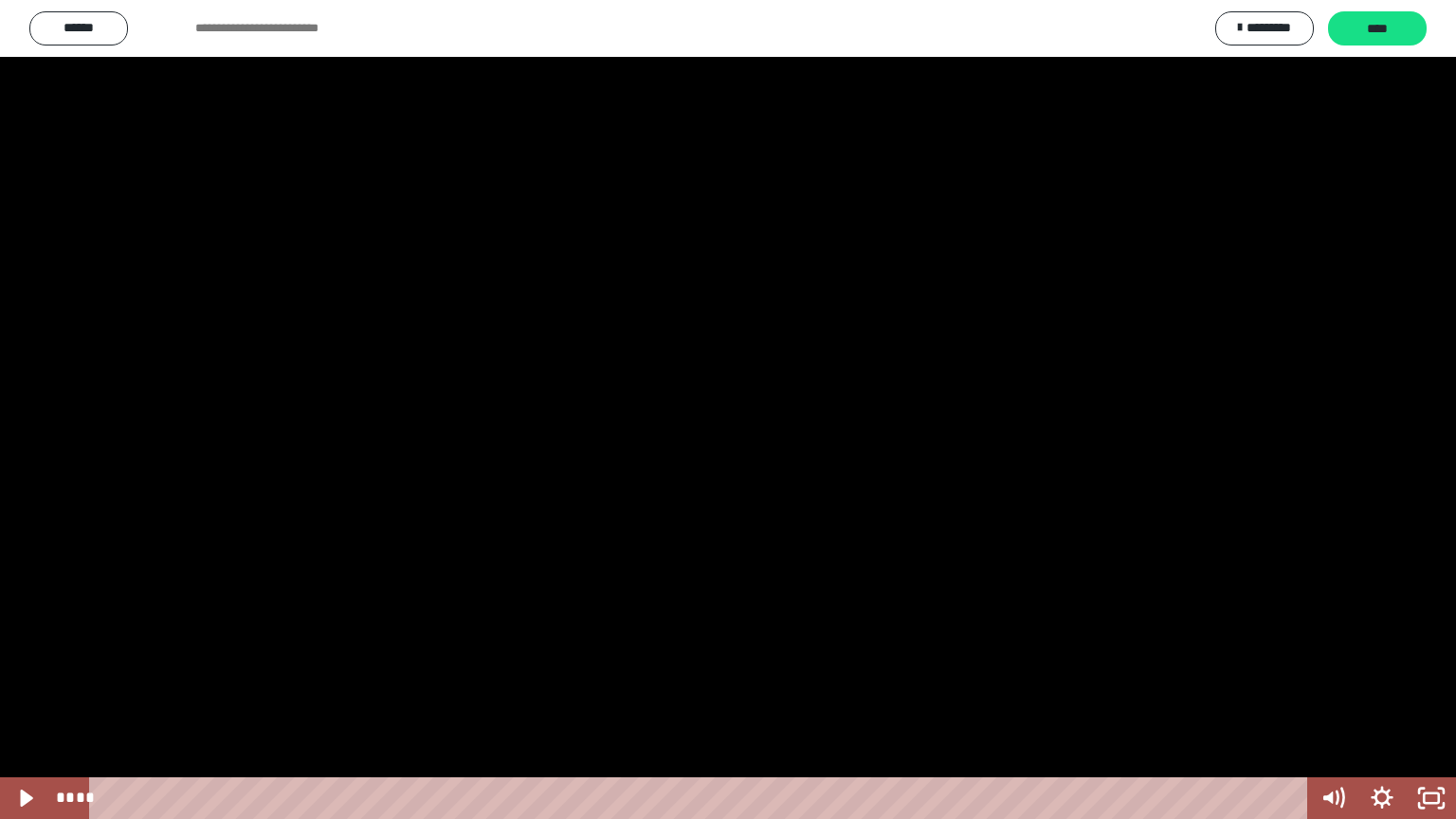 click at bounding box center [728, 410] 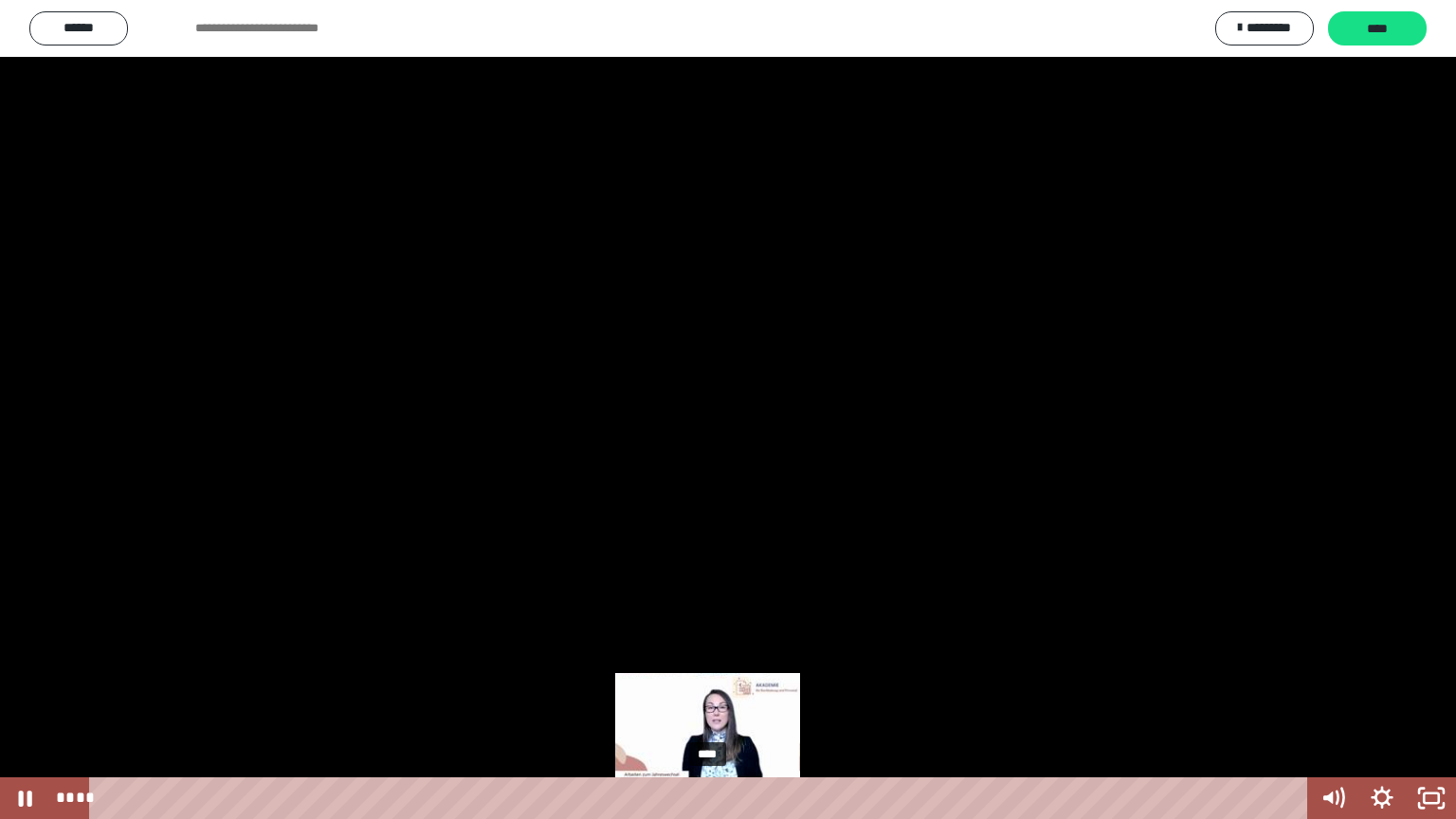 click on "****" at bounding box center (701, 798) 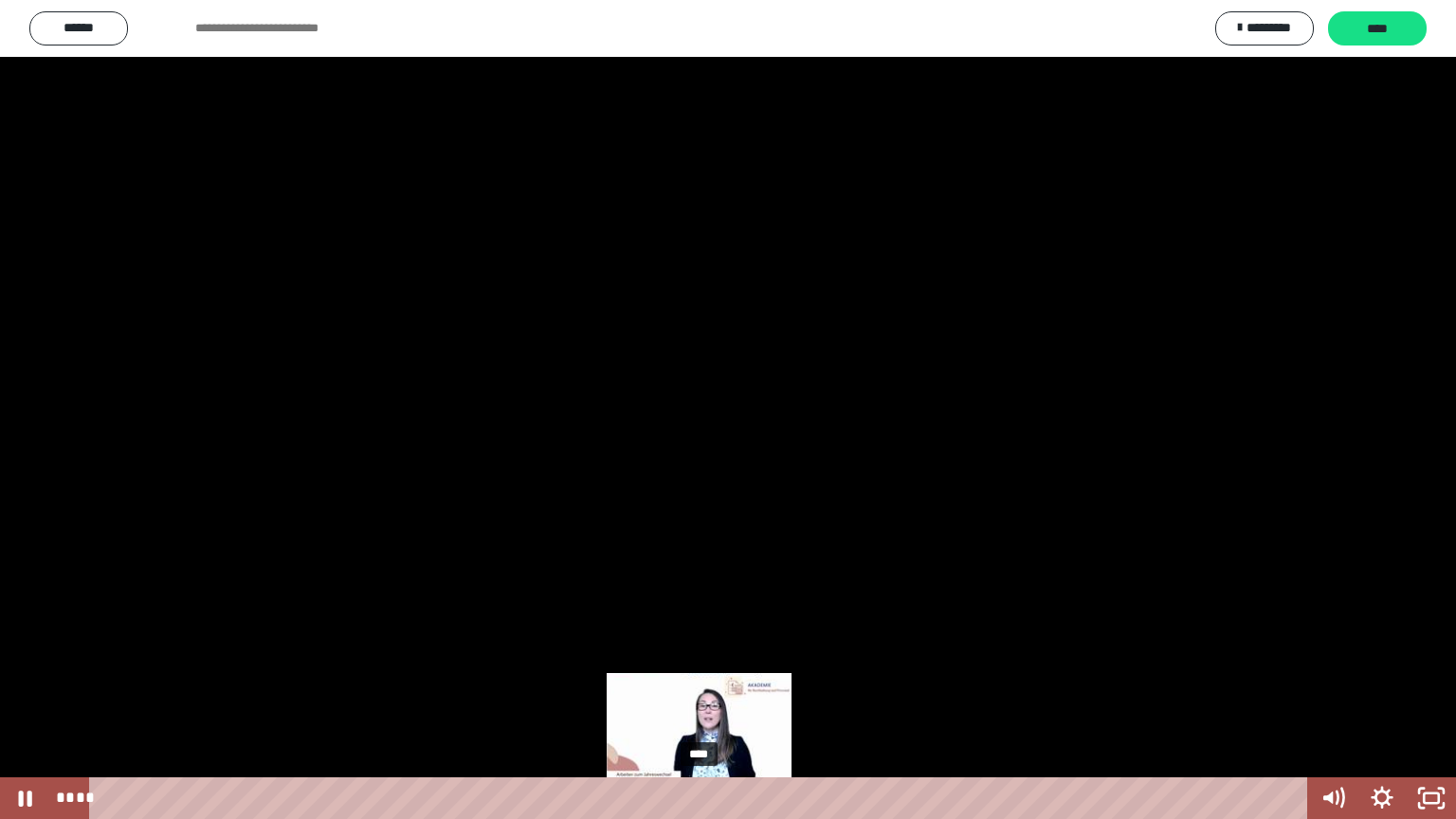 click on "****" at bounding box center [701, 798] 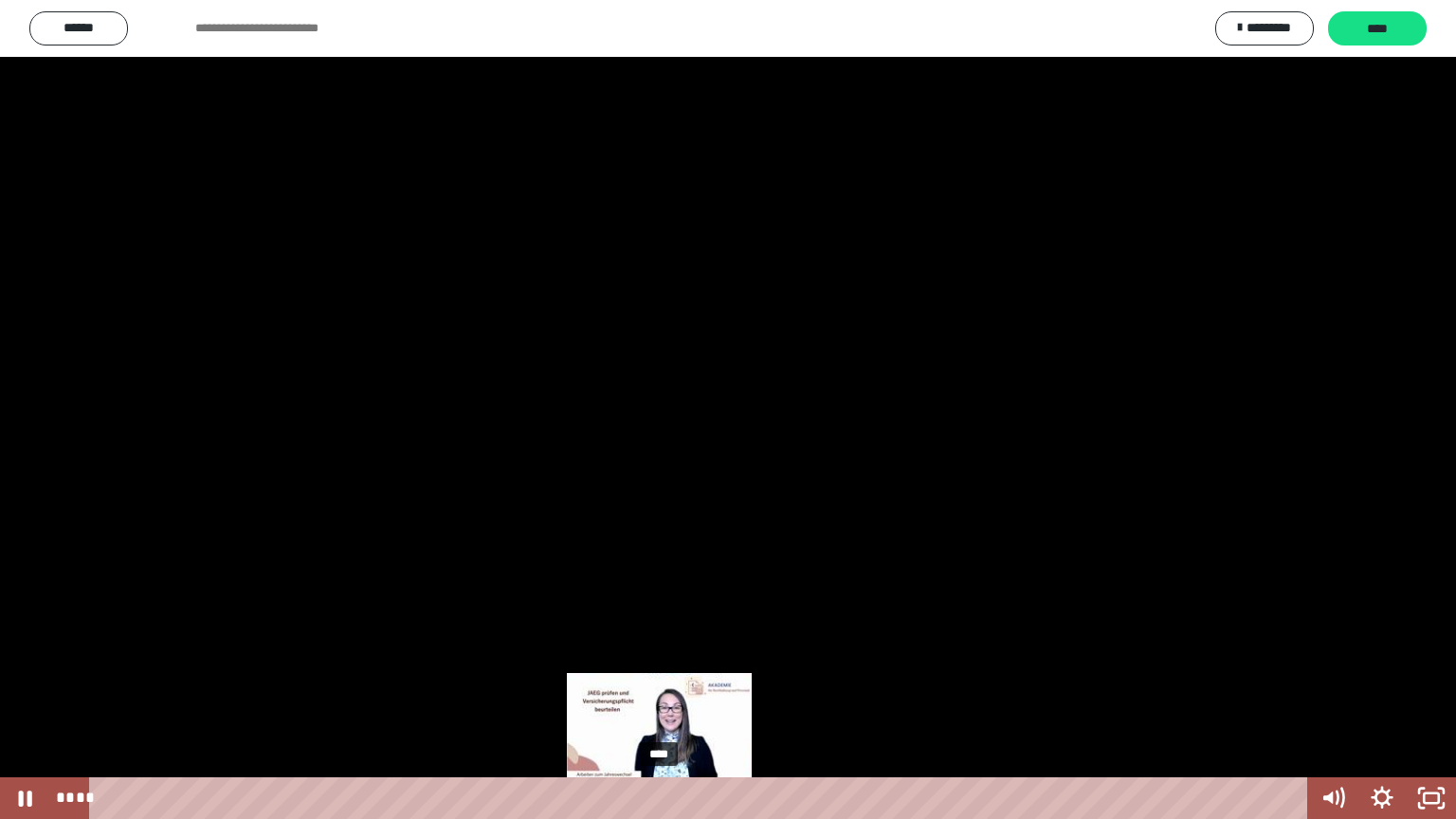 click on "****" at bounding box center [701, 798] 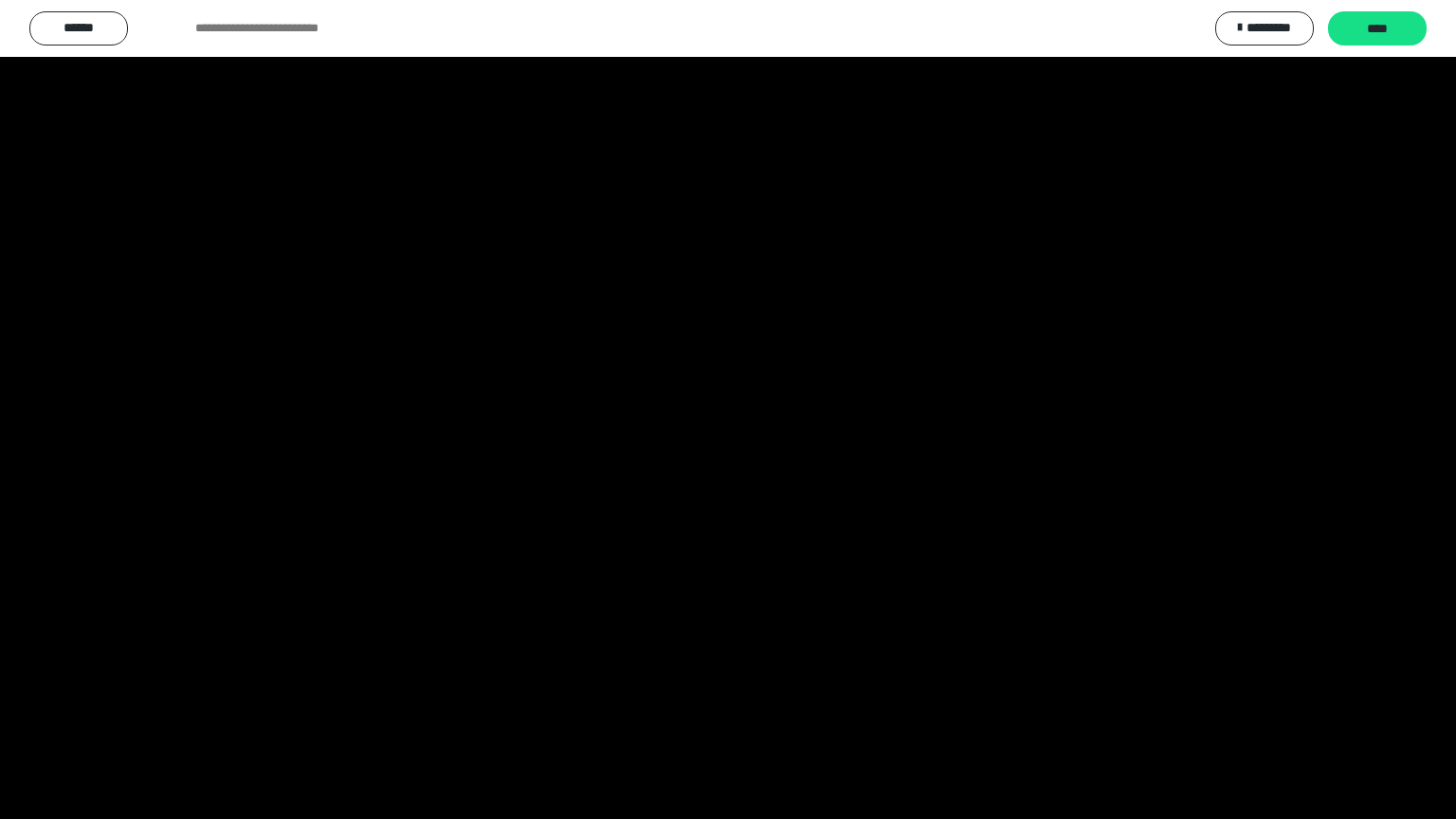 click at bounding box center (728, 410) 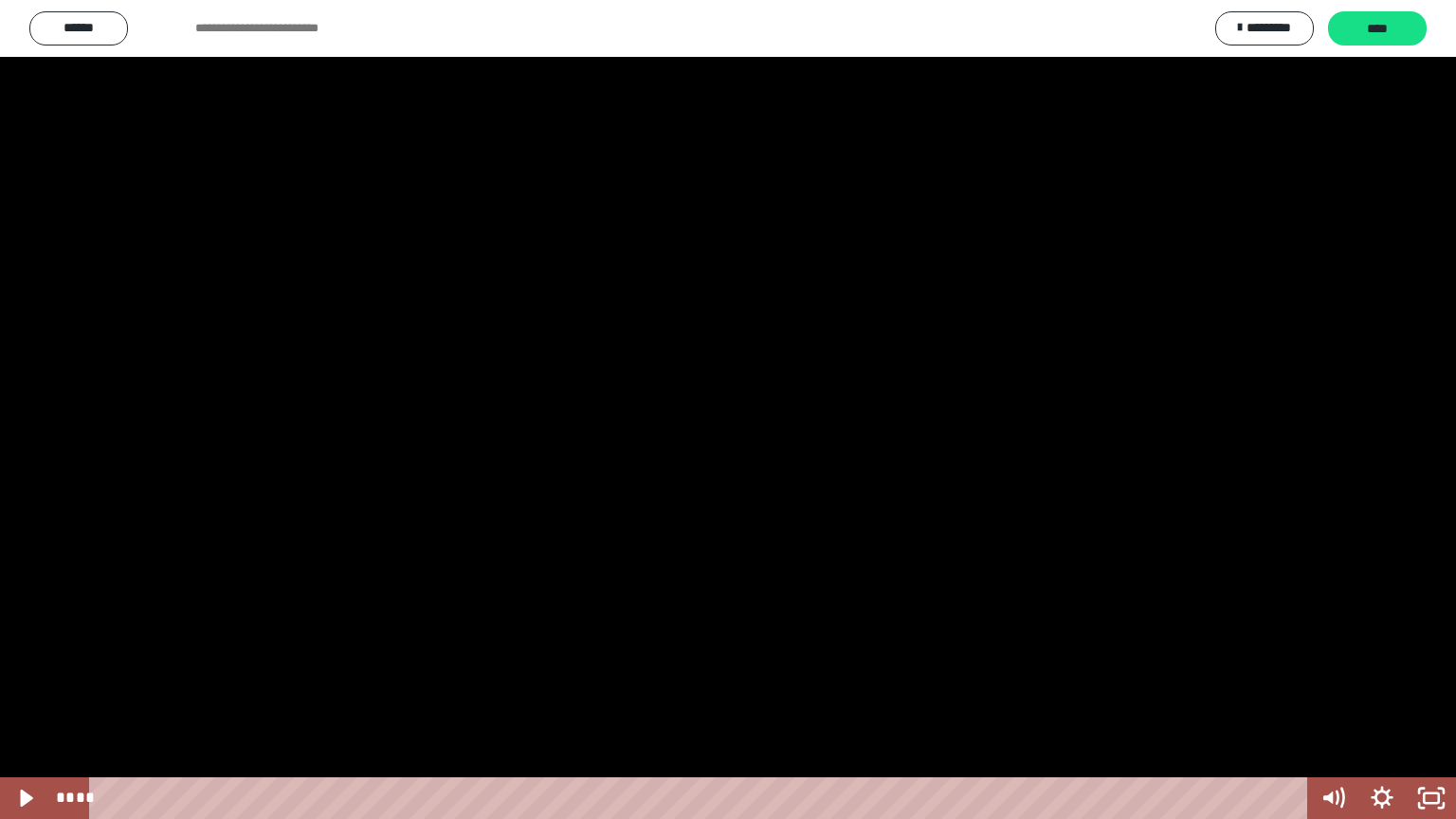 drag, startPoint x: 893, startPoint y: 717, endPoint x: 907, endPoint y: 729, distance: 18.439089 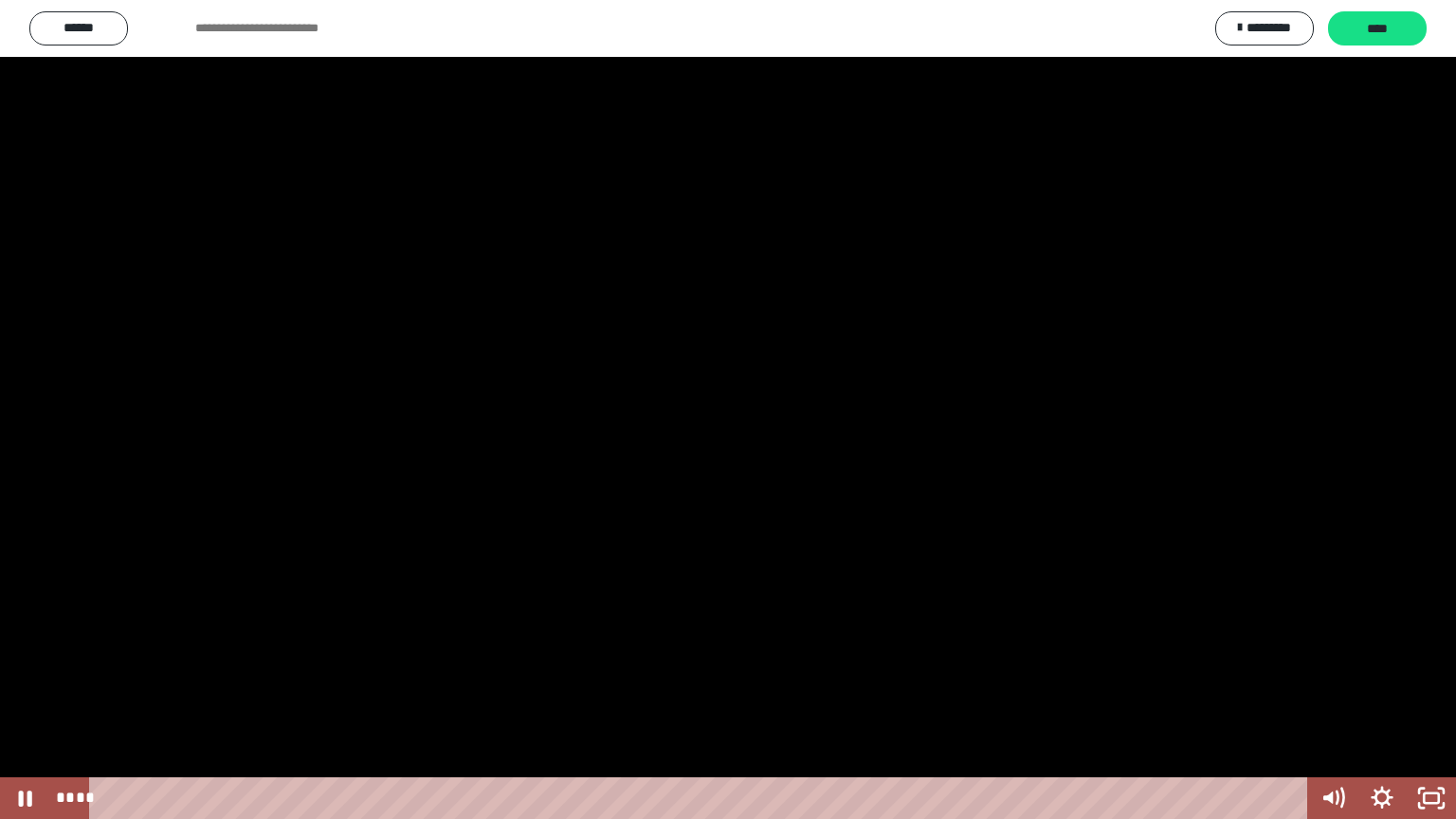 scroll, scrollTop: 0, scrollLeft: 0, axis: both 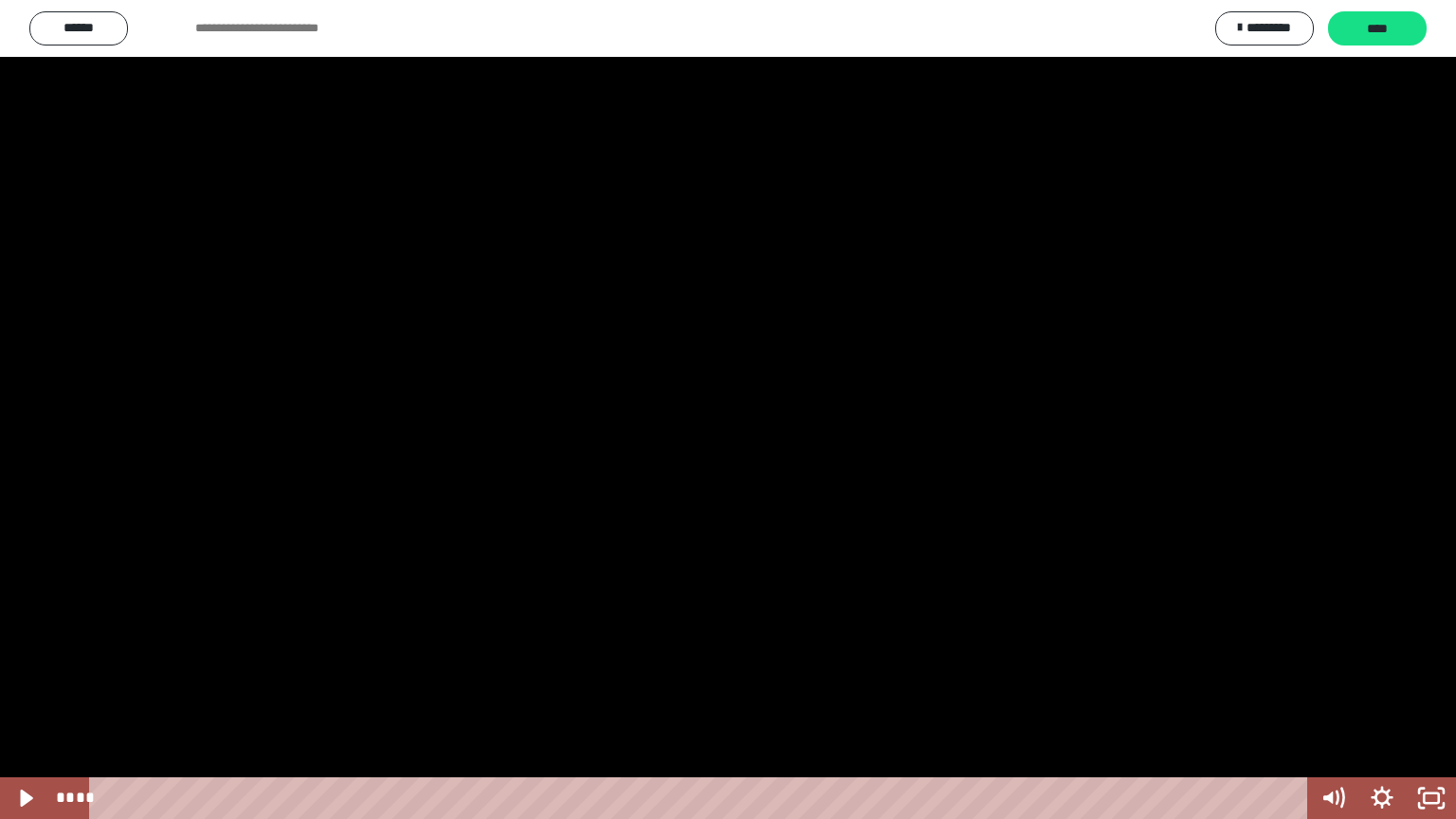 click at bounding box center [728, 410] 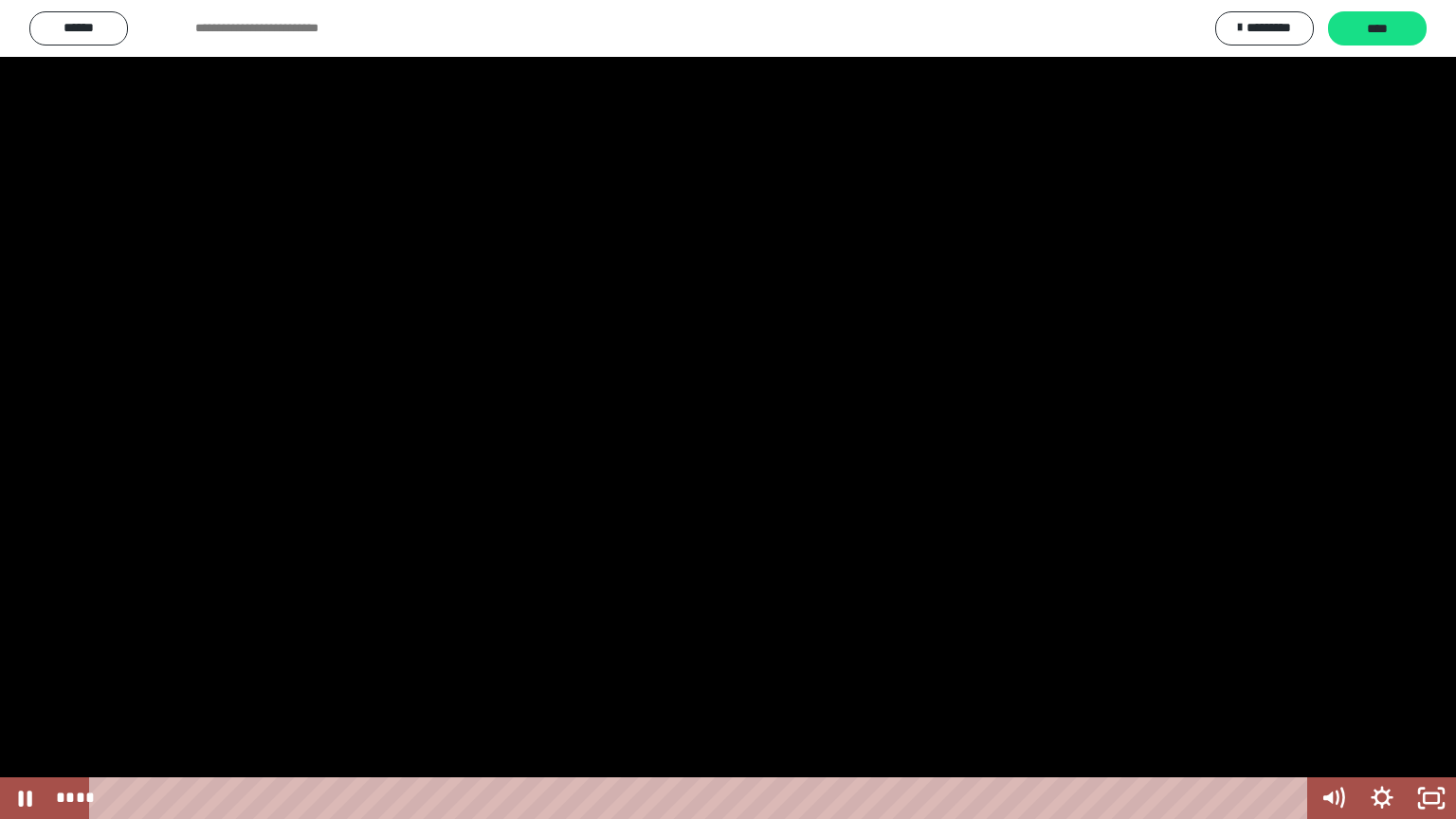 click at bounding box center [728, 410] 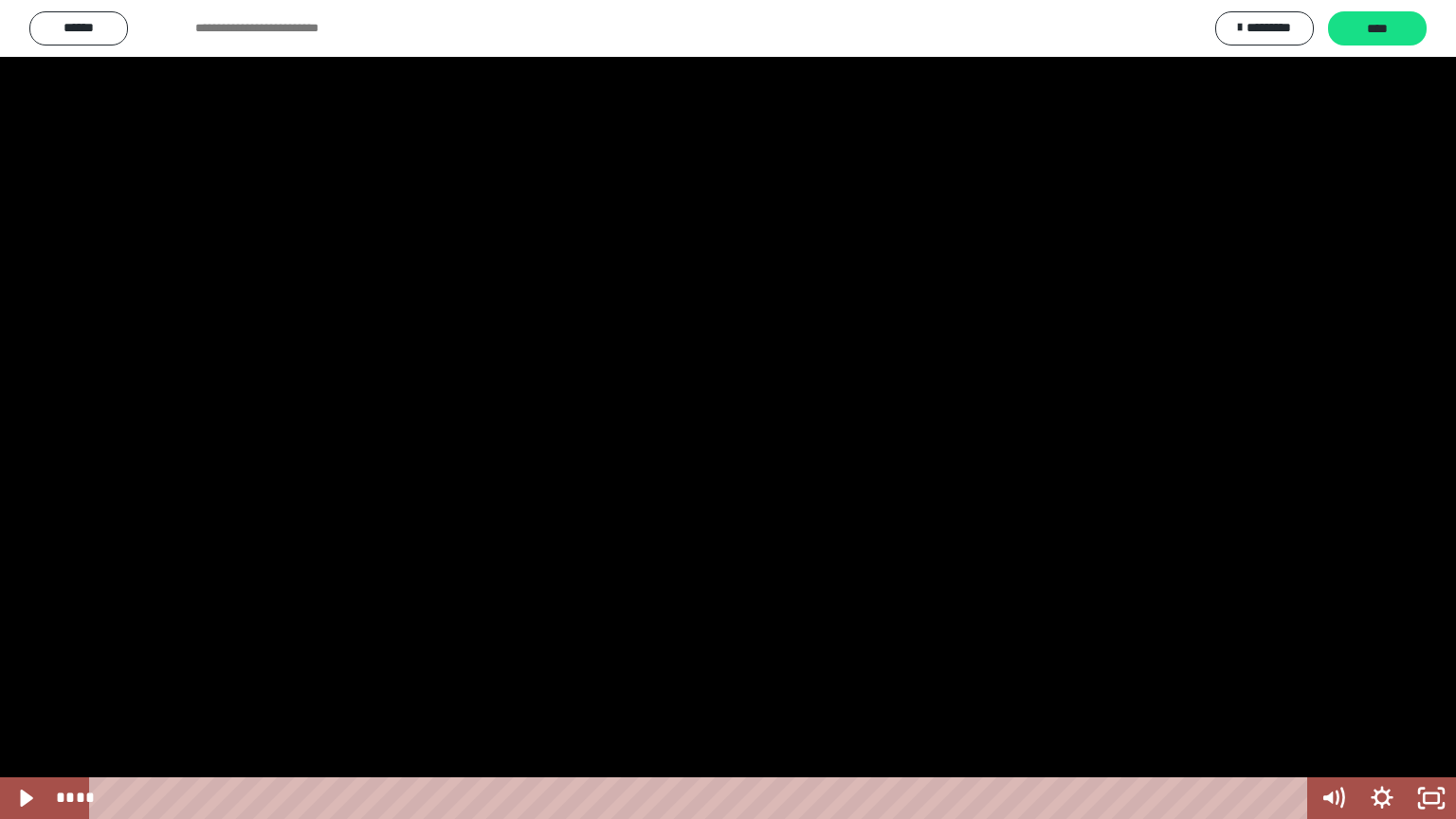 click at bounding box center [728, 410] 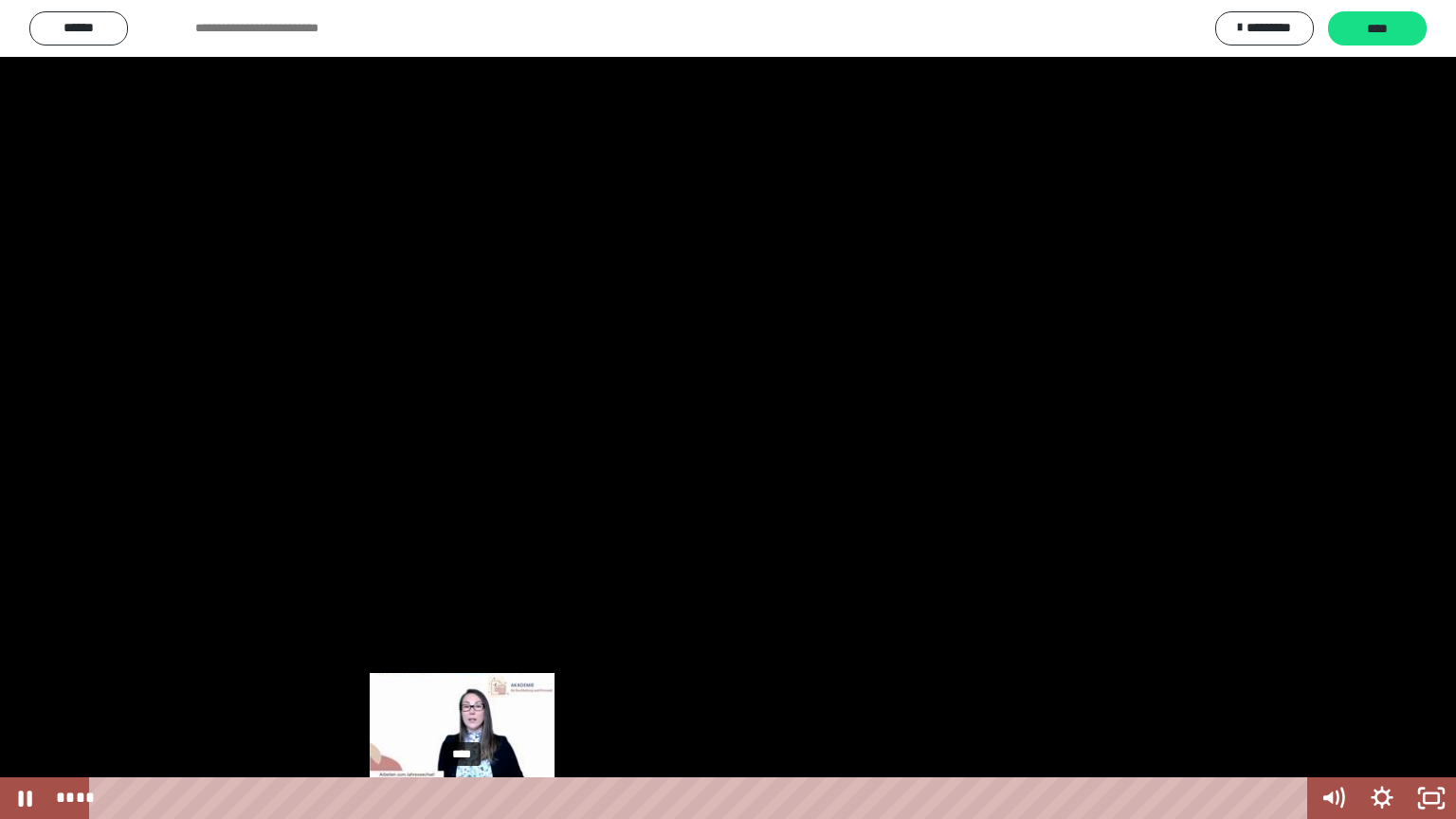 click on "****" at bounding box center (701, 798) 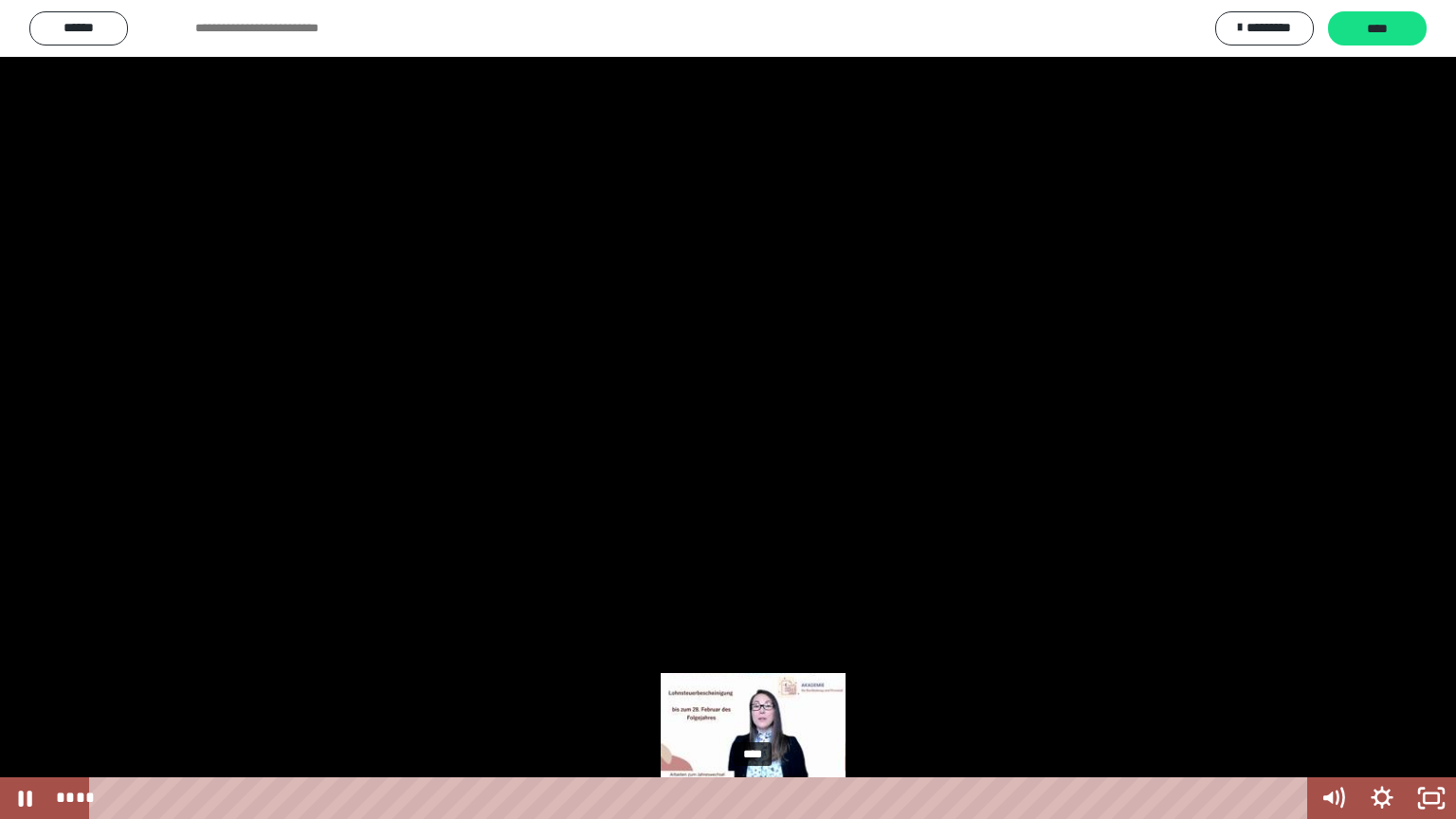 click on "****" at bounding box center (701, 798) 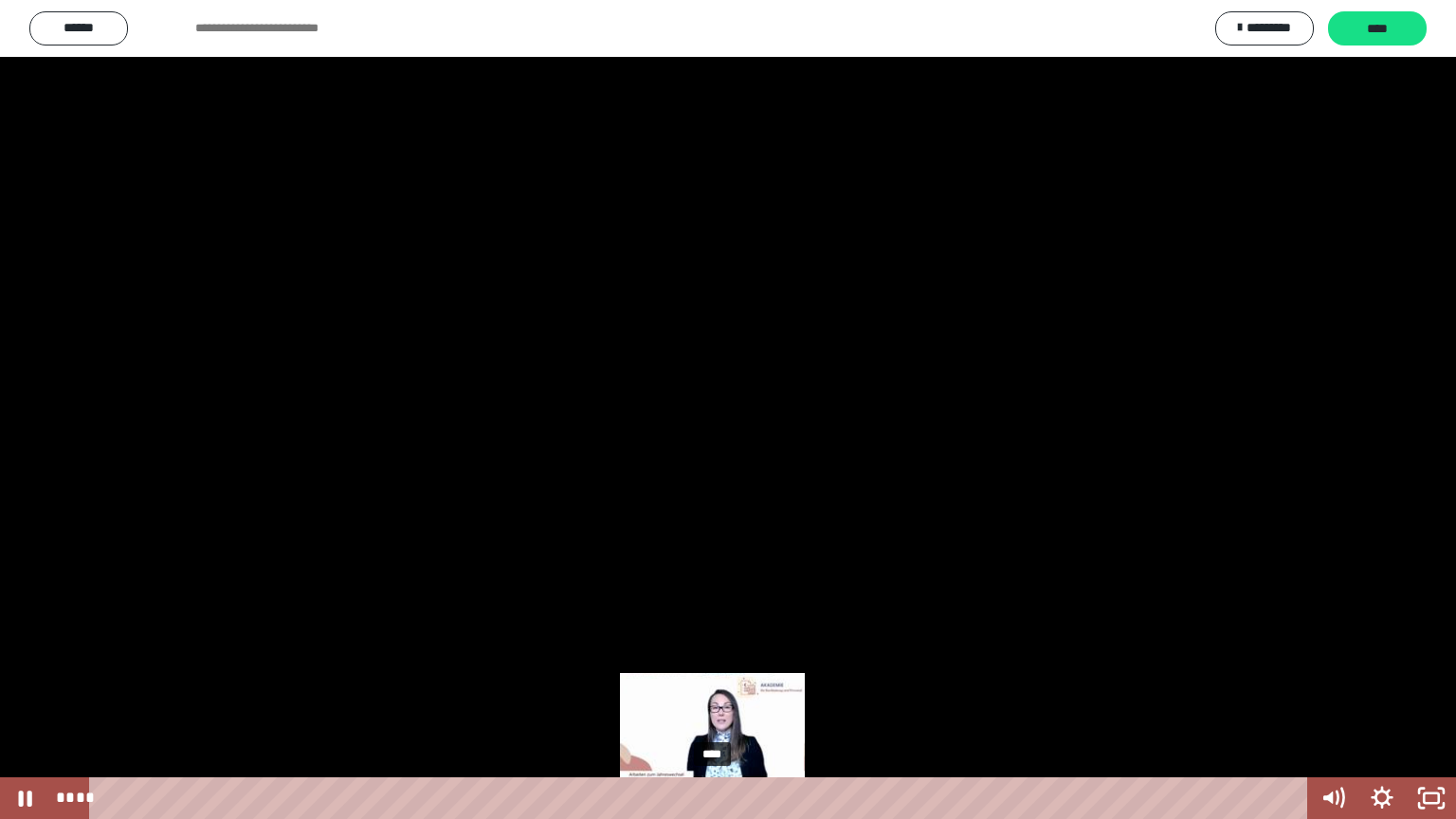 click on "****" at bounding box center [701, 798] 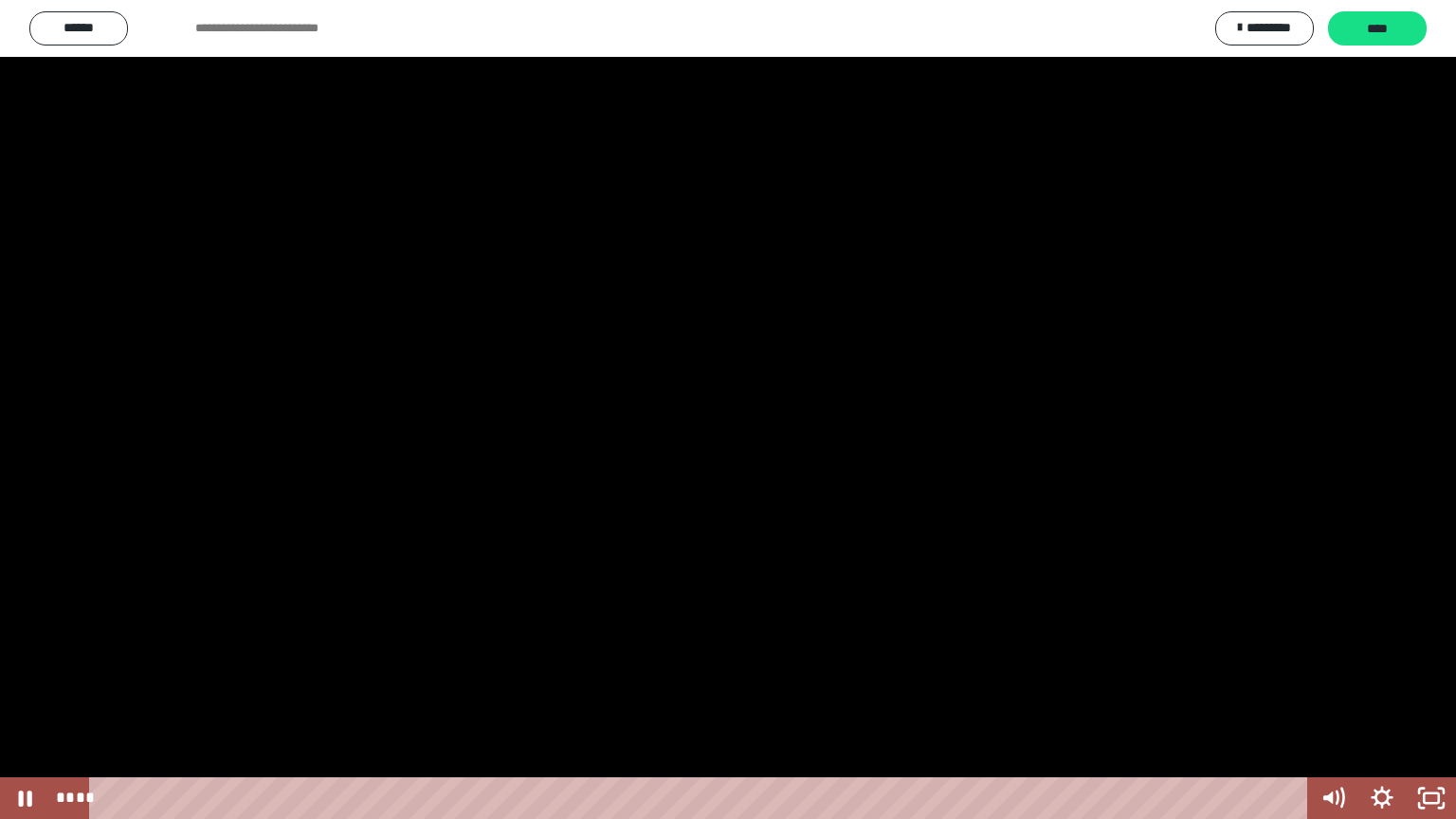 click at bounding box center (728, 410) 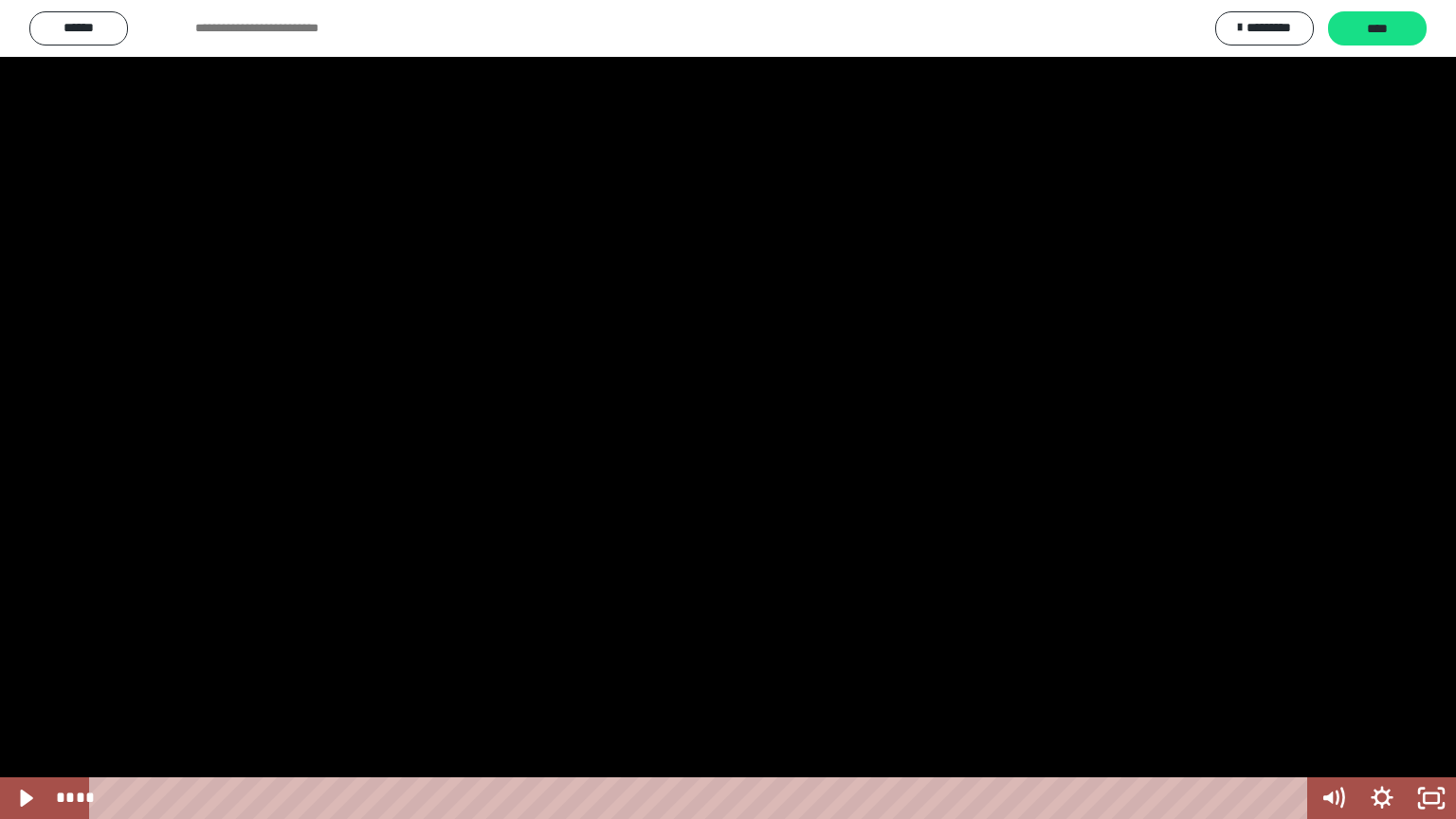 click at bounding box center (728, 410) 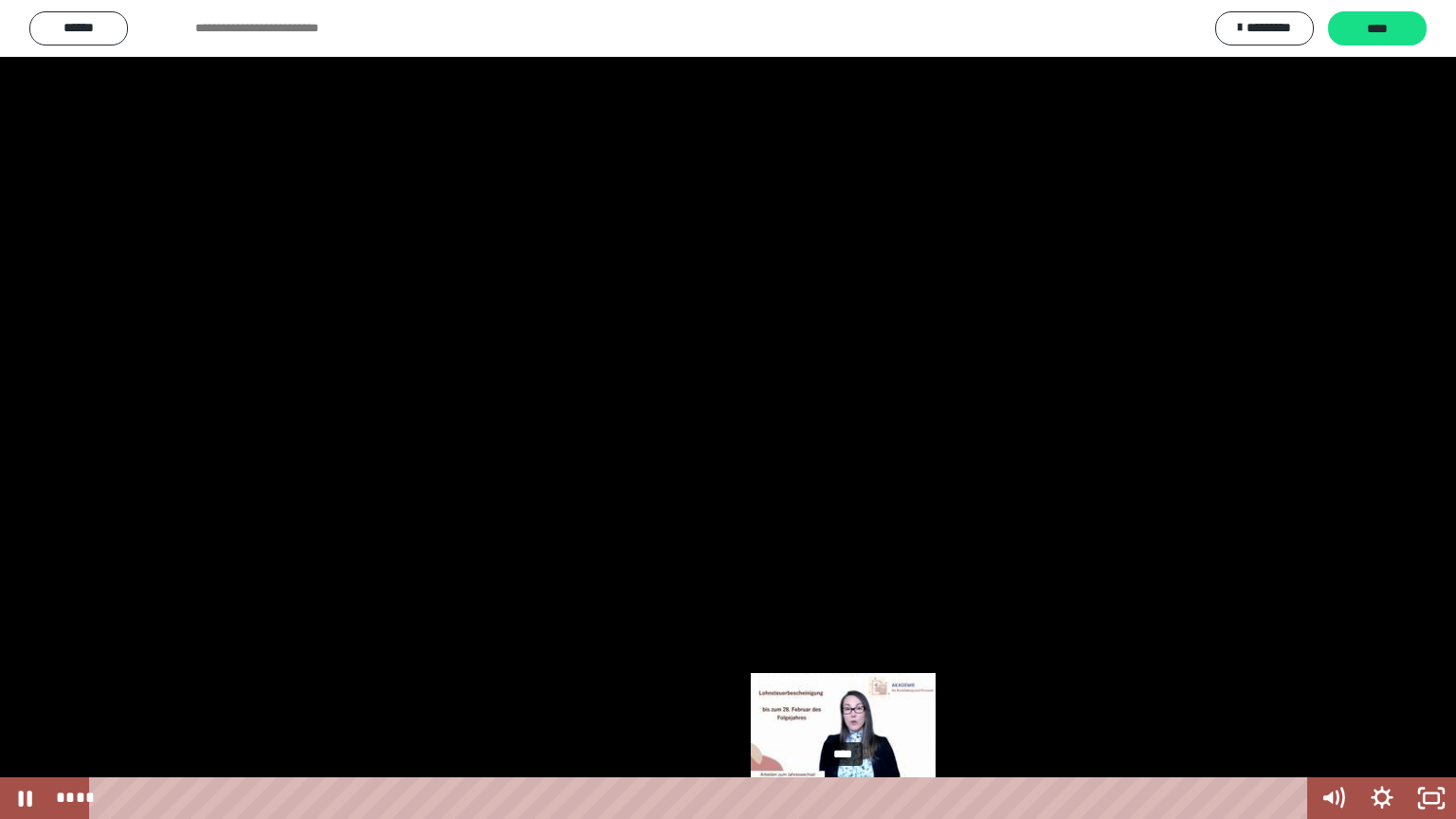 click on "****" at bounding box center (701, 798) 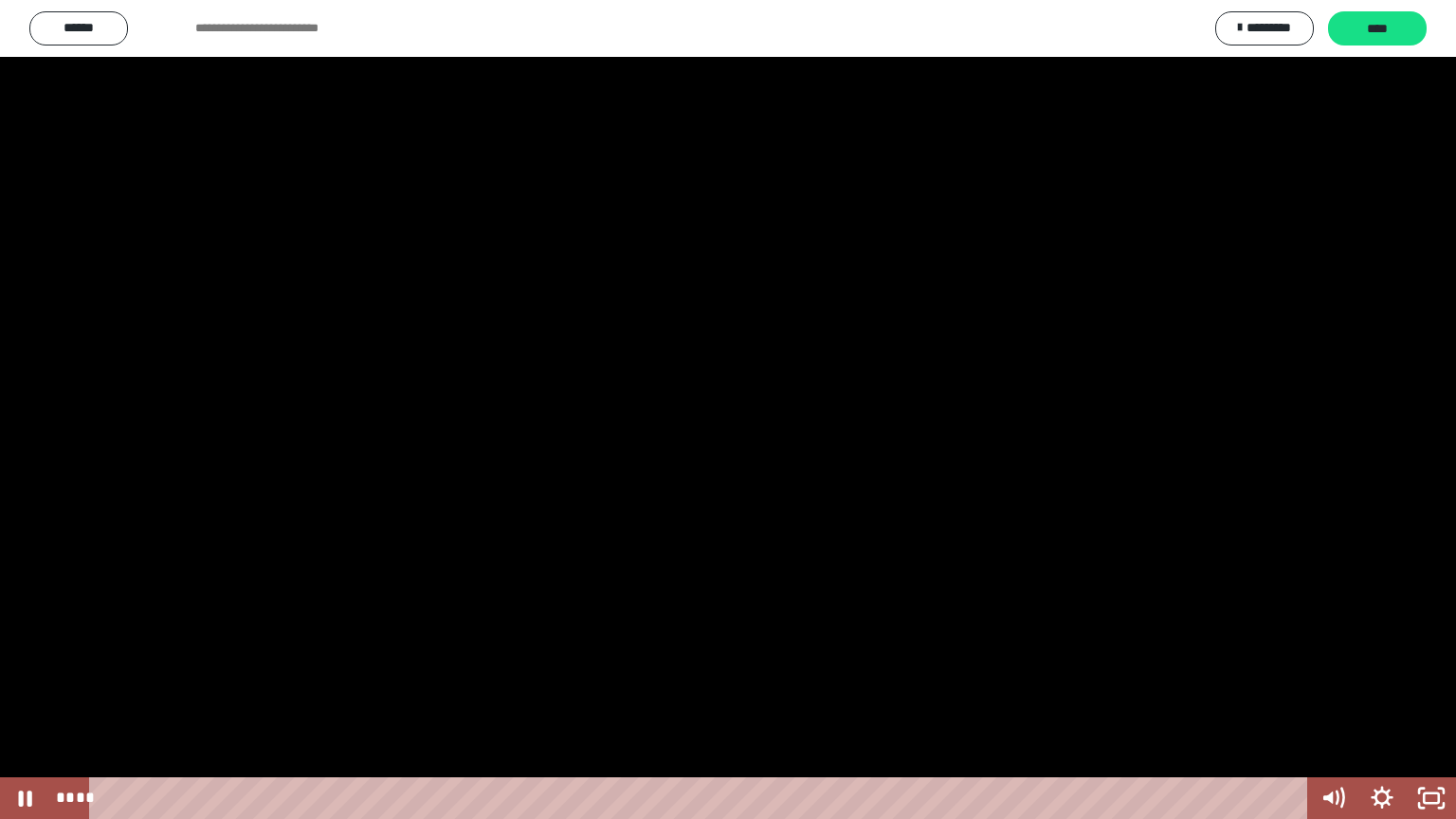 click at bounding box center (728, 410) 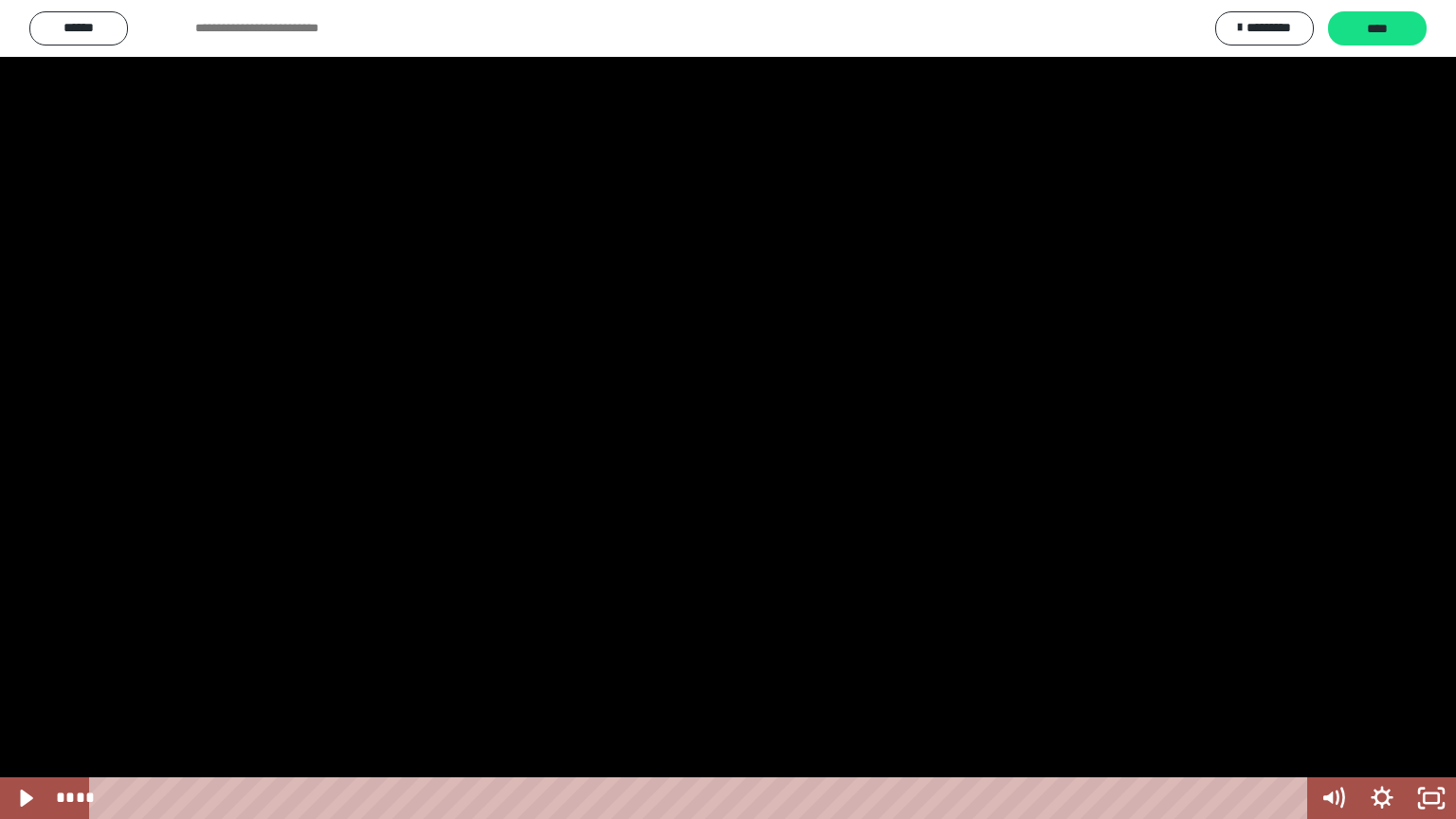 click at bounding box center [728, 410] 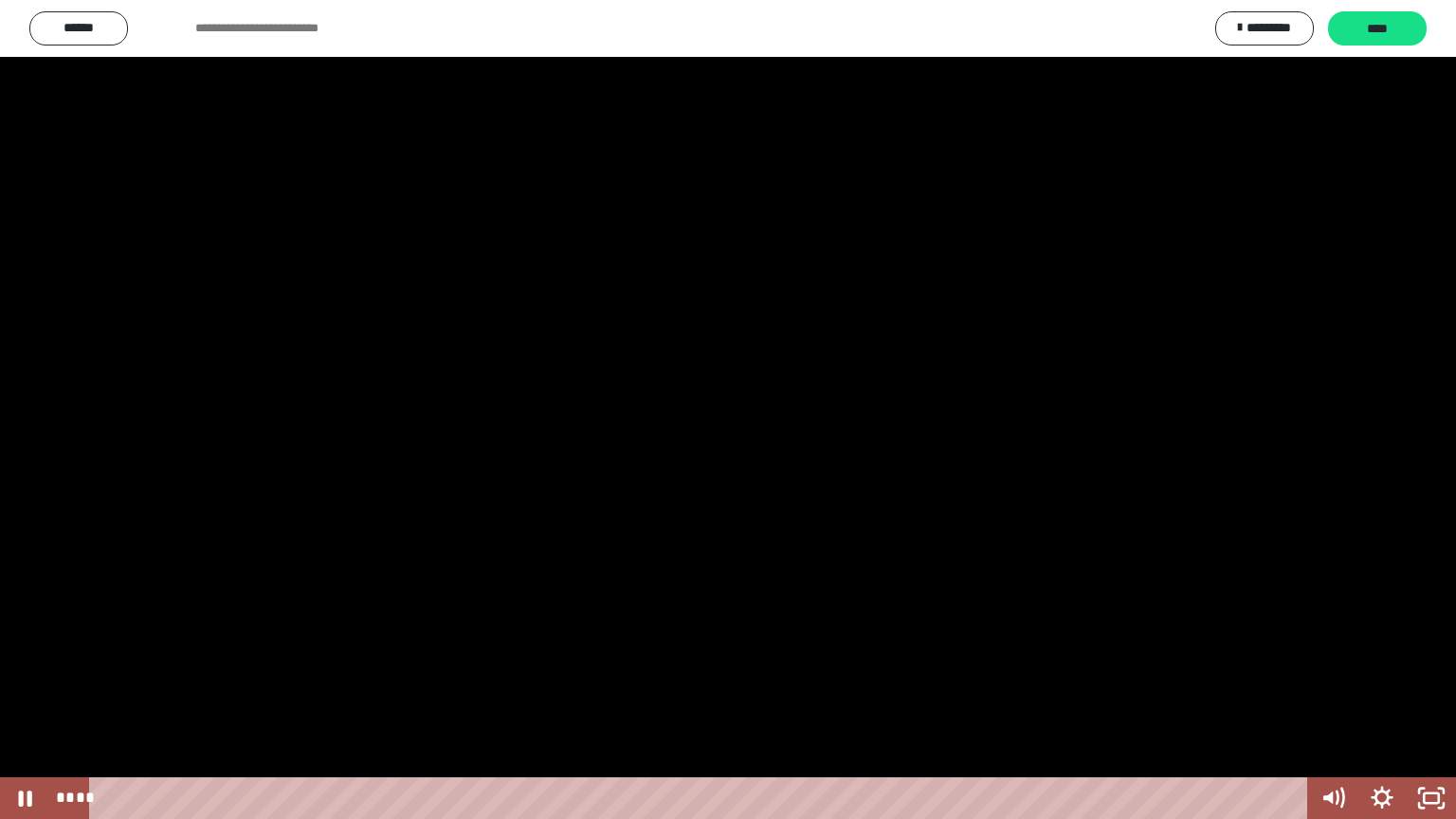 click at bounding box center [728, 410] 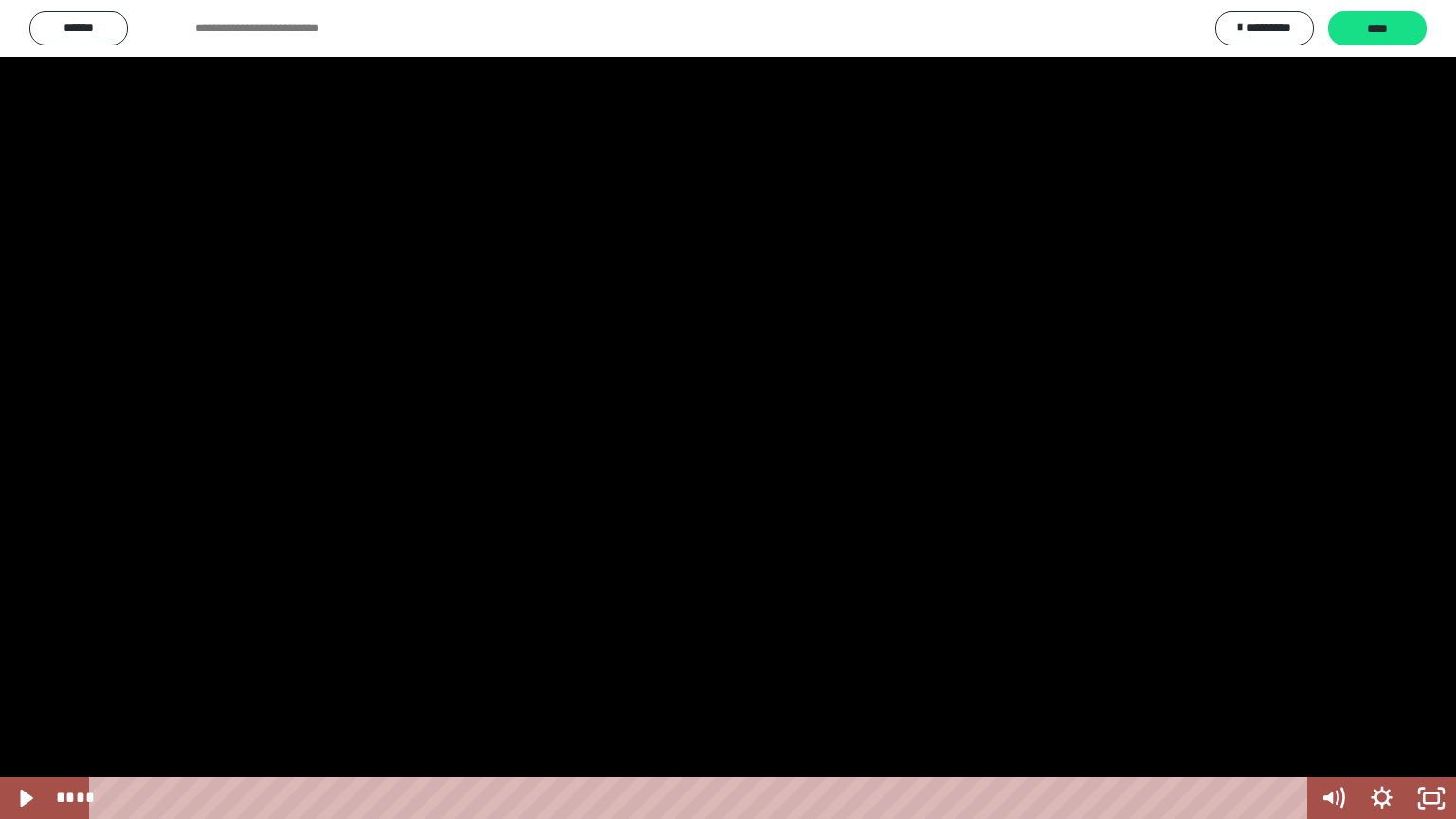 click at bounding box center [728, 410] 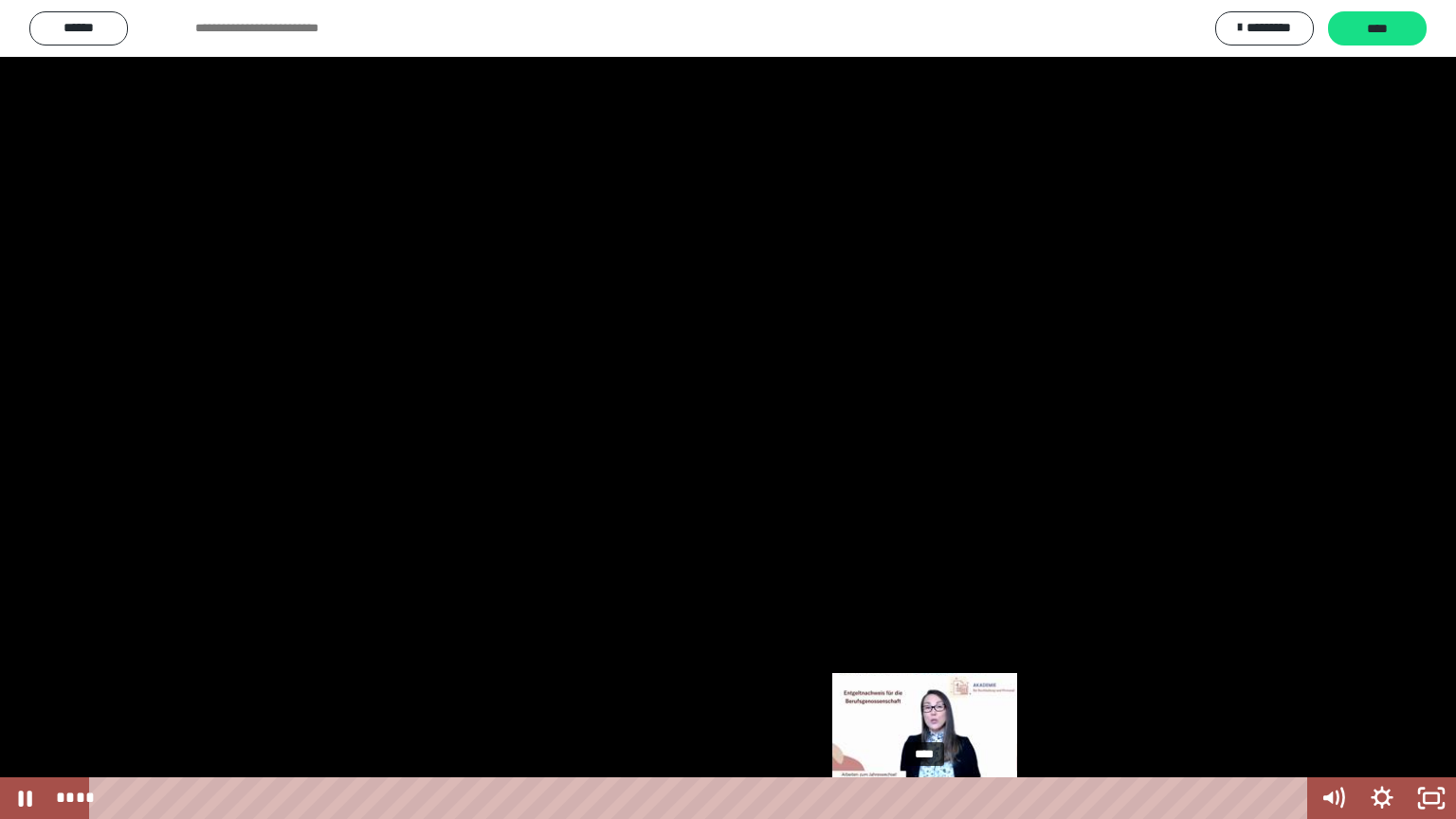 click on "****" at bounding box center (701, 798) 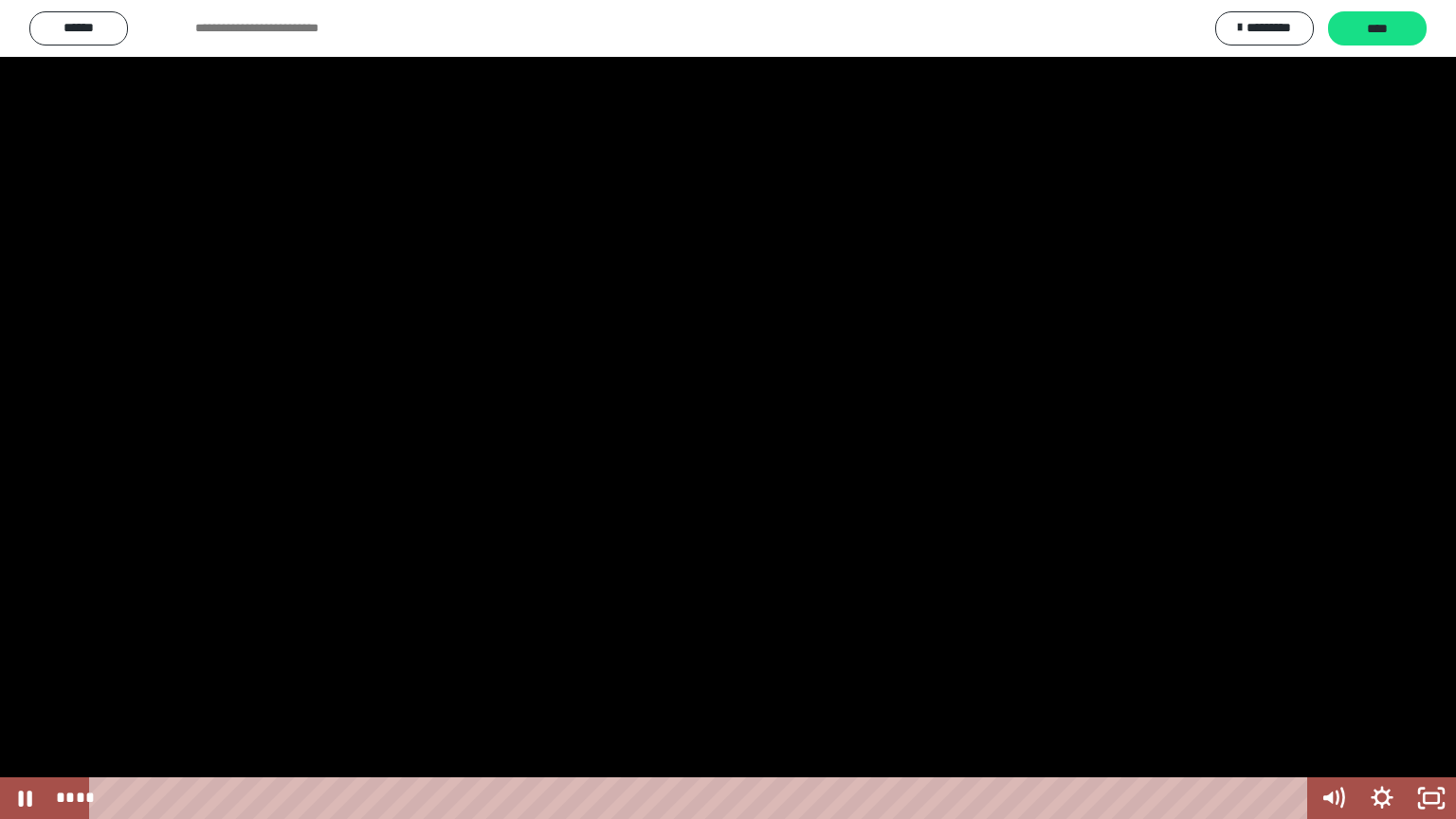 click at bounding box center (728, 410) 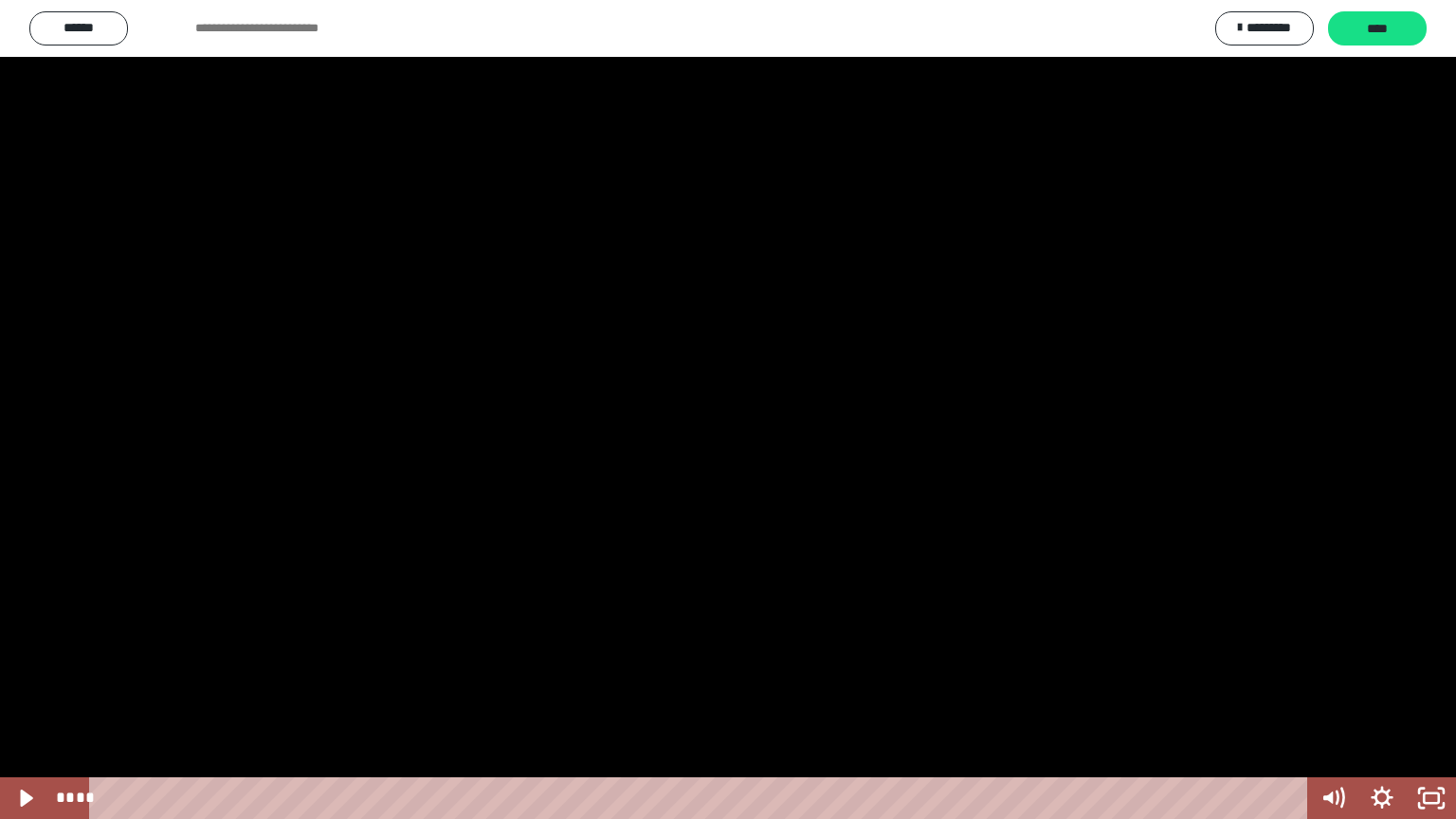 click at bounding box center [728, 410] 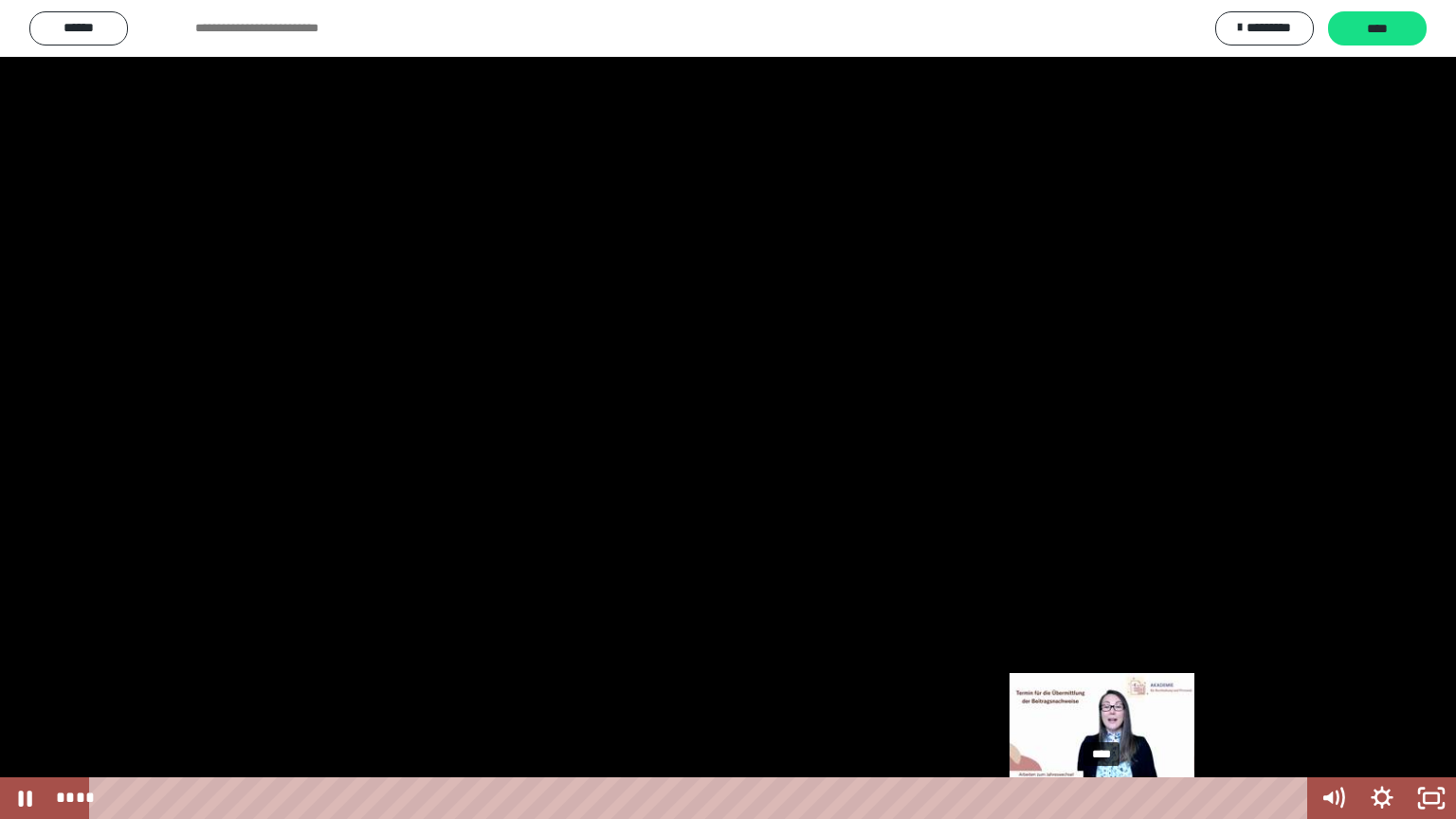 click on "****" at bounding box center (701, 798) 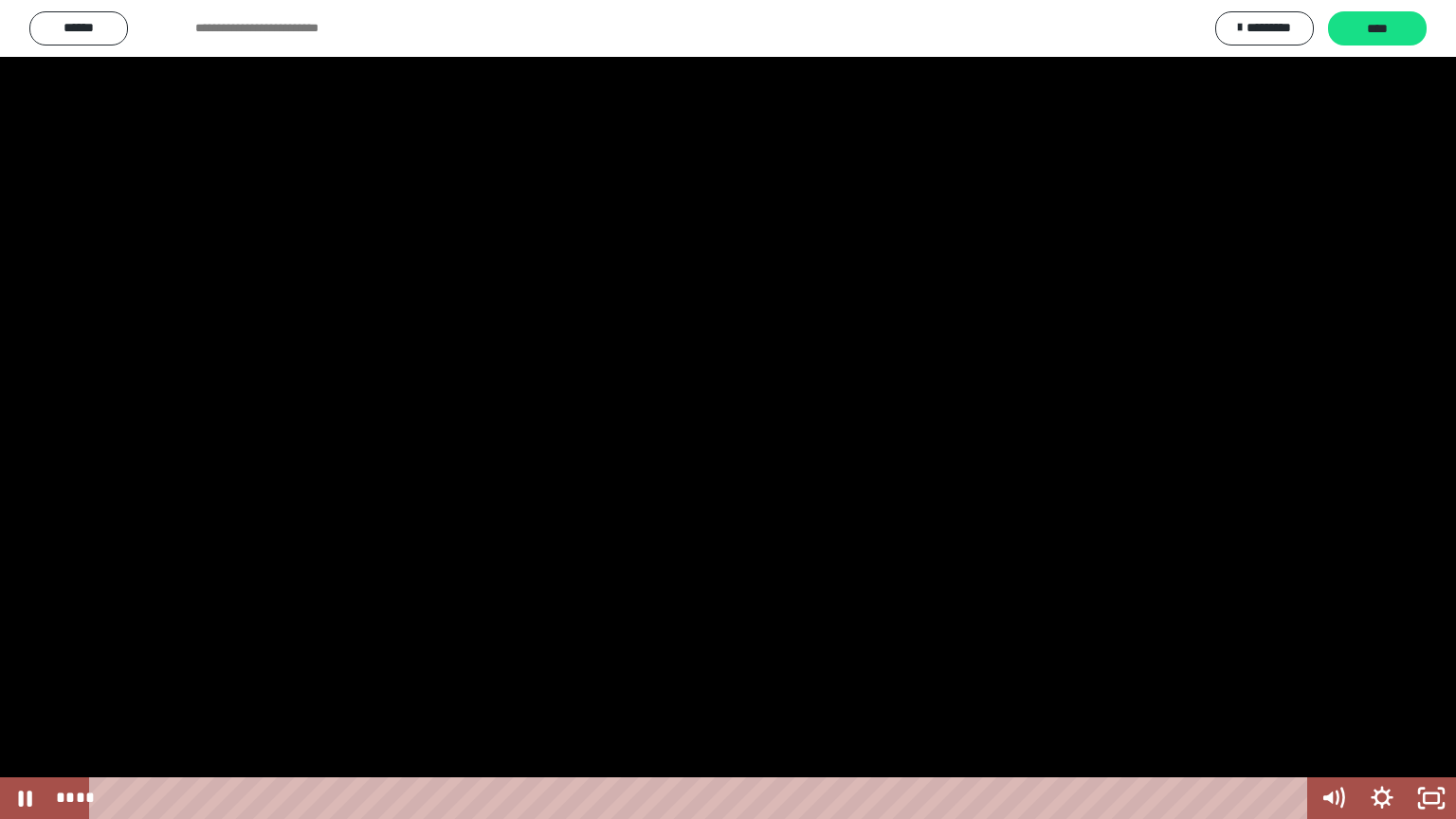 click at bounding box center [728, 410] 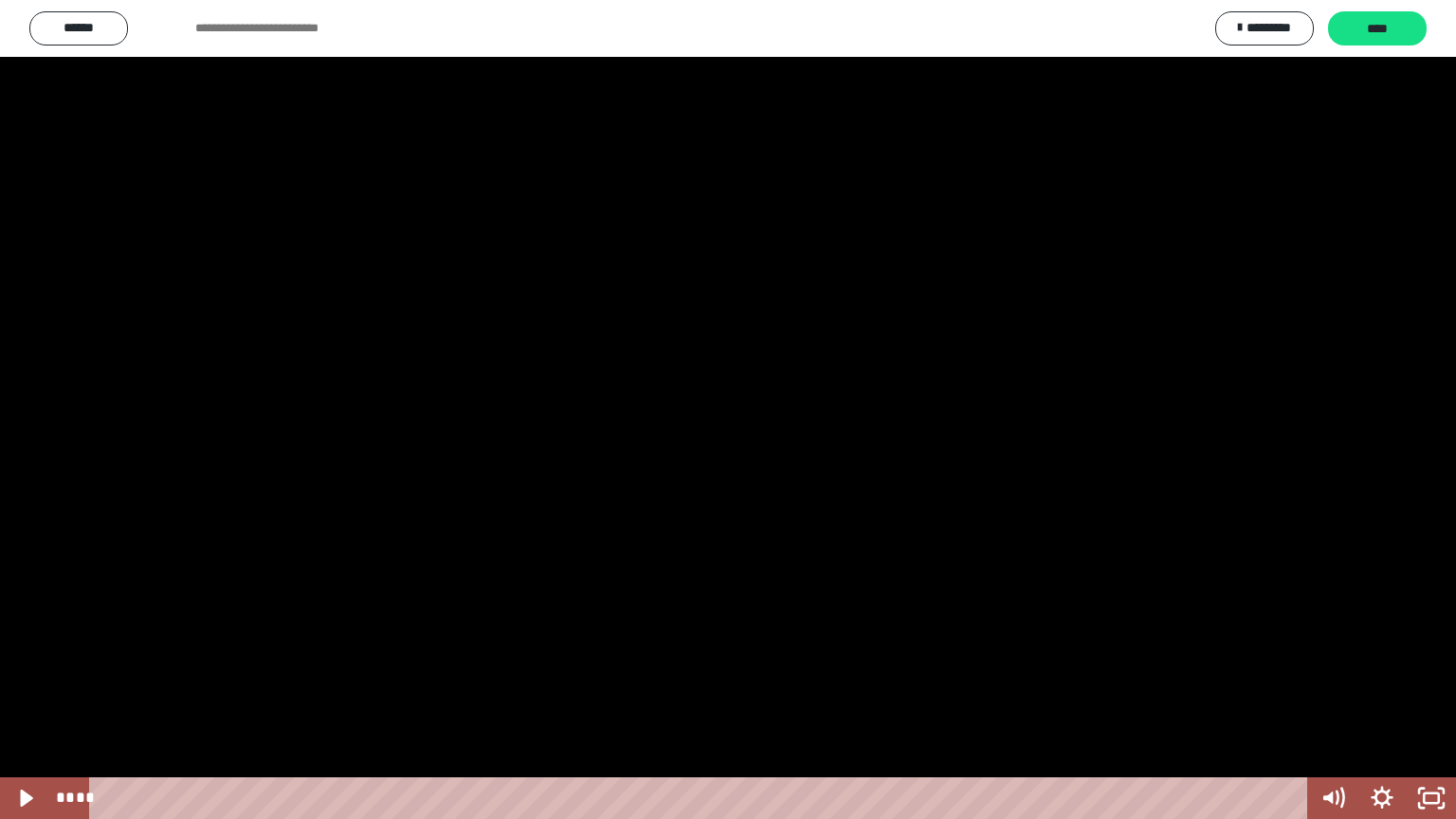 click at bounding box center [728, 410] 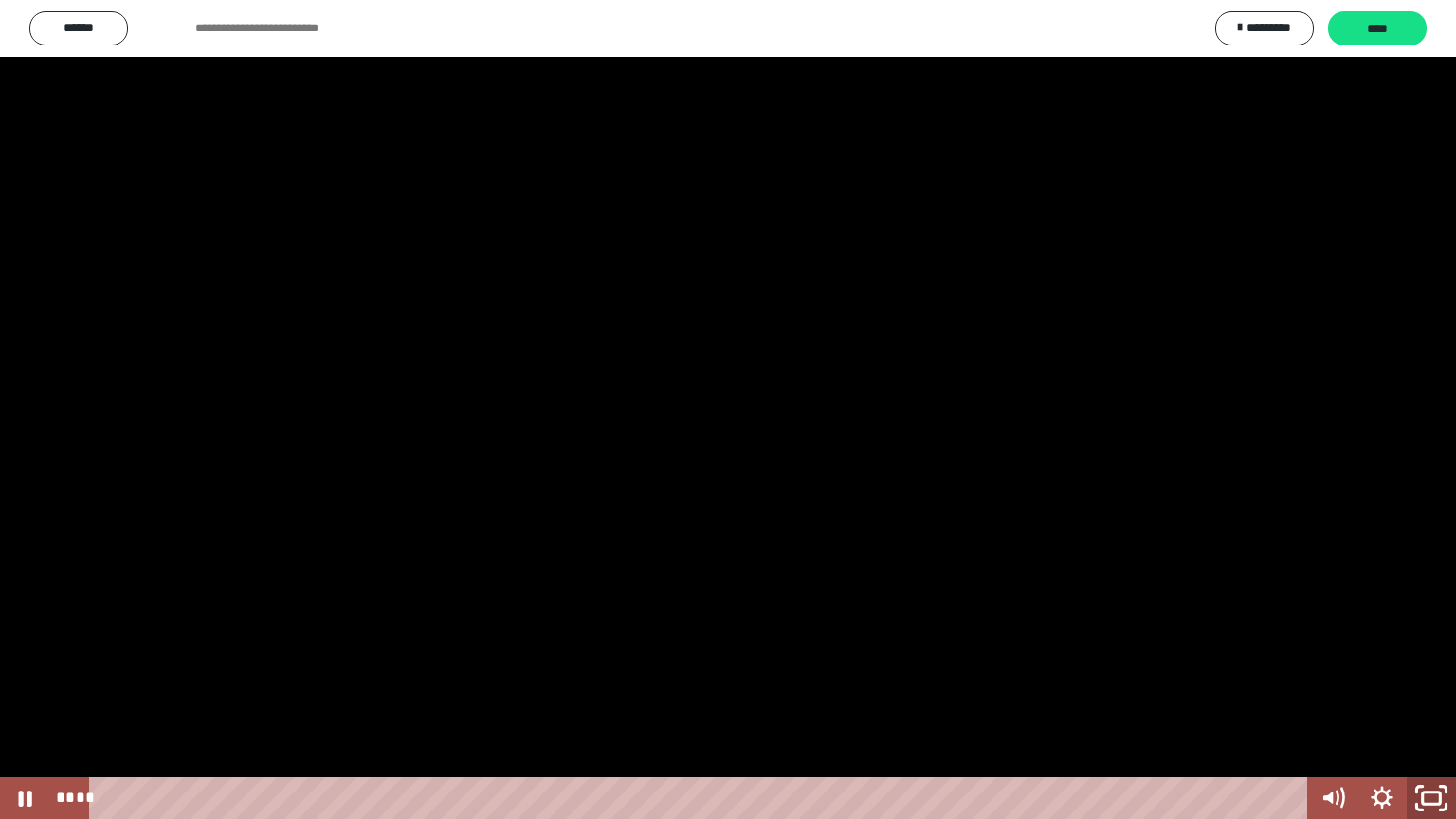 click 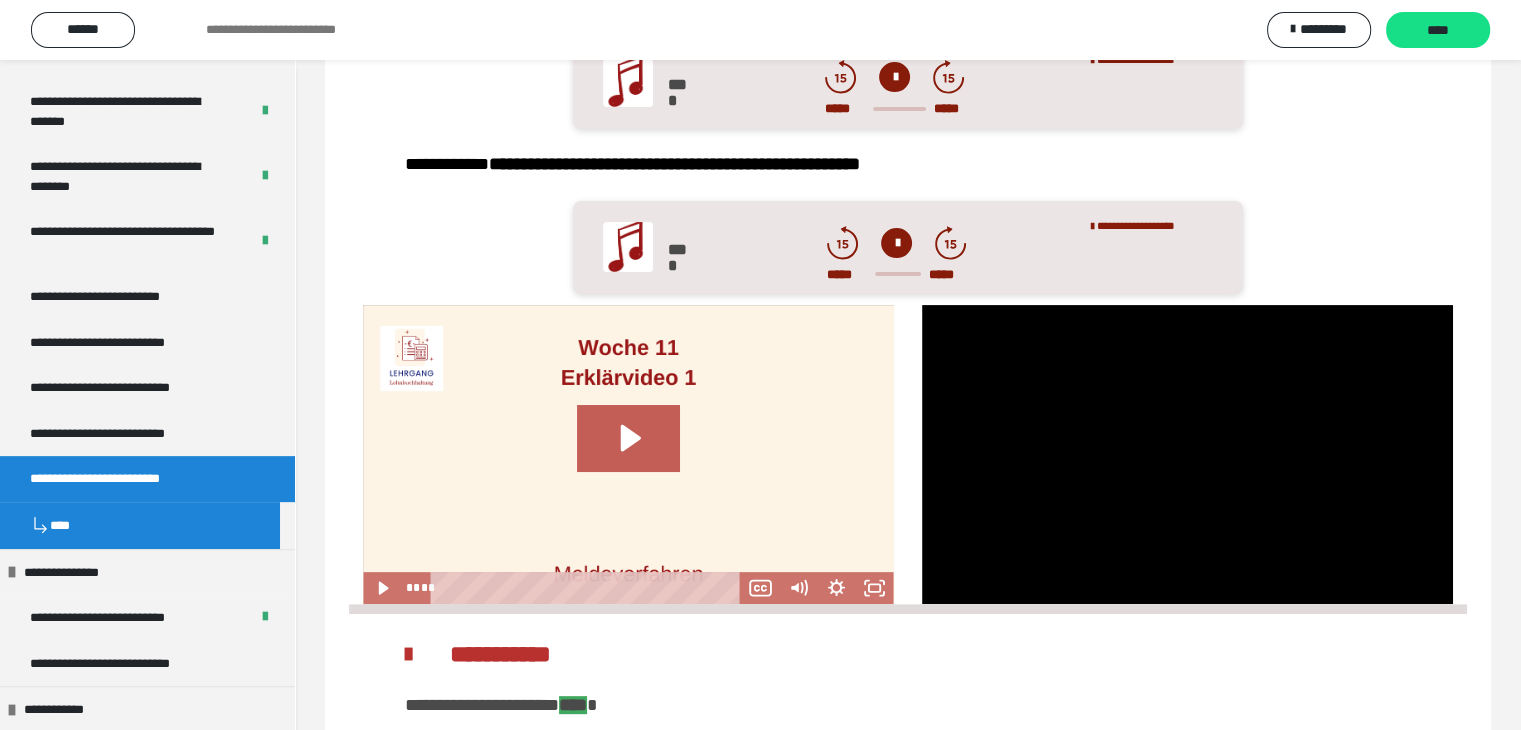 click at bounding box center (628, 454) 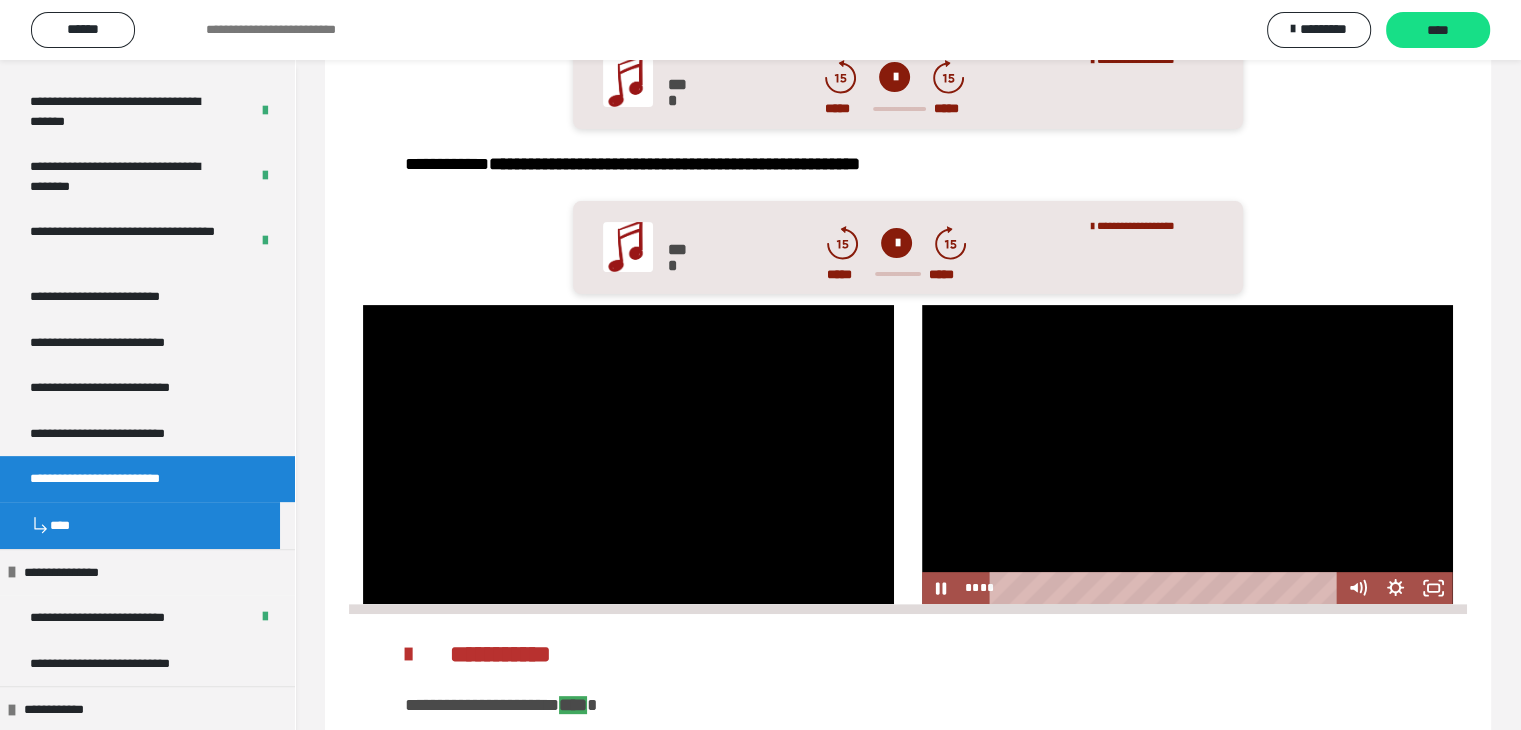 click at bounding box center (1187, 454) 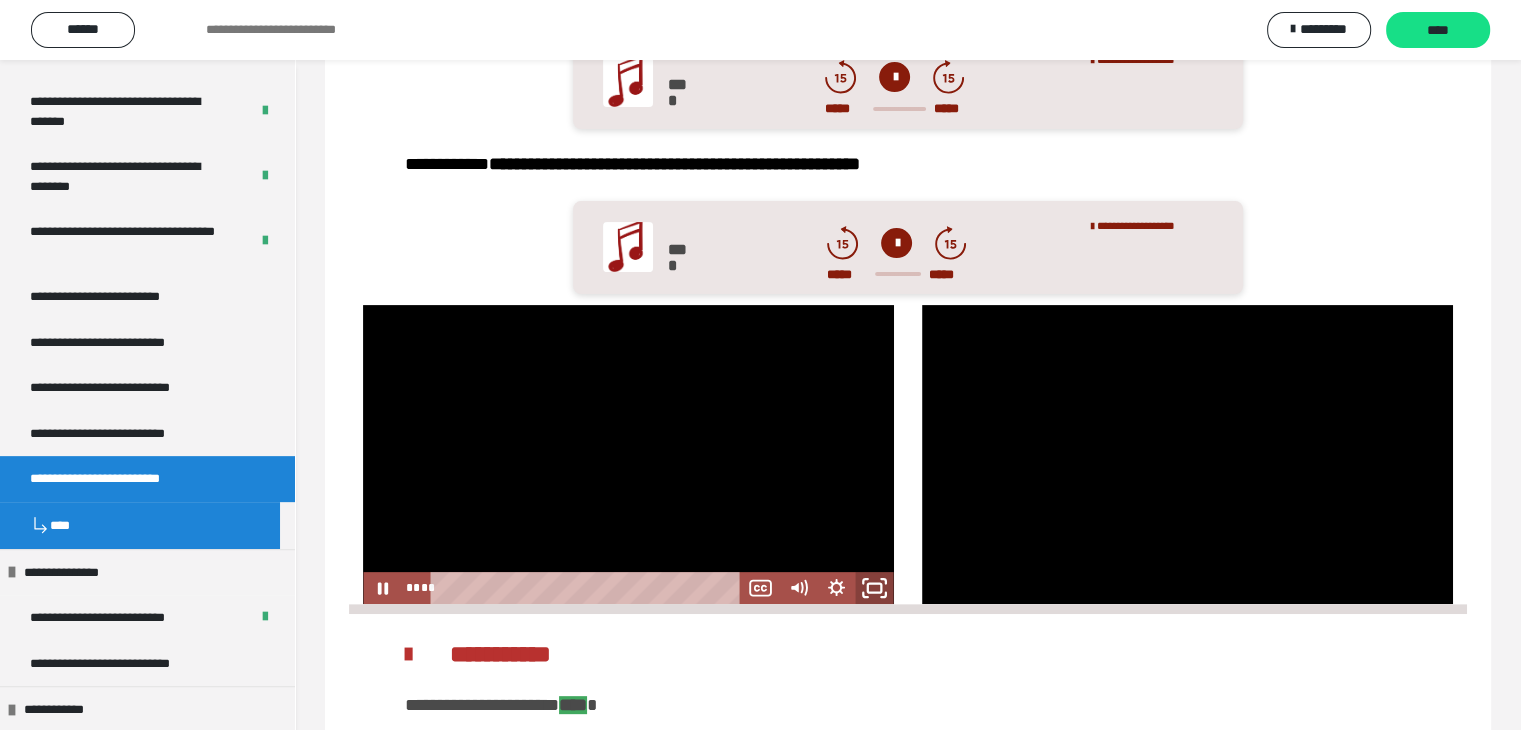 click 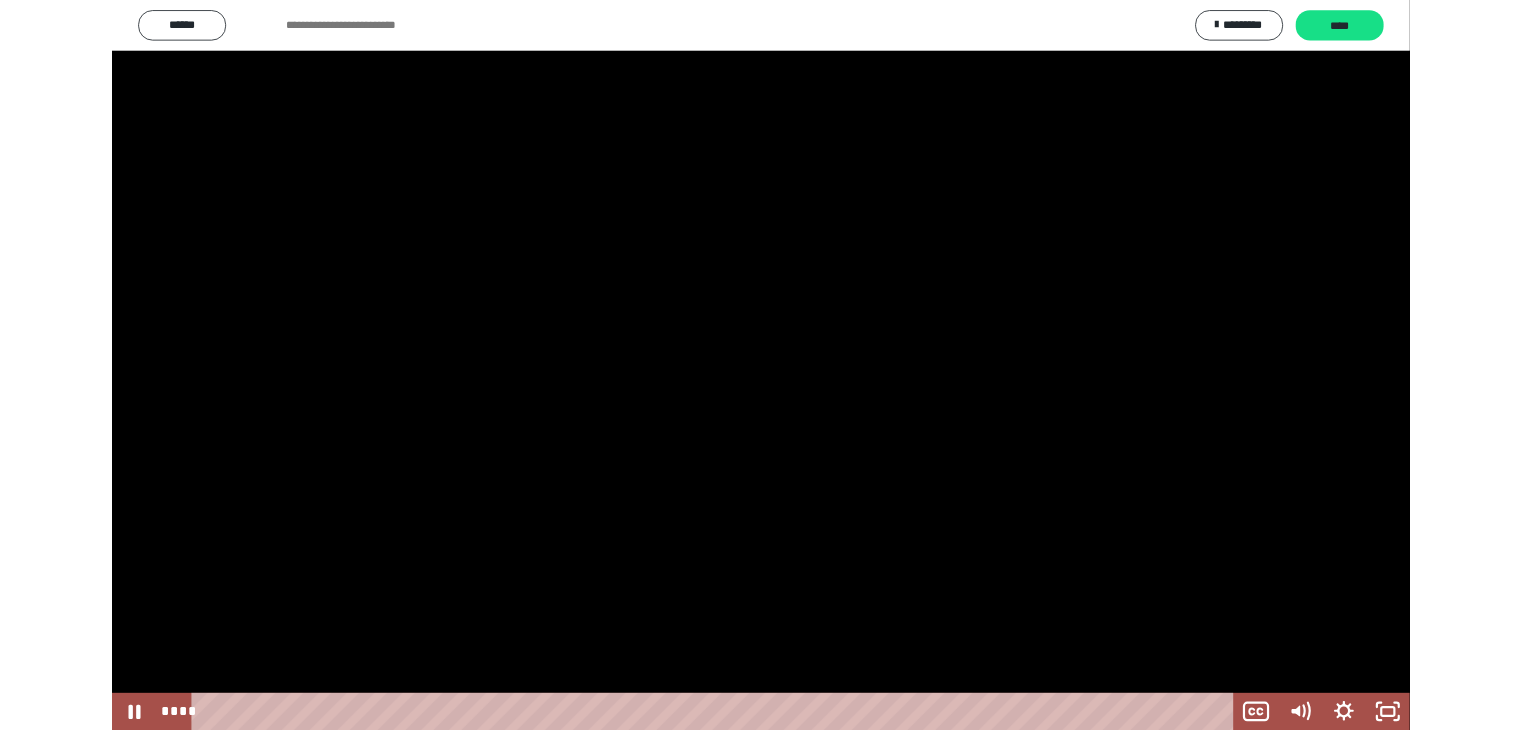 scroll, scrollTop: 0, scrollLeft: 0, axis: both 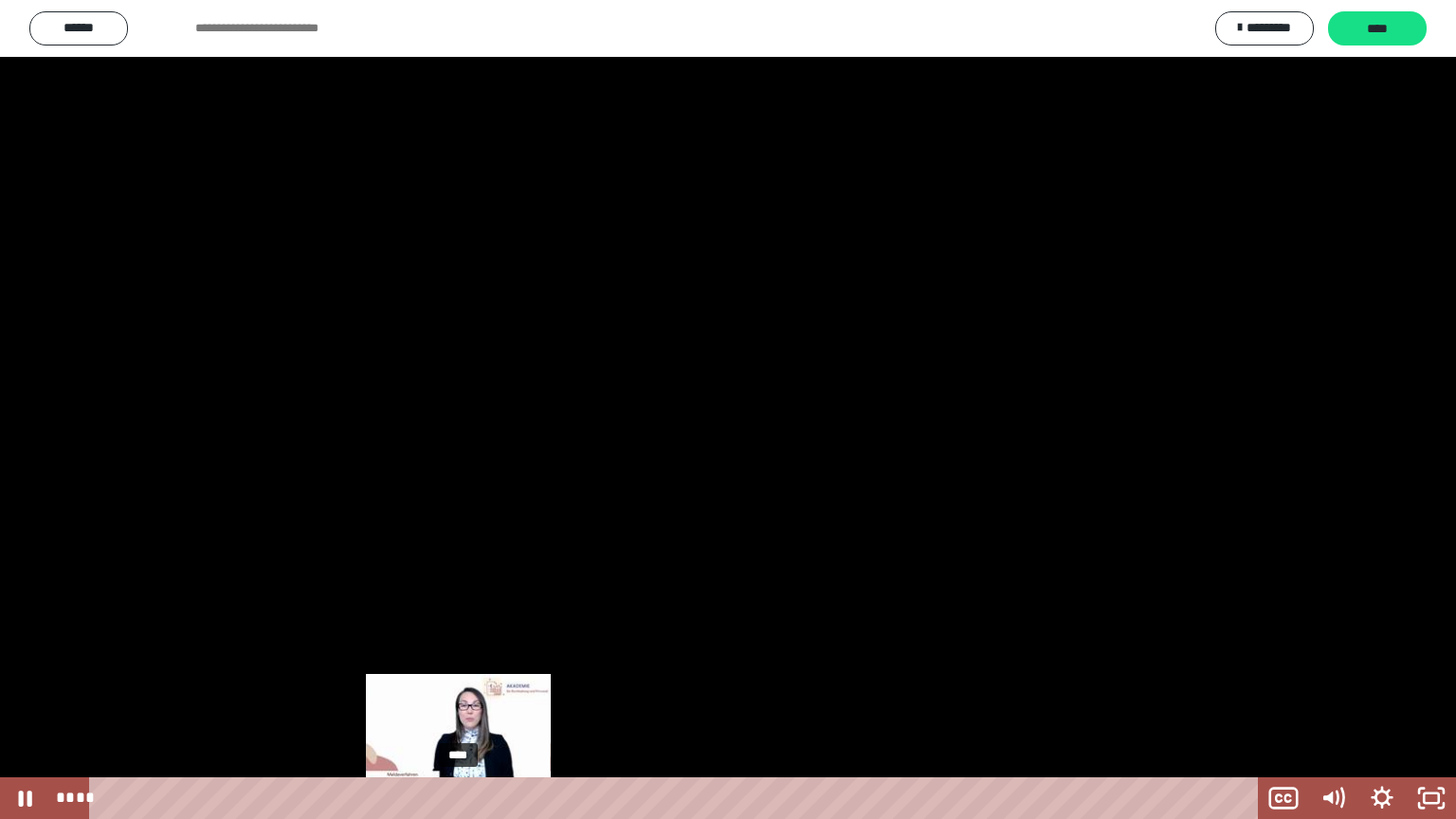 click on "****" at bounding box center (677, 798) 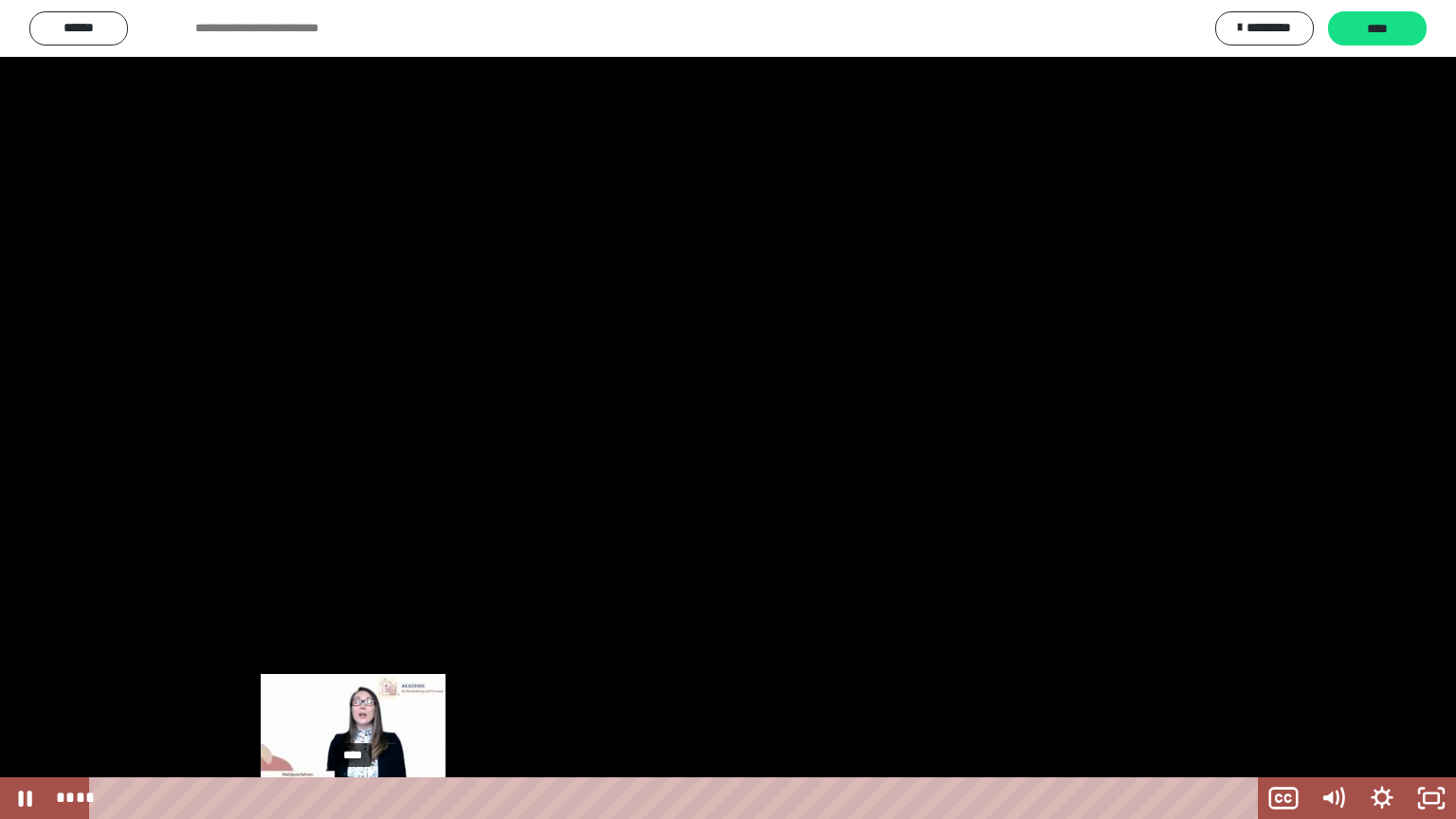 click on "****" at bounding box center (677, 798) 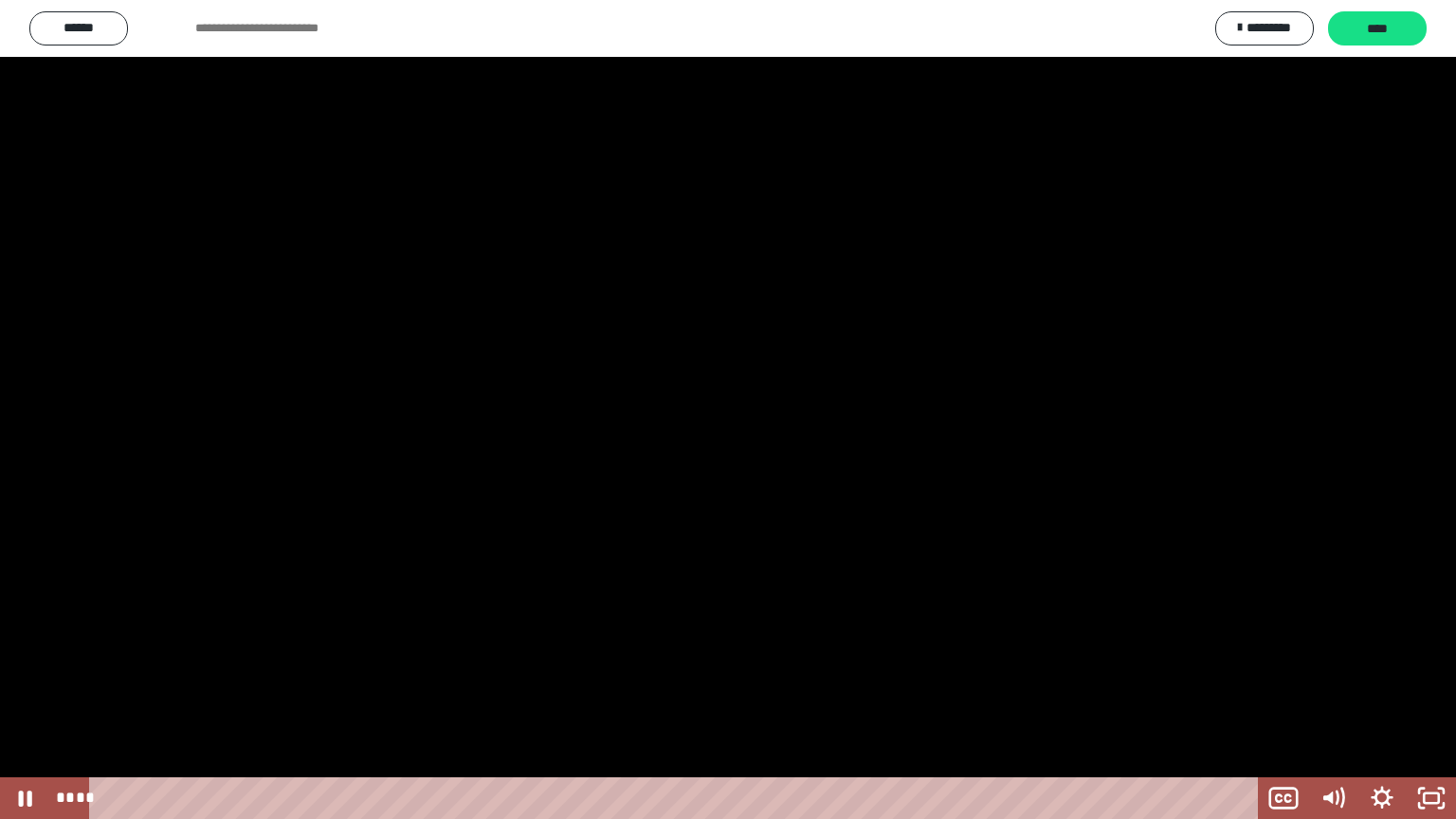 click at bounding box center [728, 410] 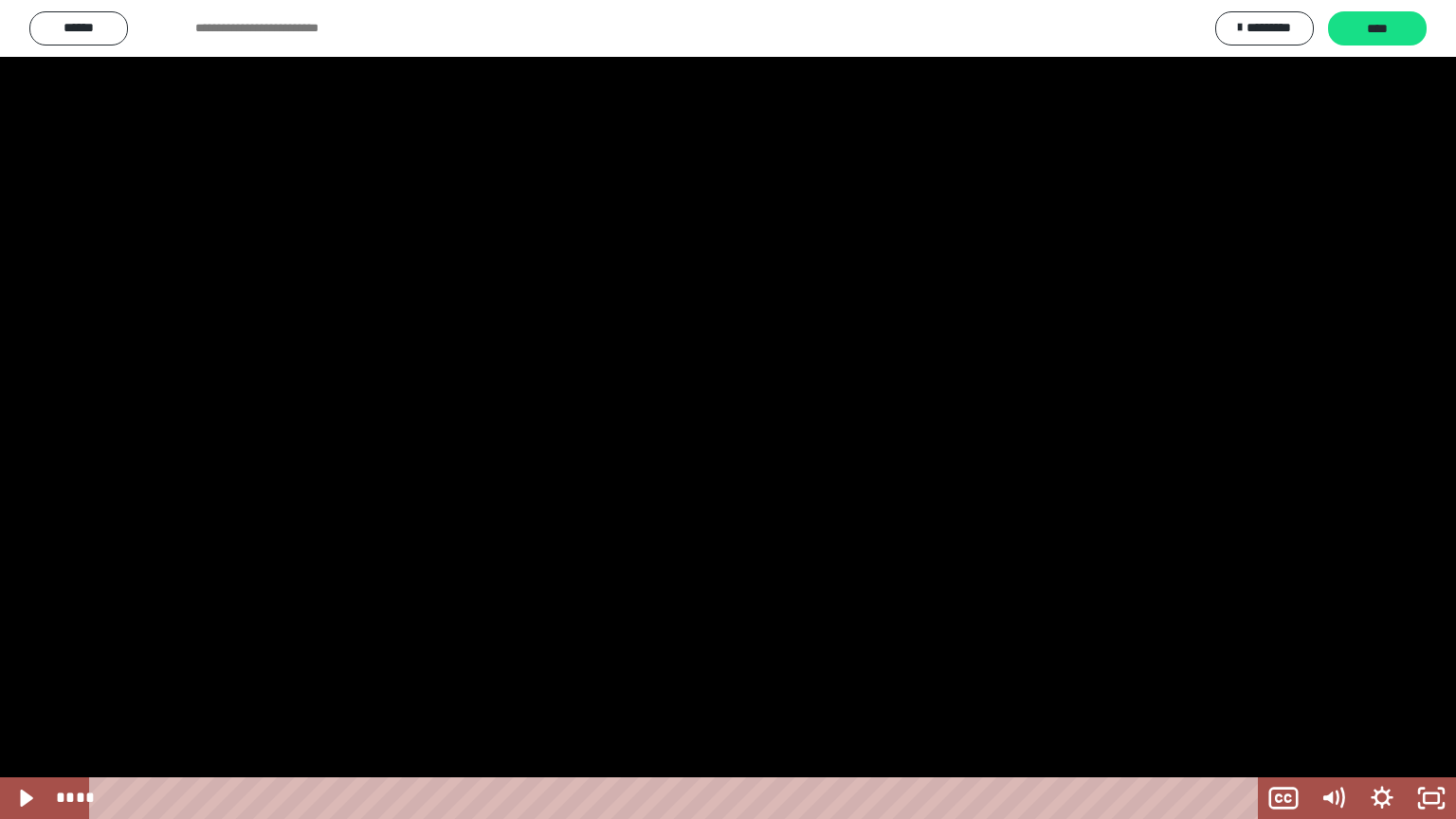 click at bounding box center [728, 410] 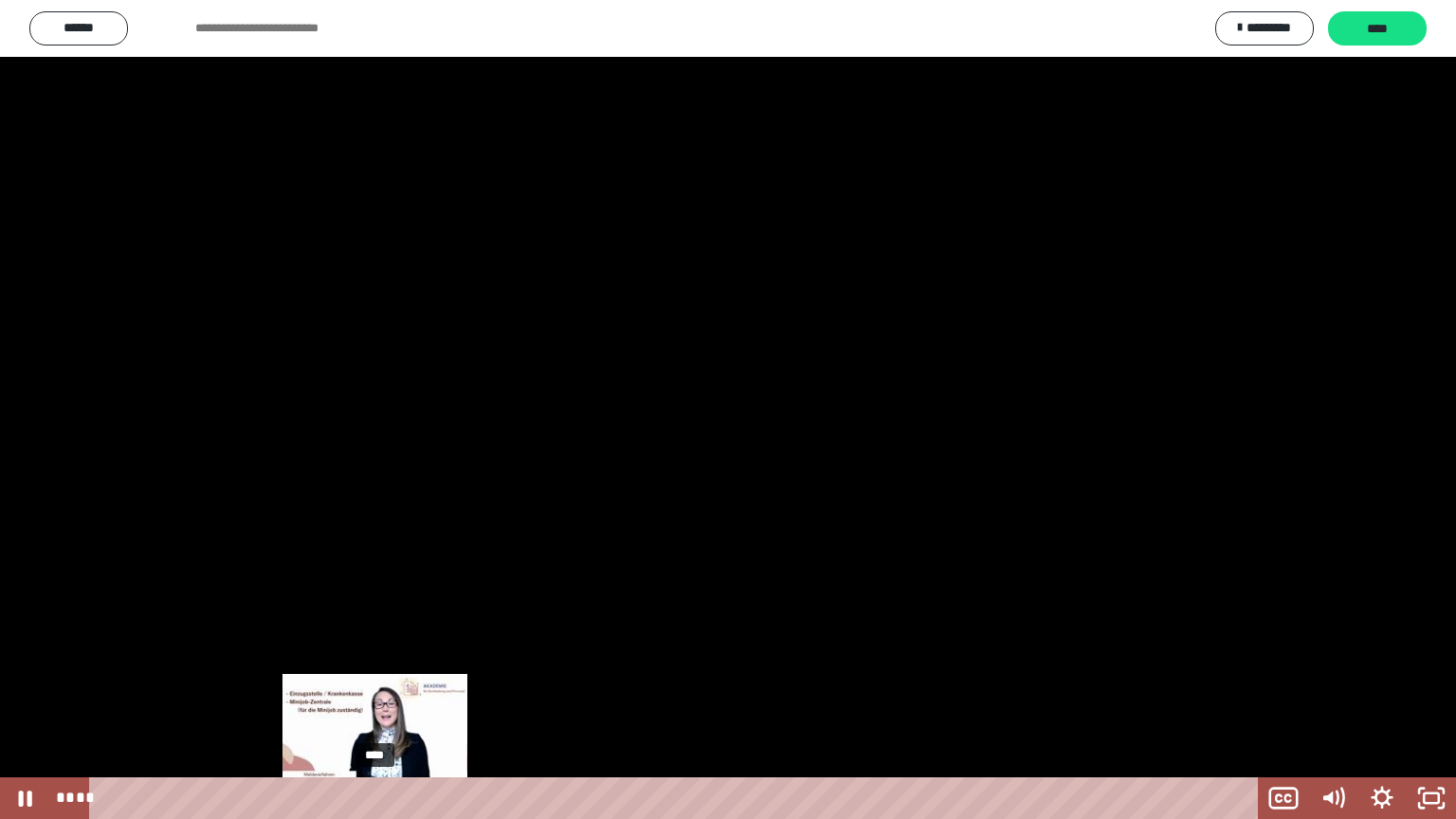 click on "****" at bounding box center (677, 798) 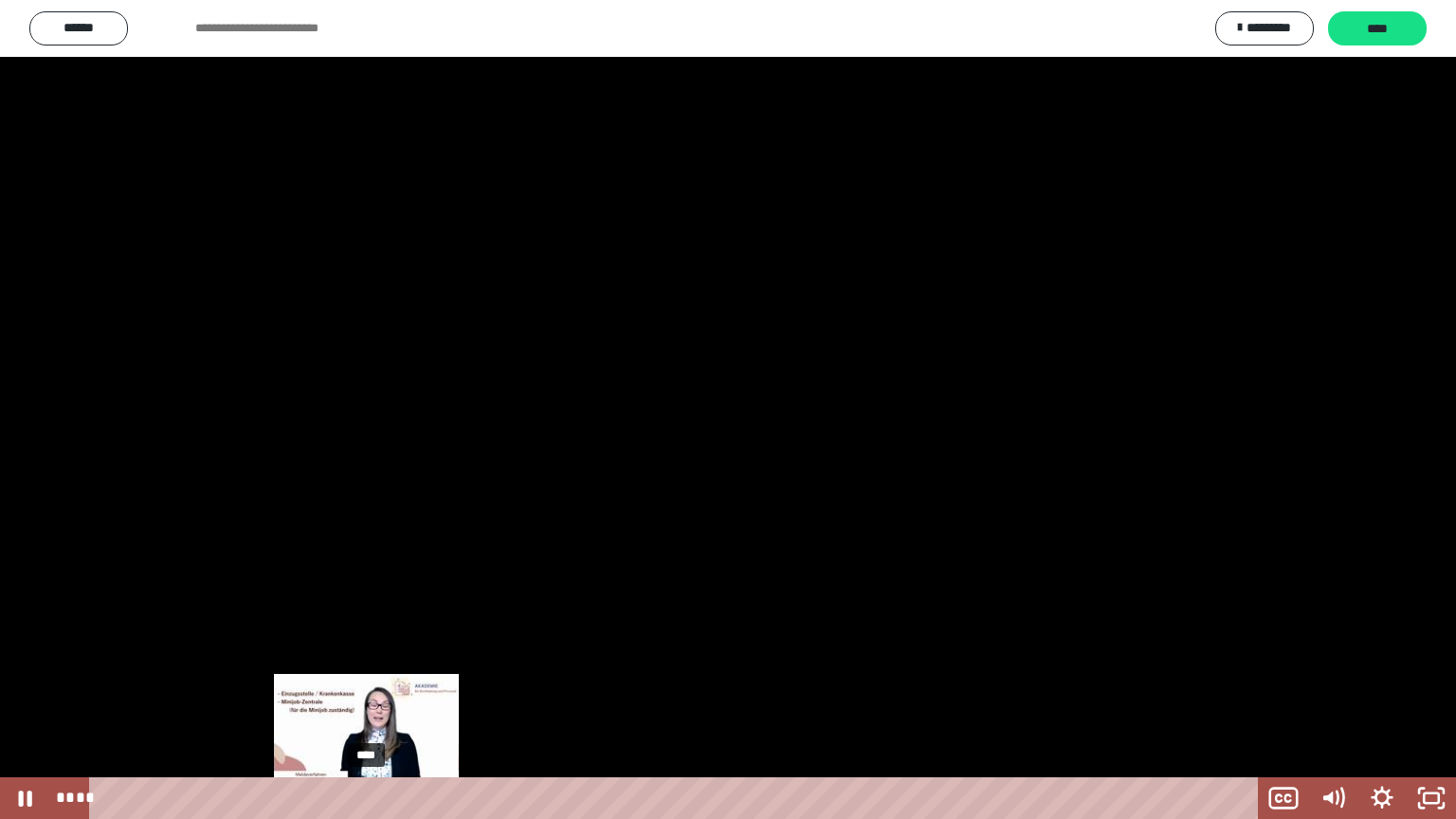 click on "****" at bounding box center (677, 798) 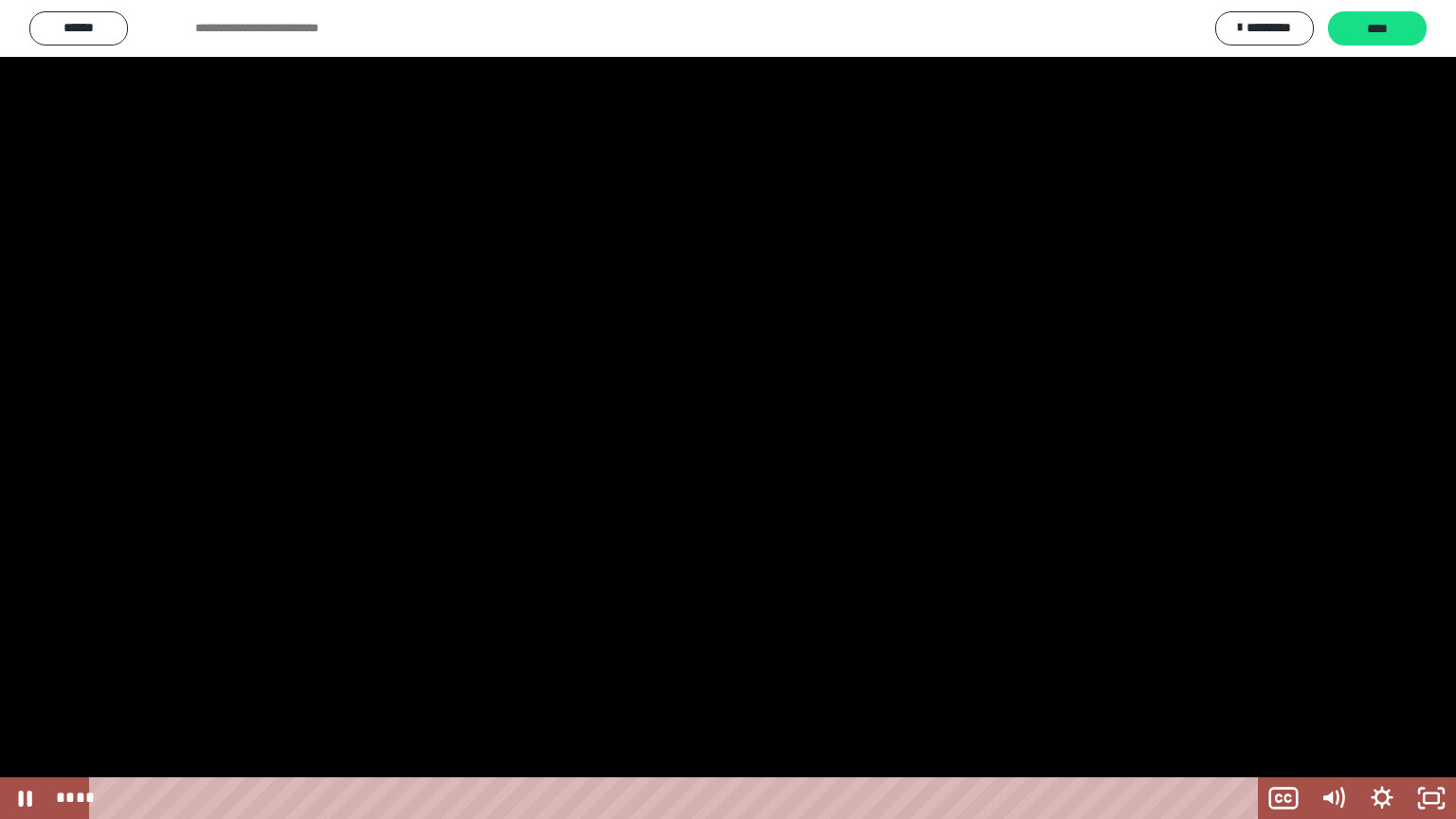 click at bounding box center (728, 410) 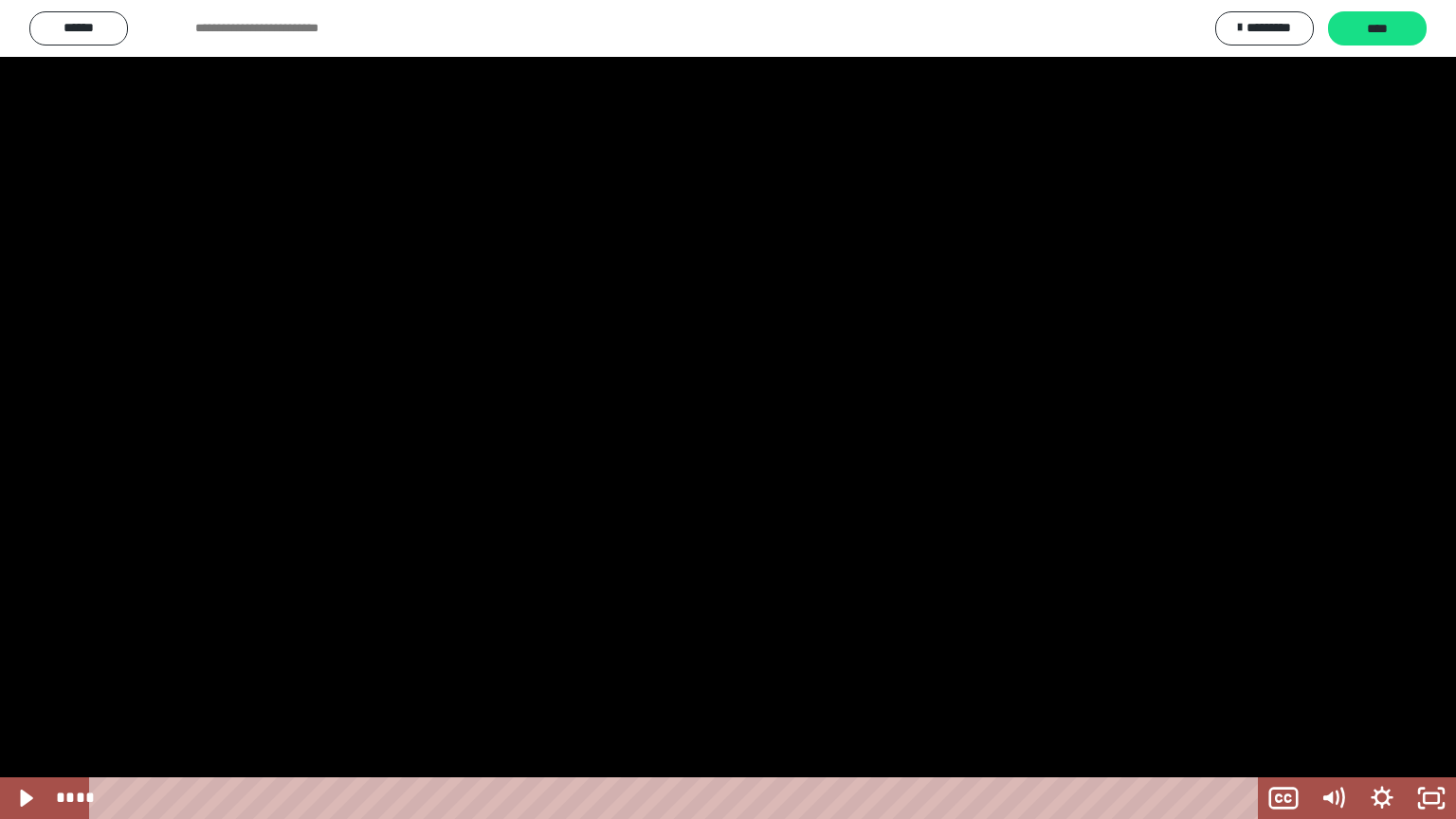 click at bounding box center [728, 410] 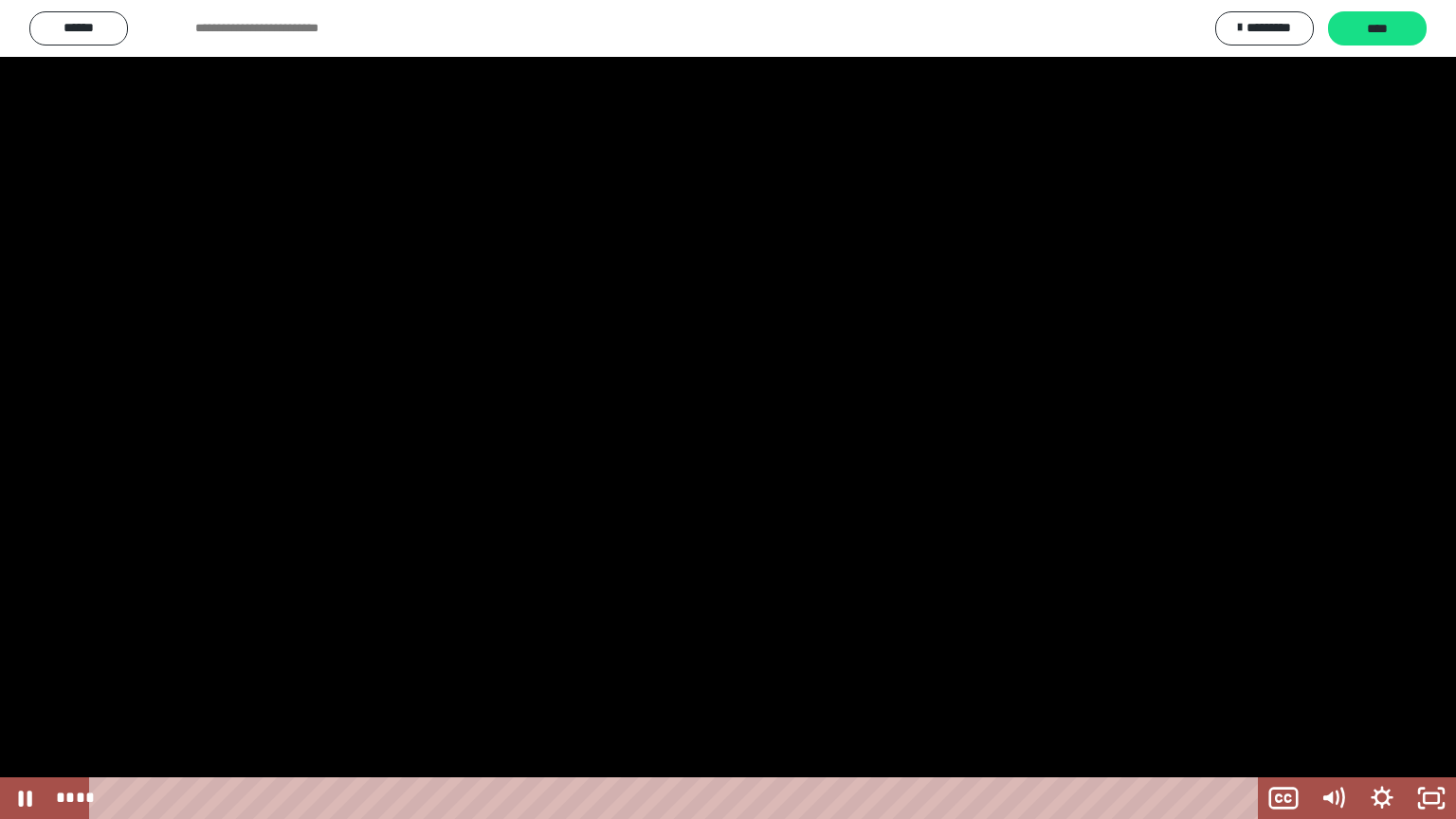 click at bounding box center (728, 410) 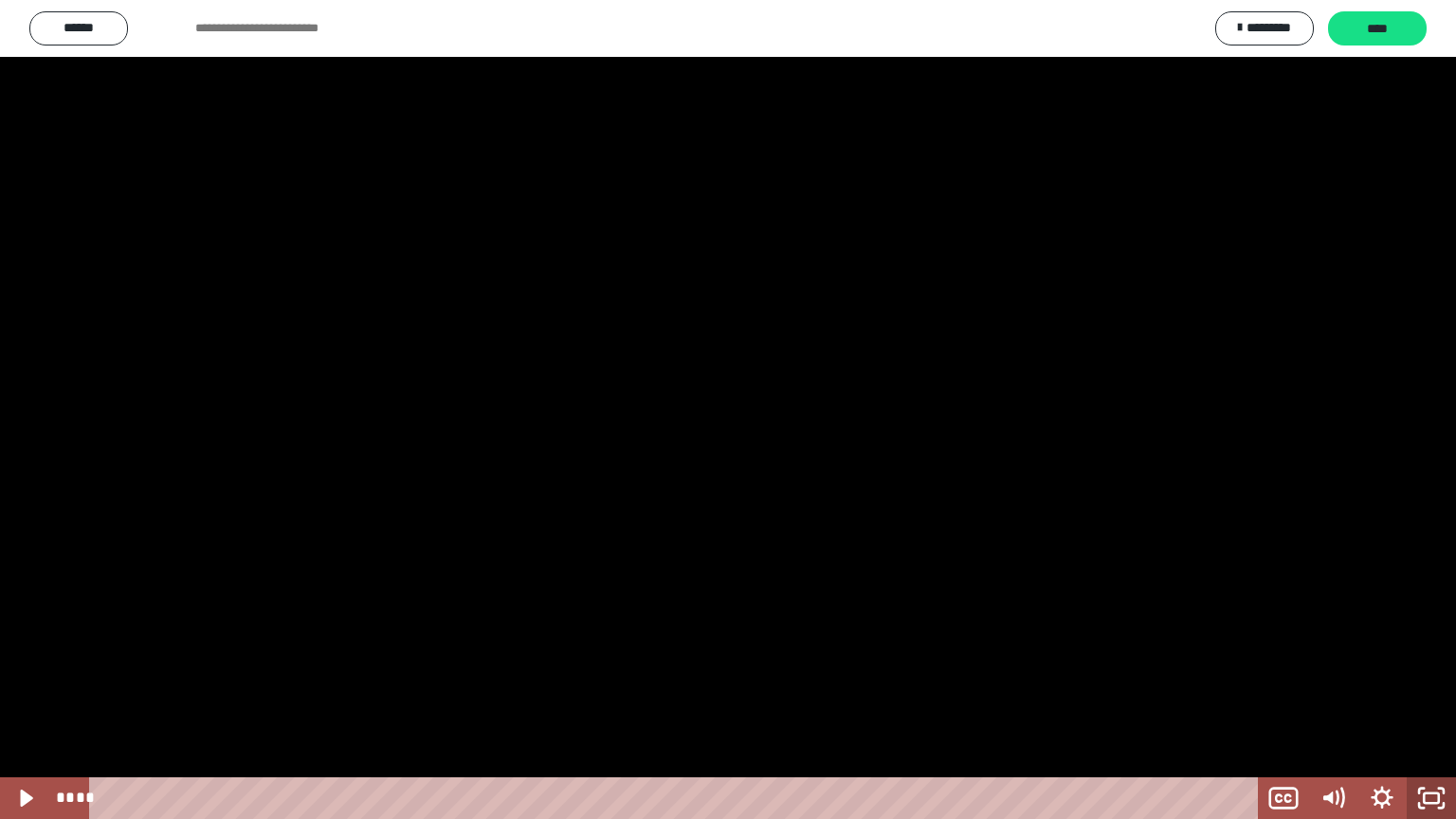 click 